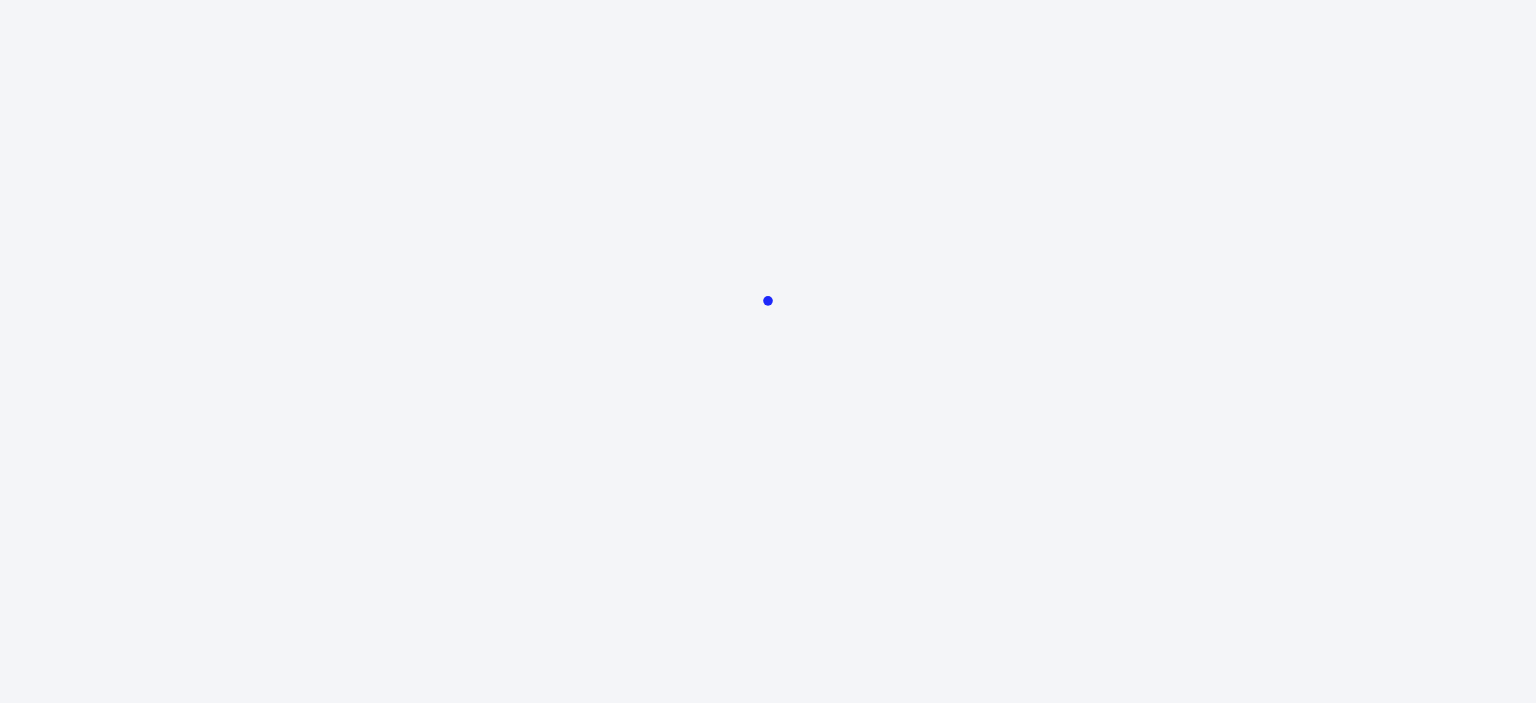 scroll, scrollTop: 0, scrollLeft: 0, axis: both 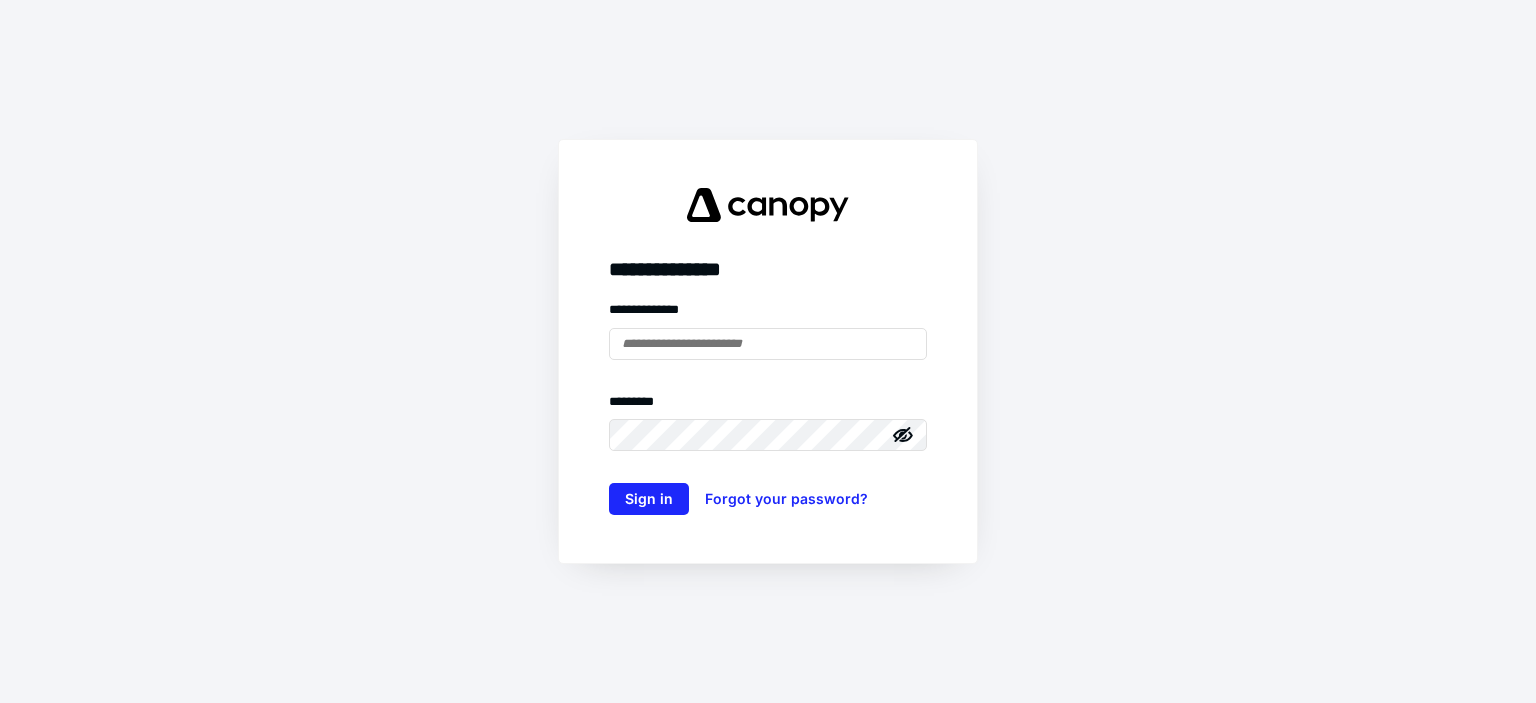 type on "**********" 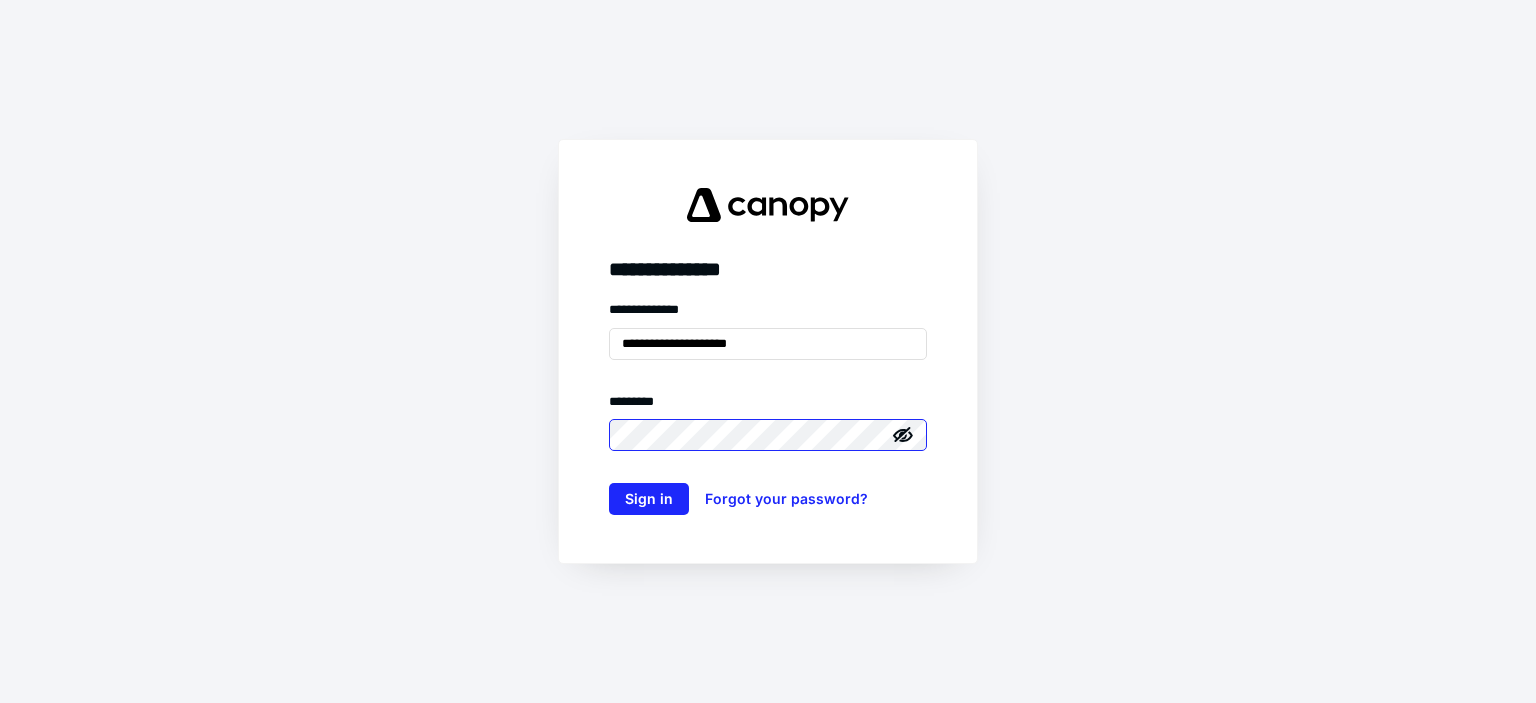 scroll, scrollTop: 0, scrollLeft: 0, axis: both 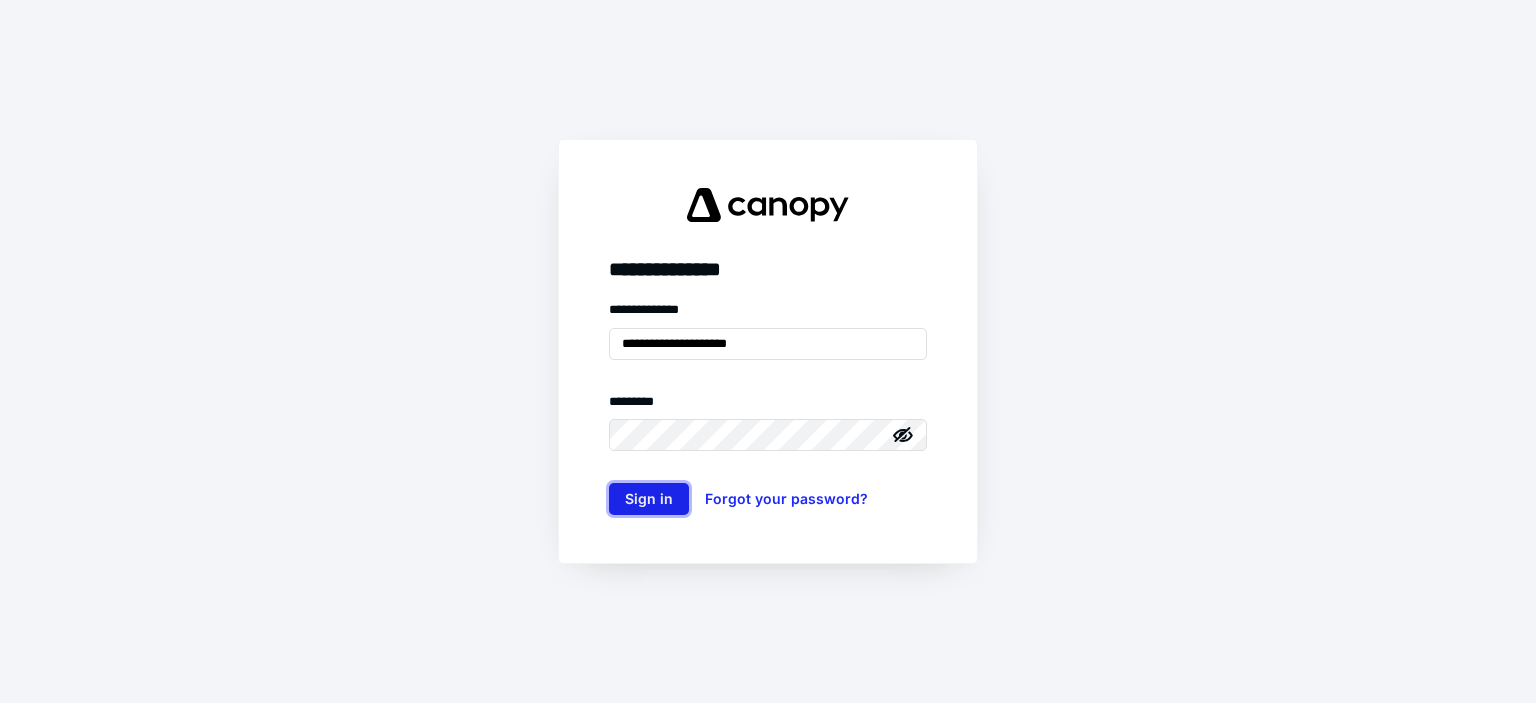 click on "Sign in" at bounding box center (649, 499) 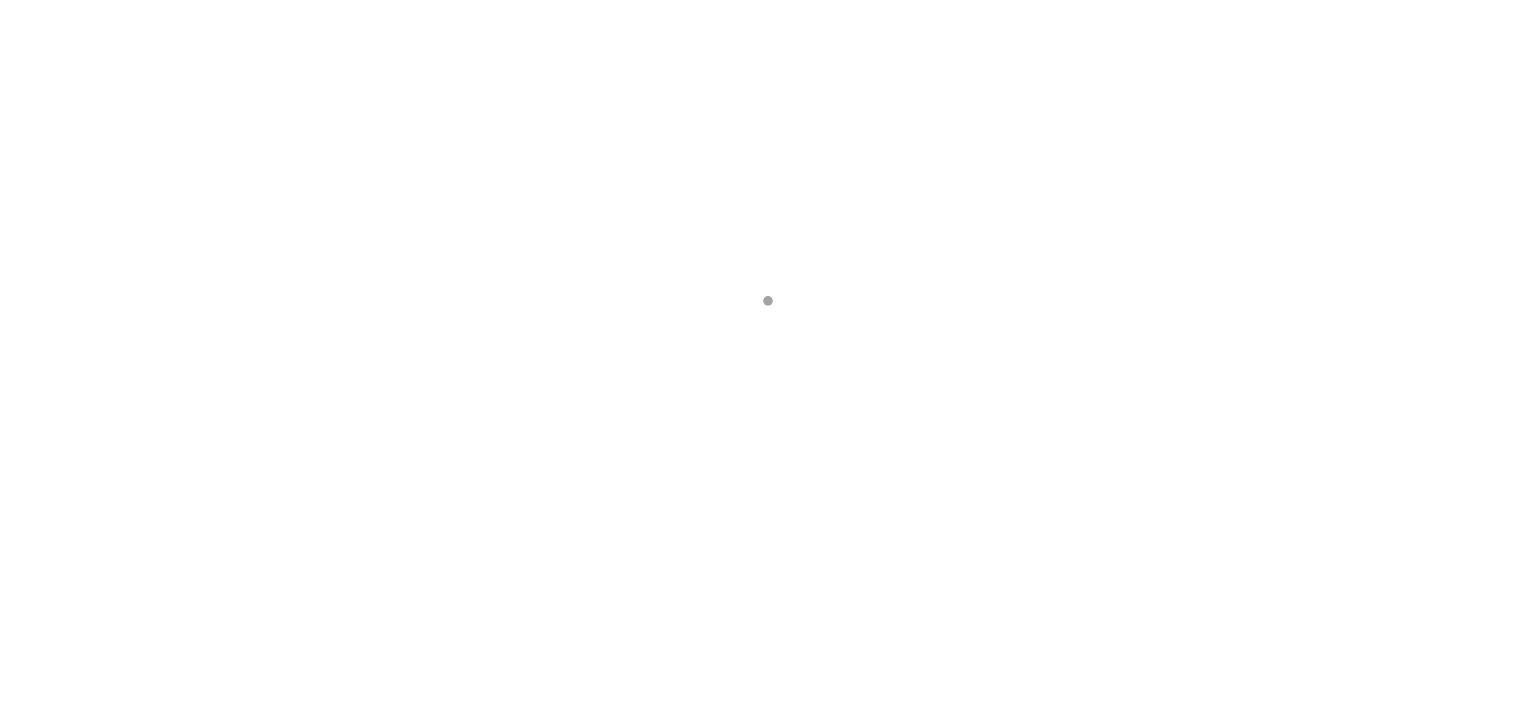 scroll, scrollTop: 0, scrollLeft: 0, axis: both 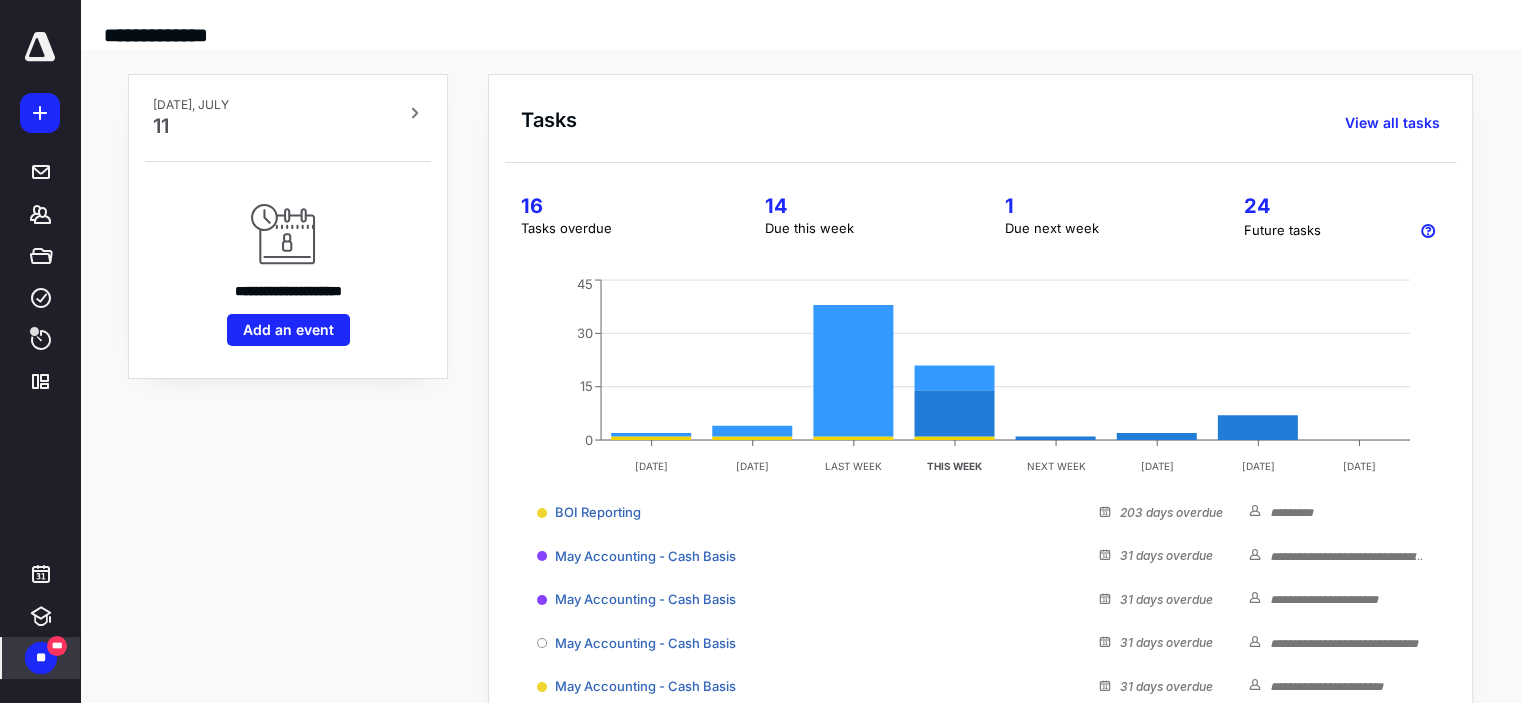 click on "***" at bounding box center [57, 646] 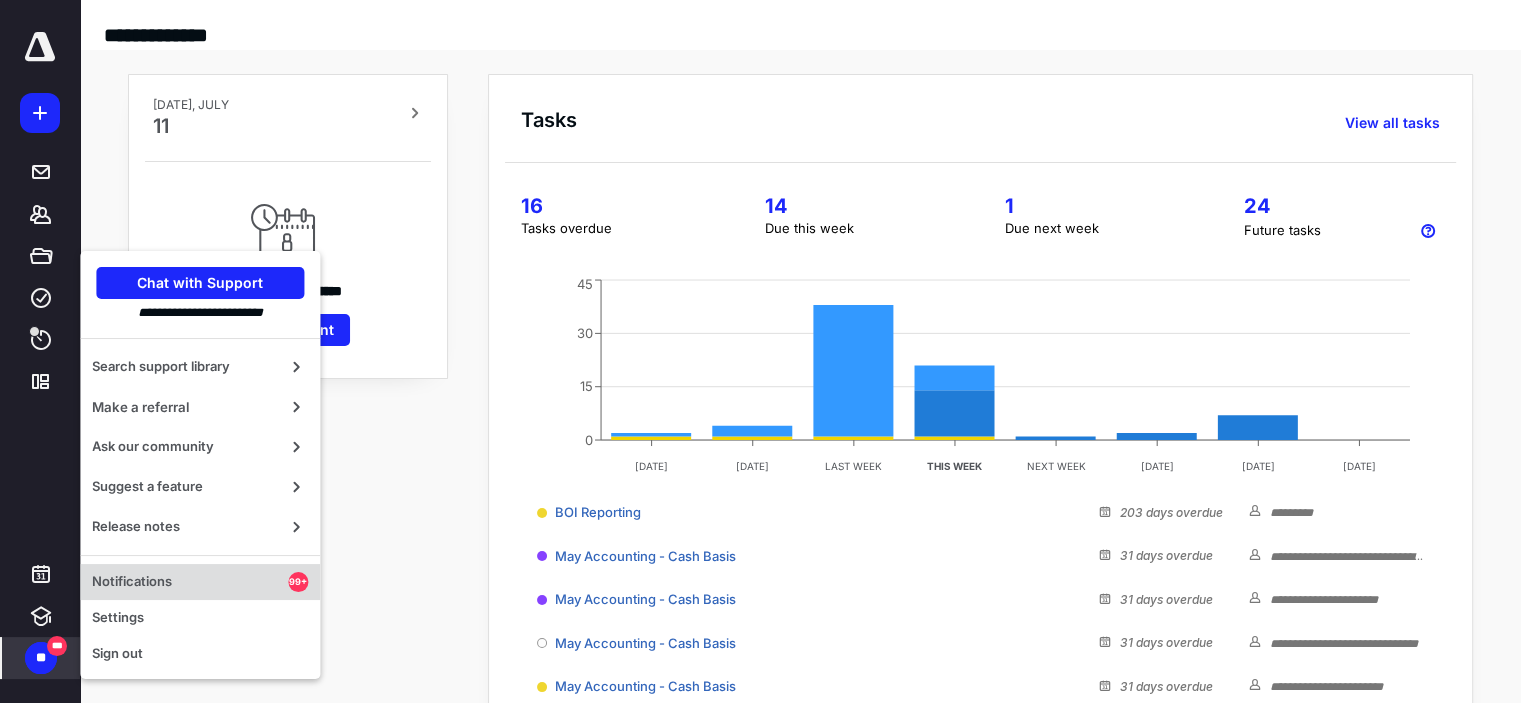 click on "Notifications 99+" at bounding box center [200, 582] 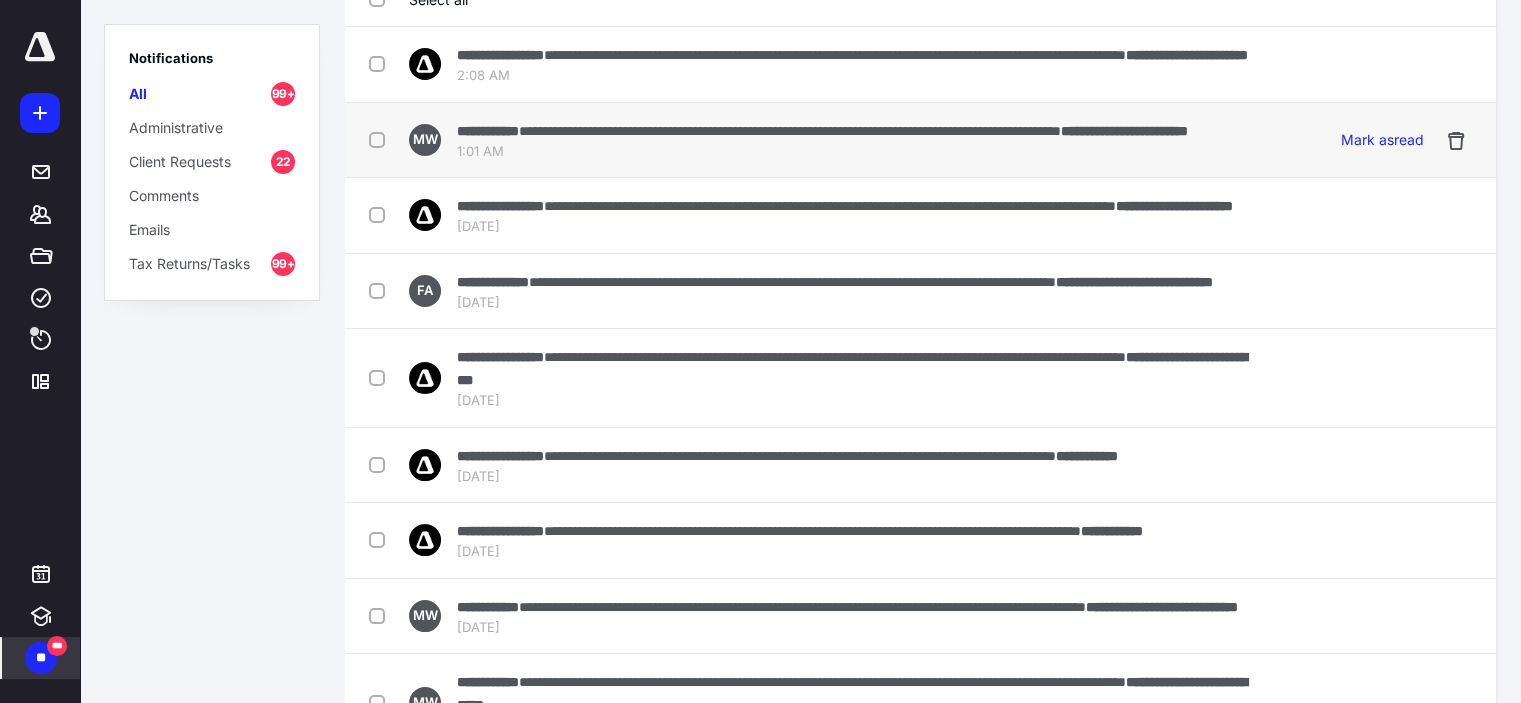 scroll, scrollTop: 0, scrollLeft: 0, axis: both 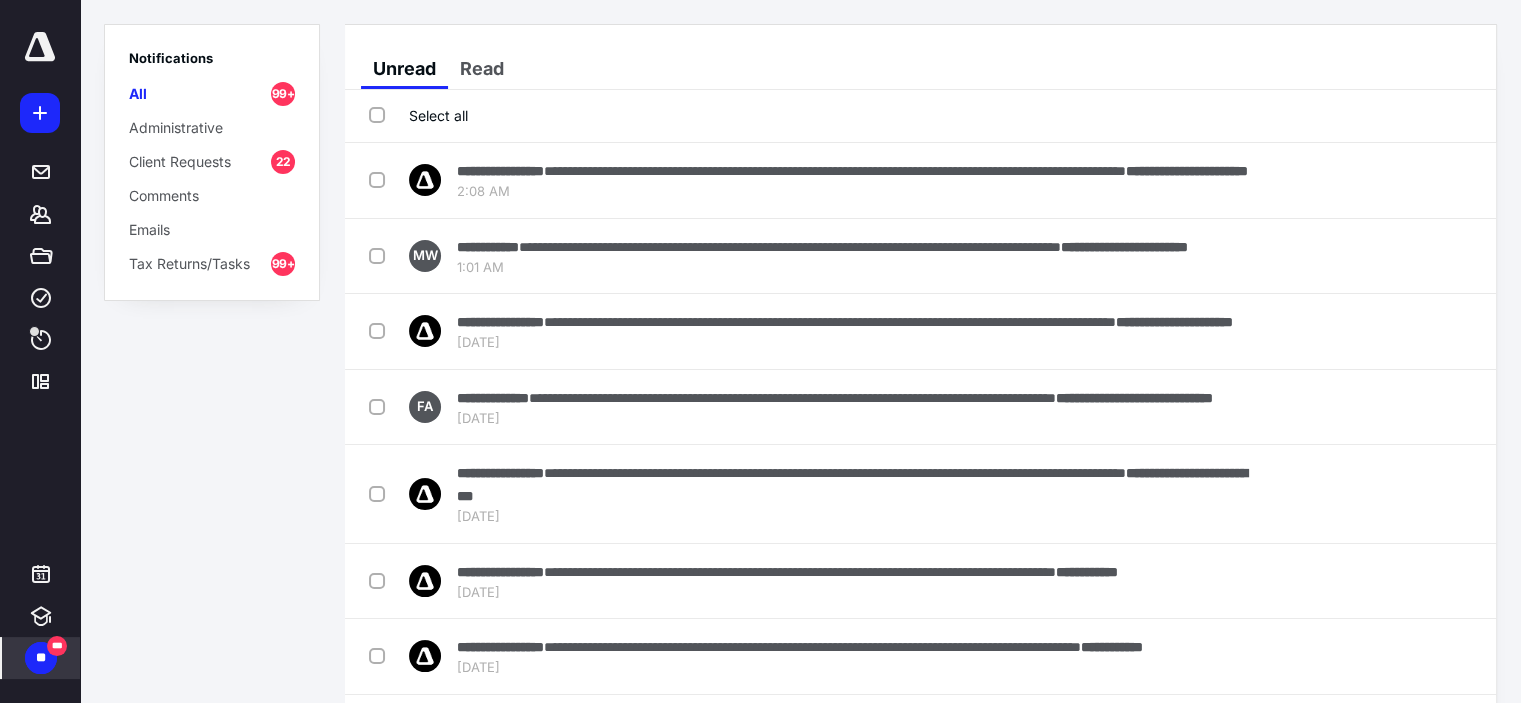 click on "Select all" at bounding box center (418, 115) 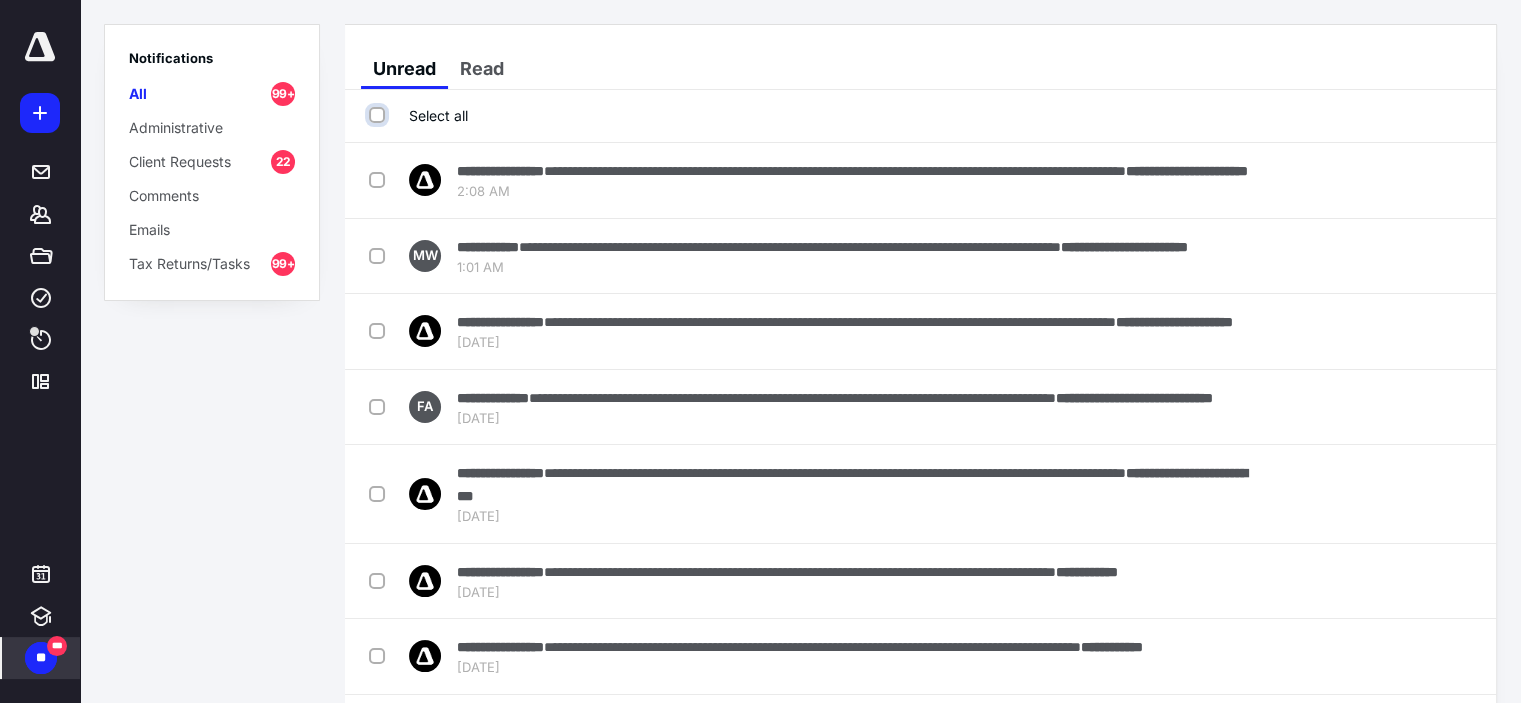 click on "Select all" at bounding box center [379, 115] 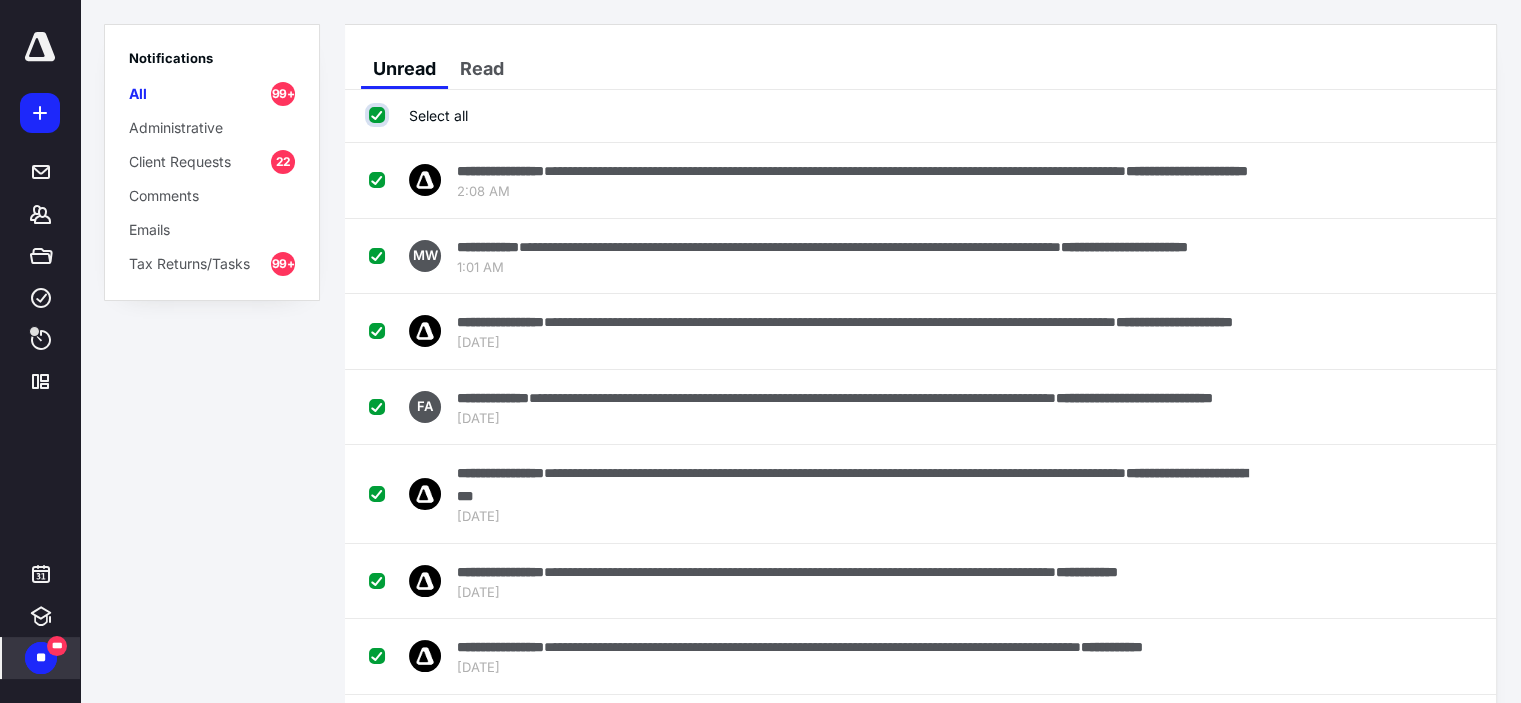 checkbox on "true" 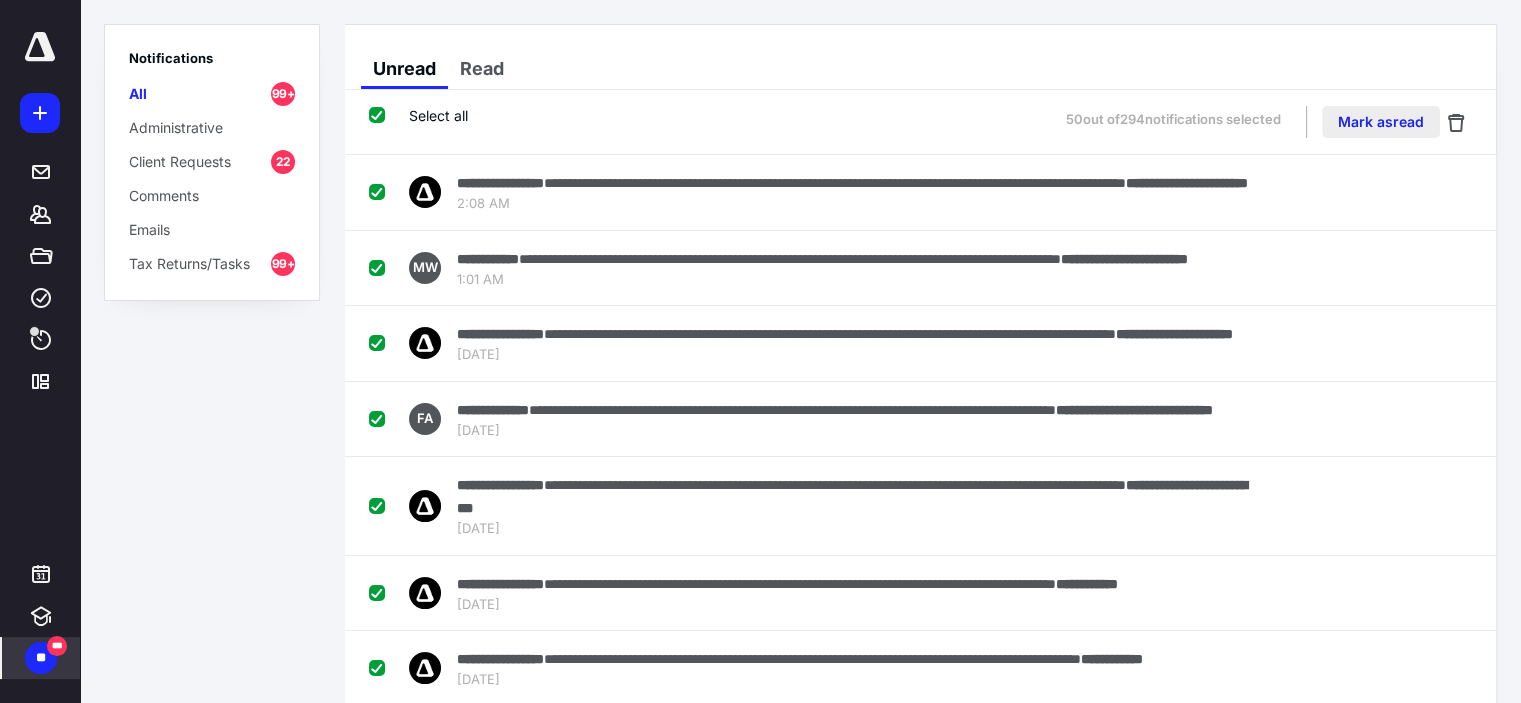 click on "Mark as  read" at bounding box center [1381, 122] 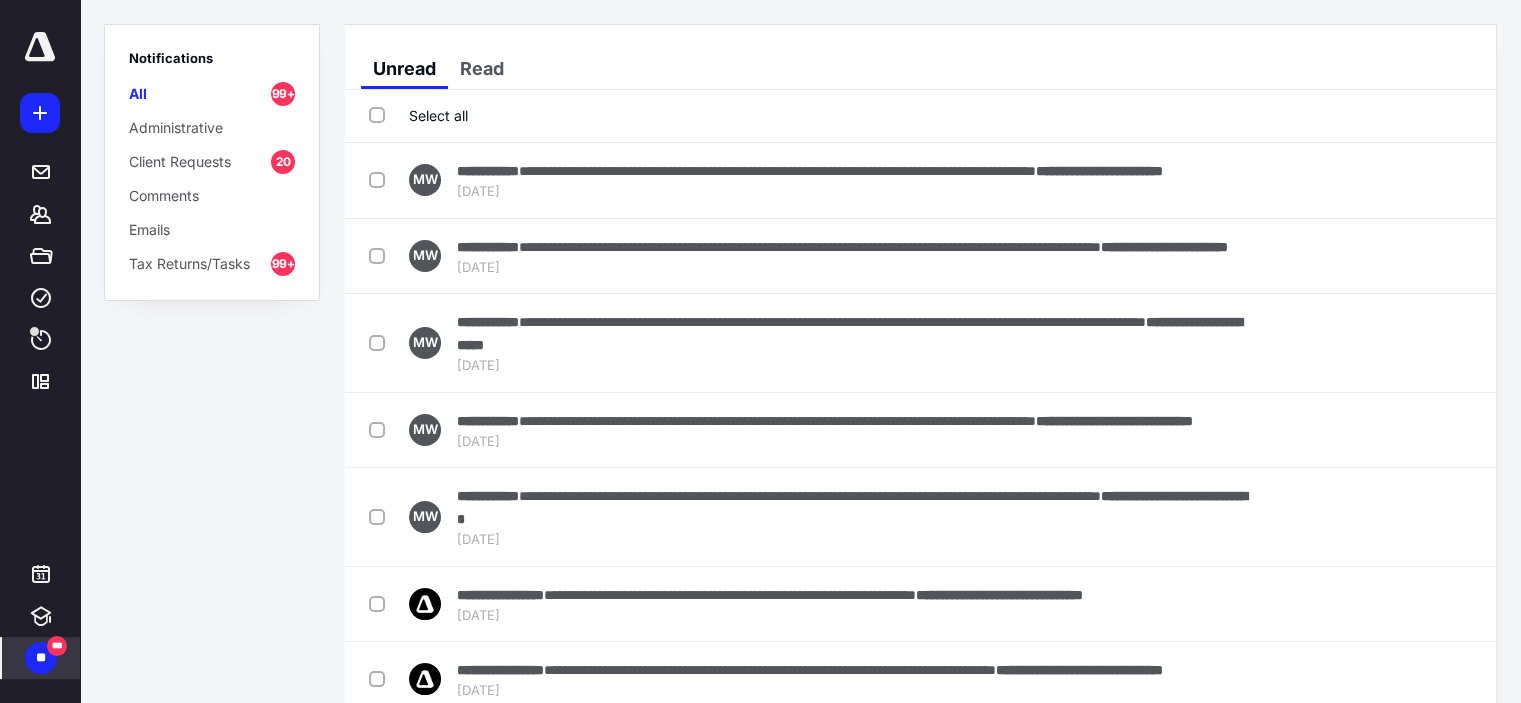click on "Select all" at bounding box center (418, 115) 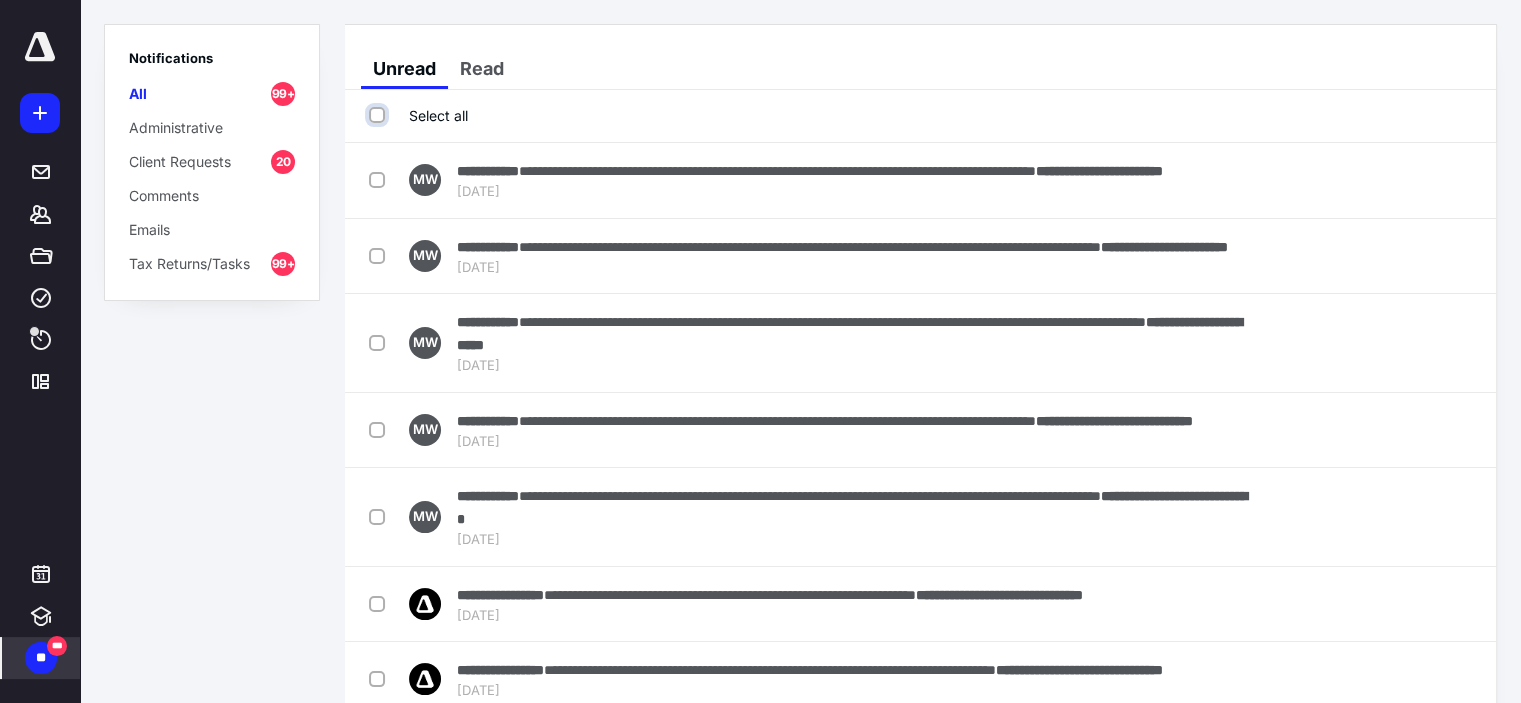 click on "Select all" at bounding box center [379, 115] 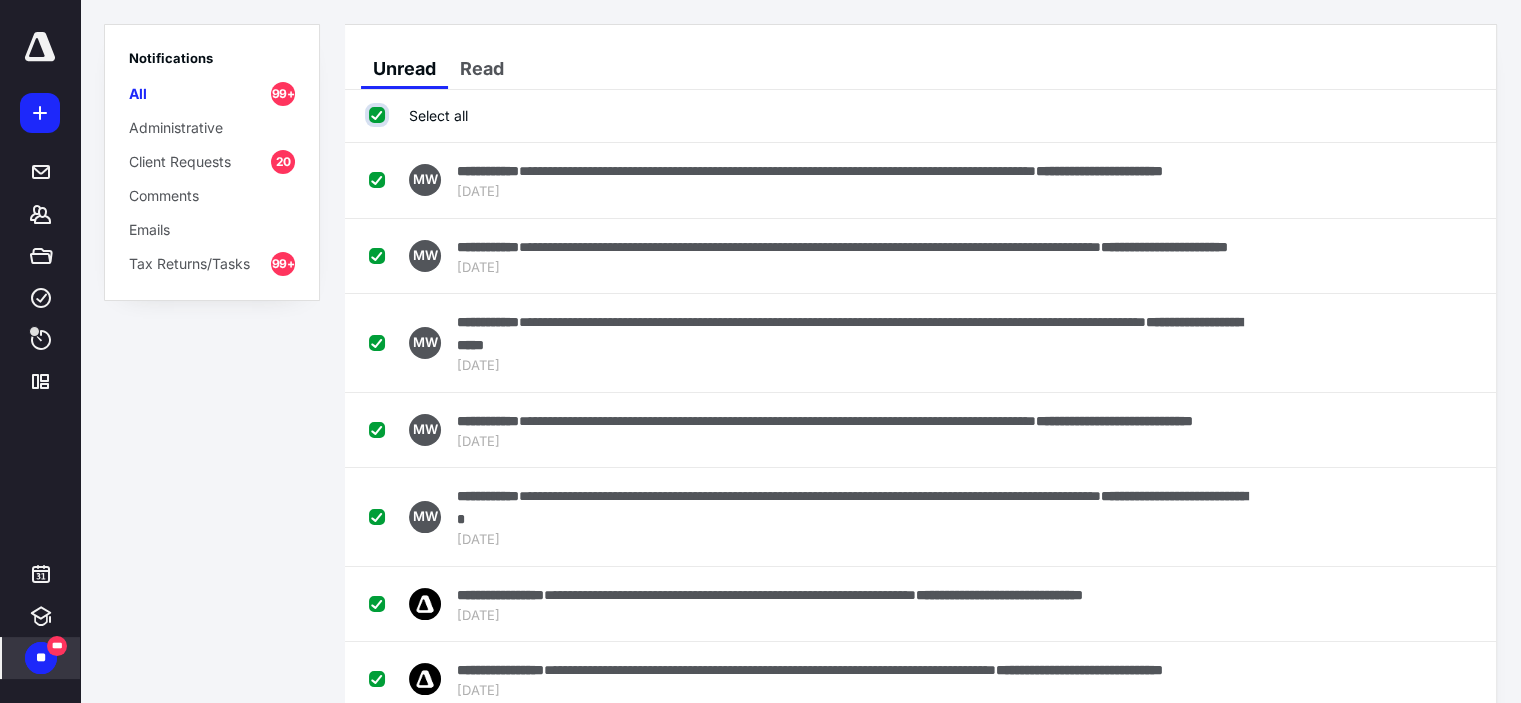 checkbox on "true" 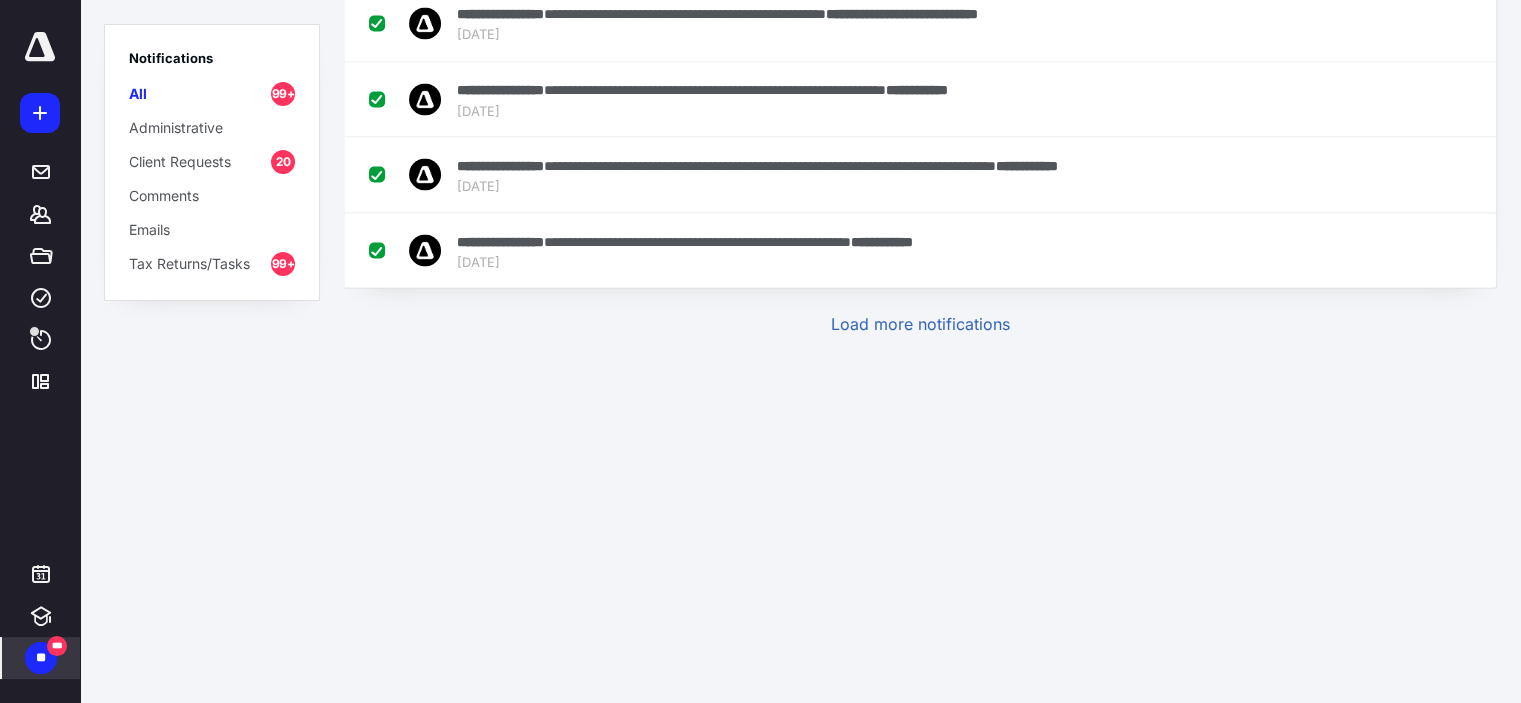 scroll, scrollTop: 3755, scrollLeft: 0, axis: vertical 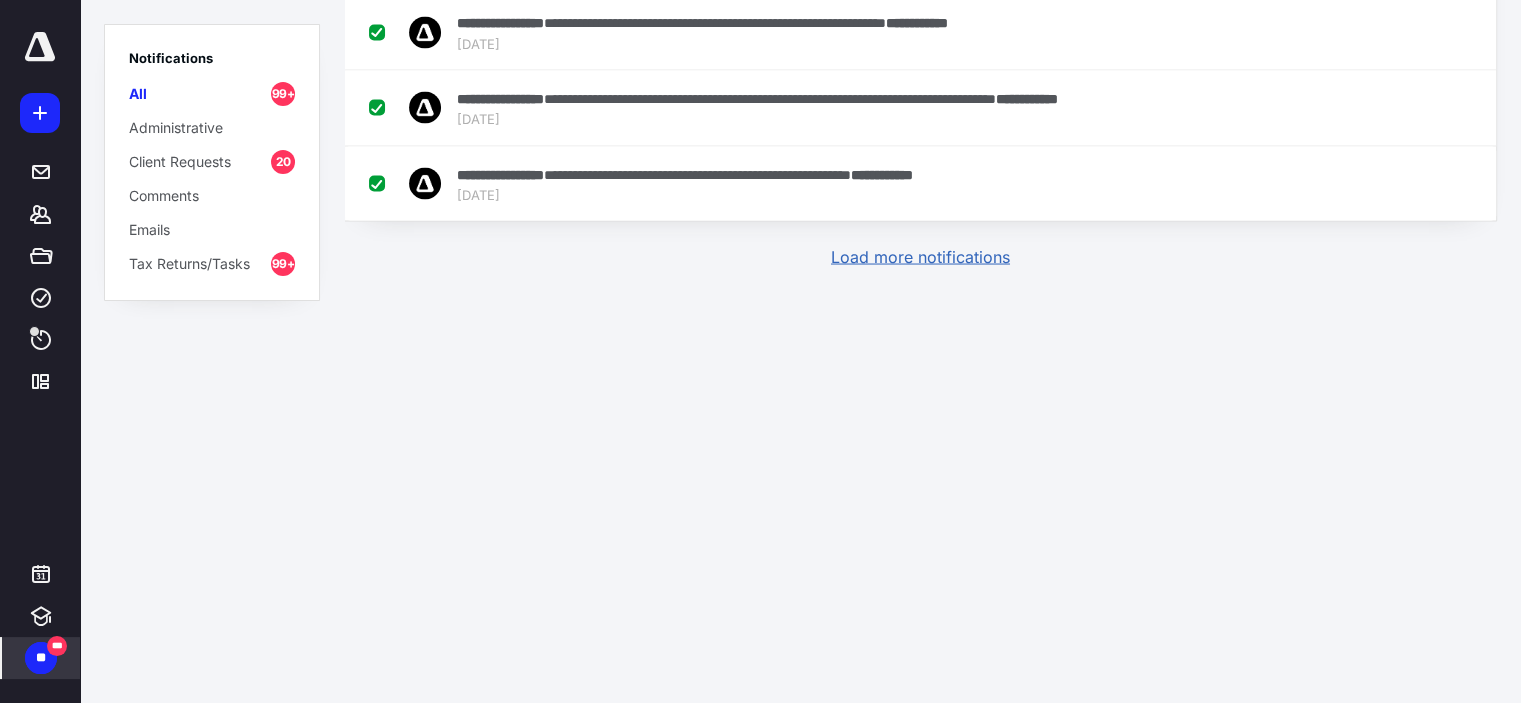 click on "Load more notifications" at bounding box center [920, 256] 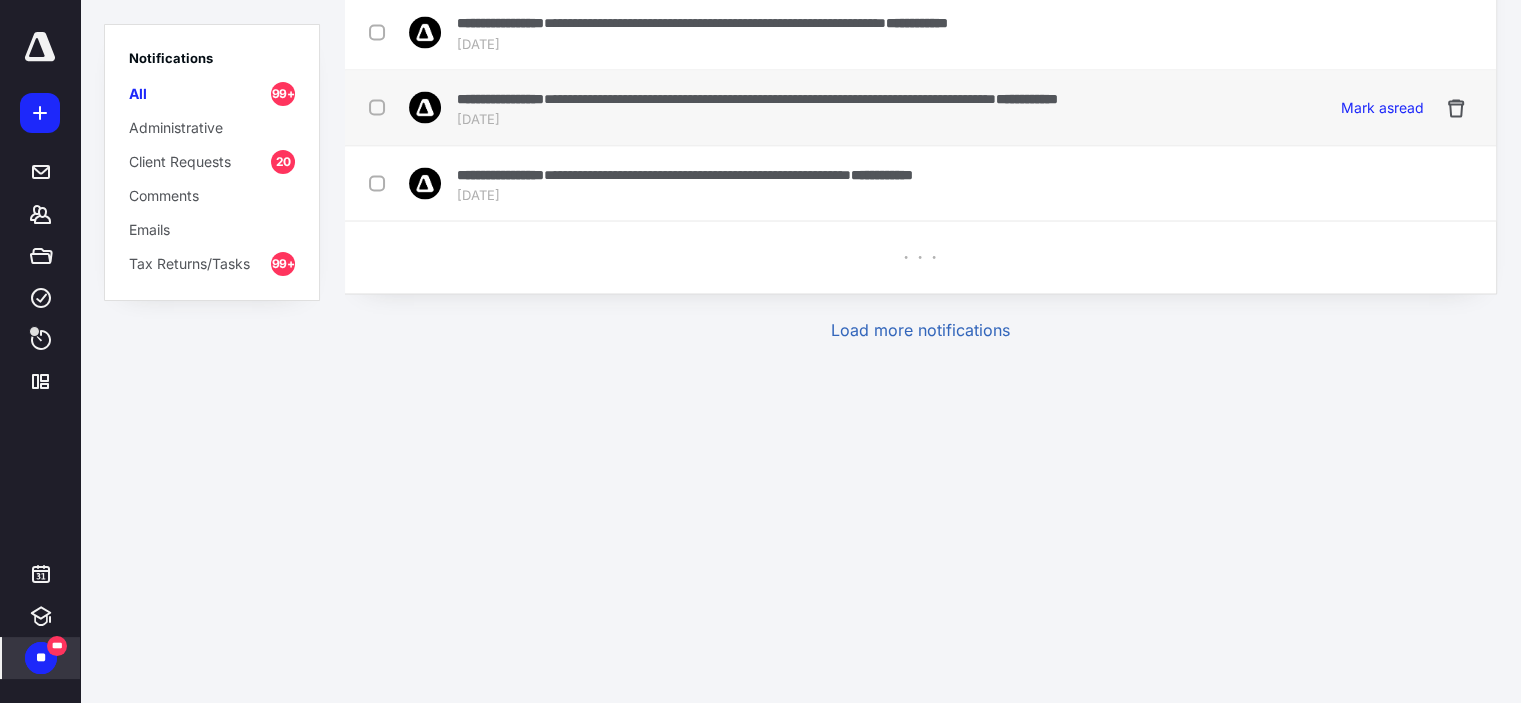 checkbox on "false" 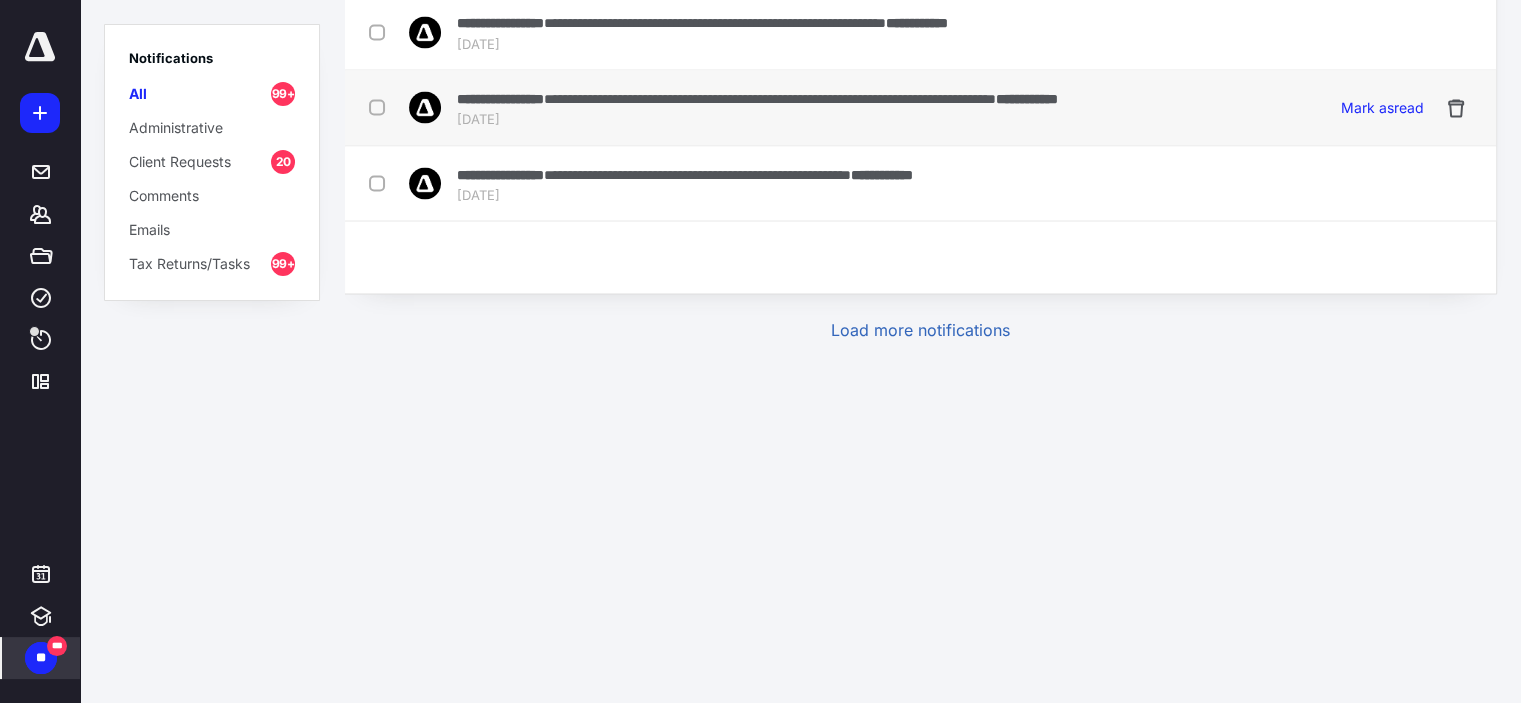 checkbox on "false" 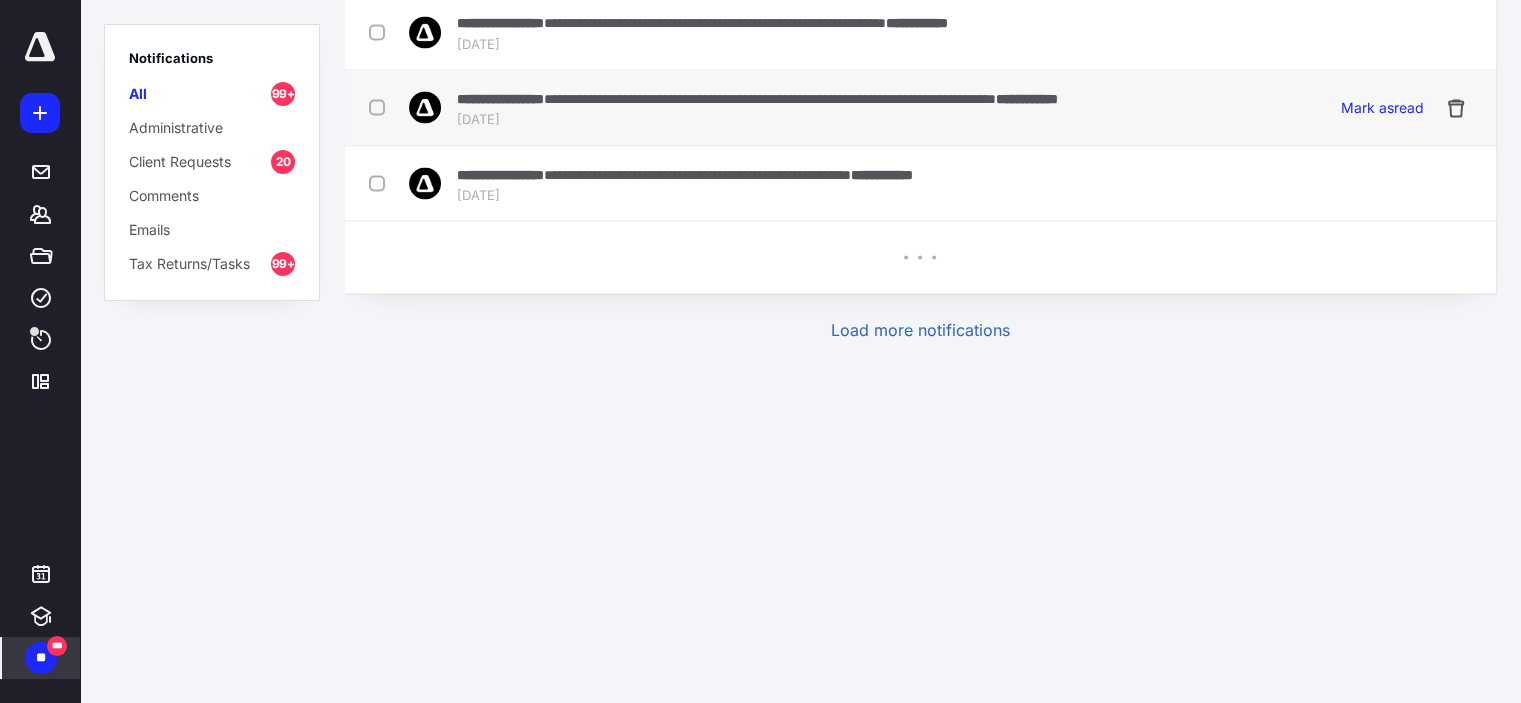 checkbox on "false" 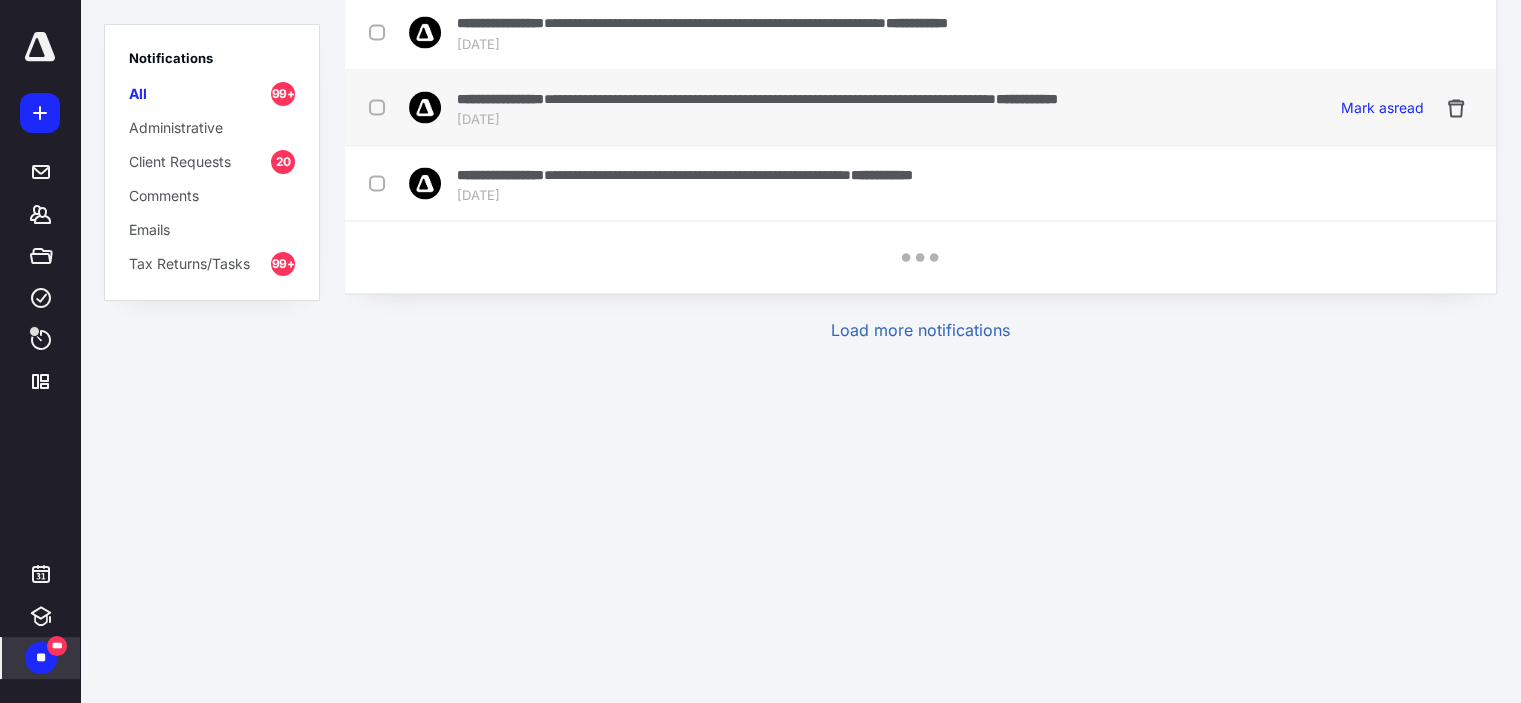 checkbox on "false" 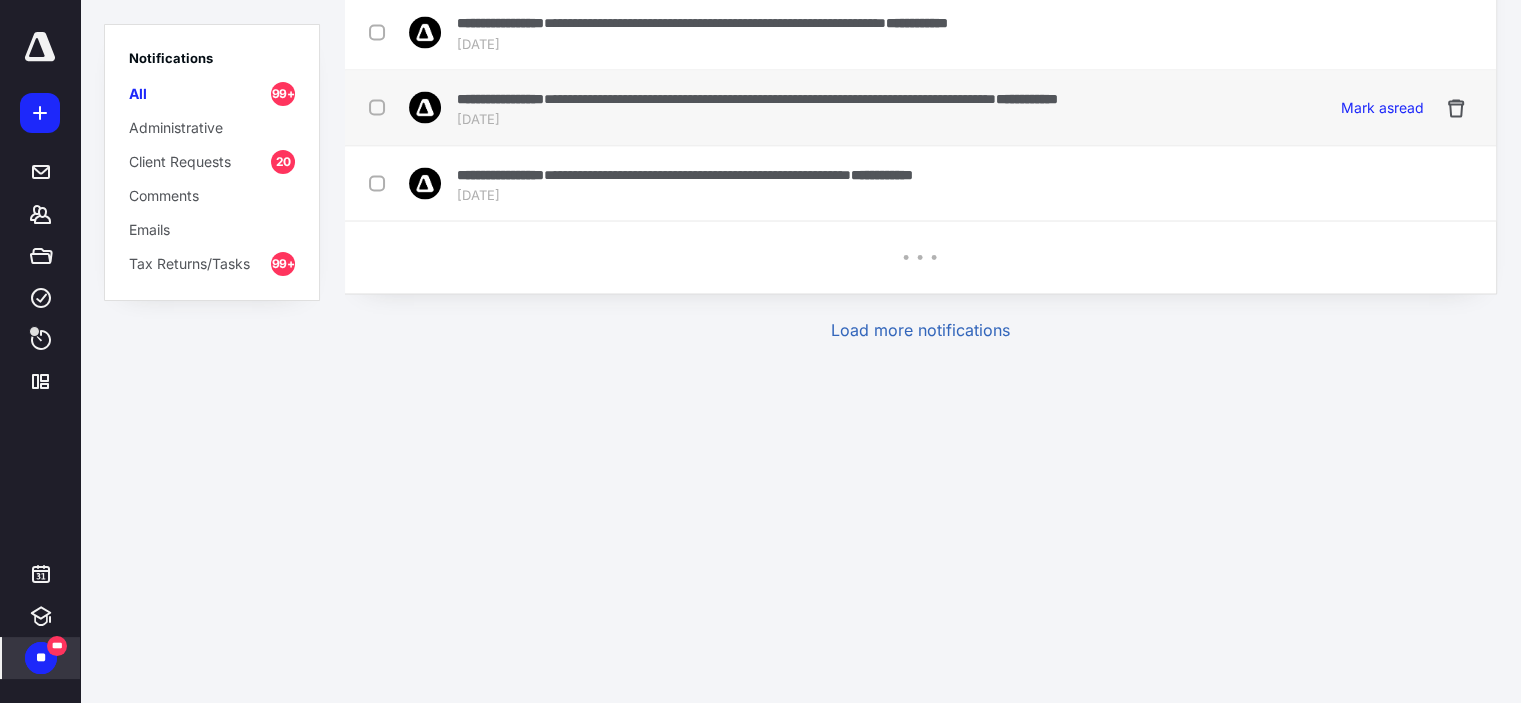 checkbox on "false" 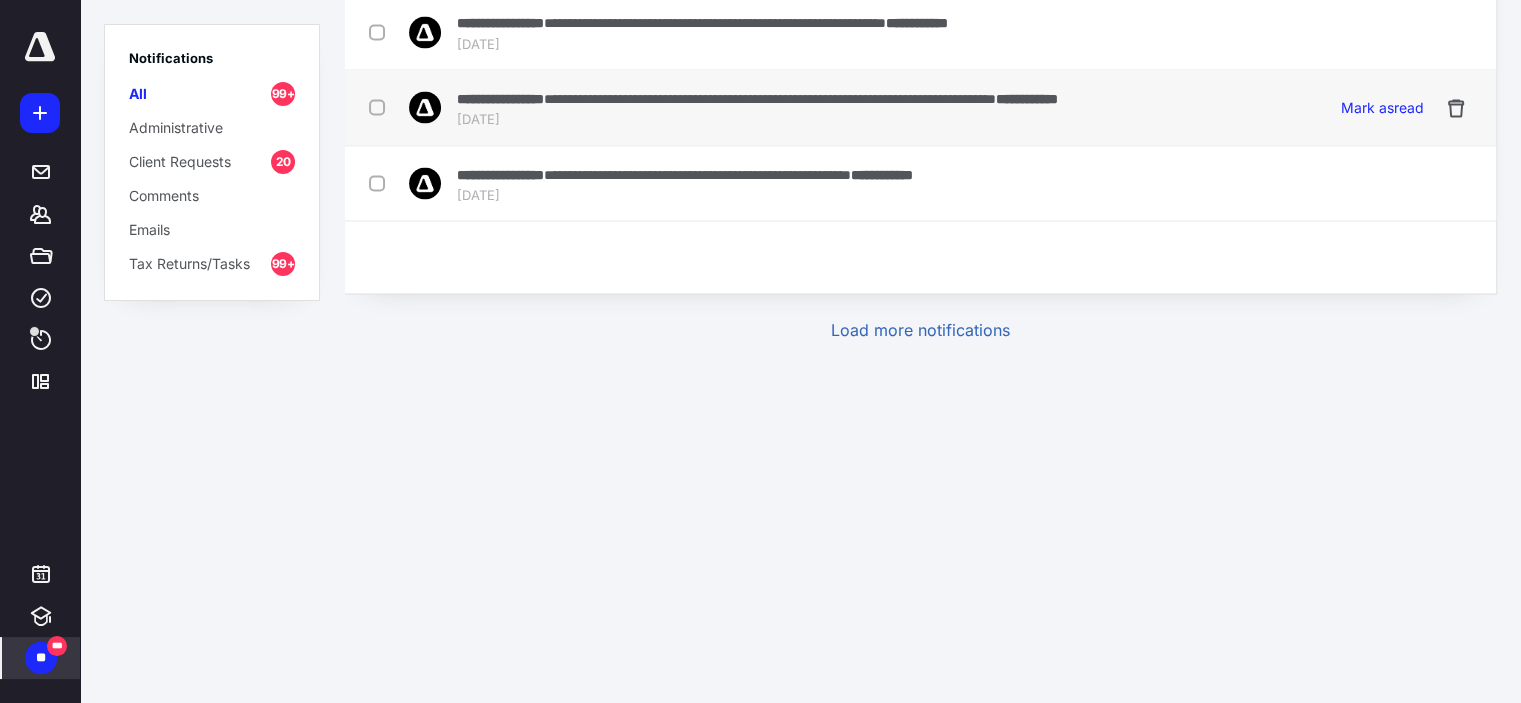 checkbox on "false" 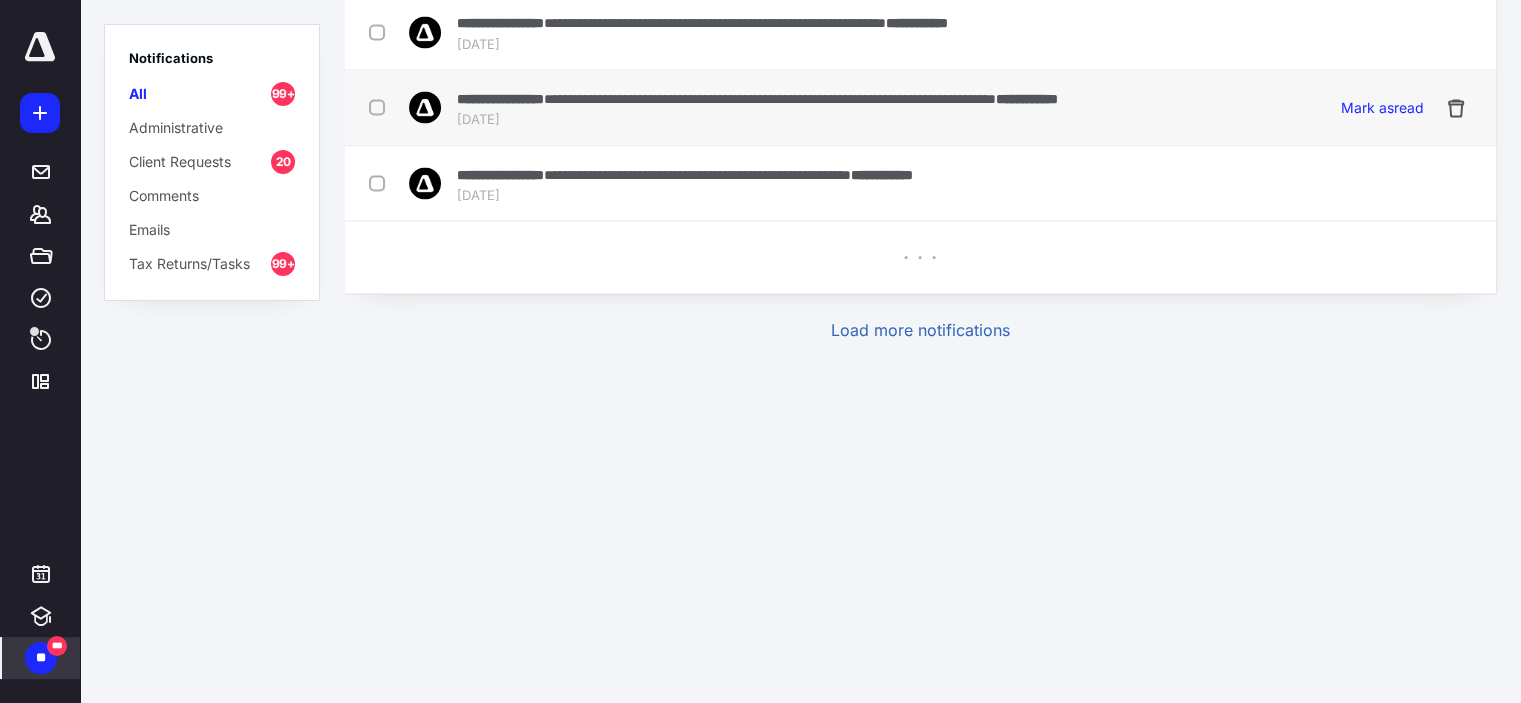 checkbox on "false" 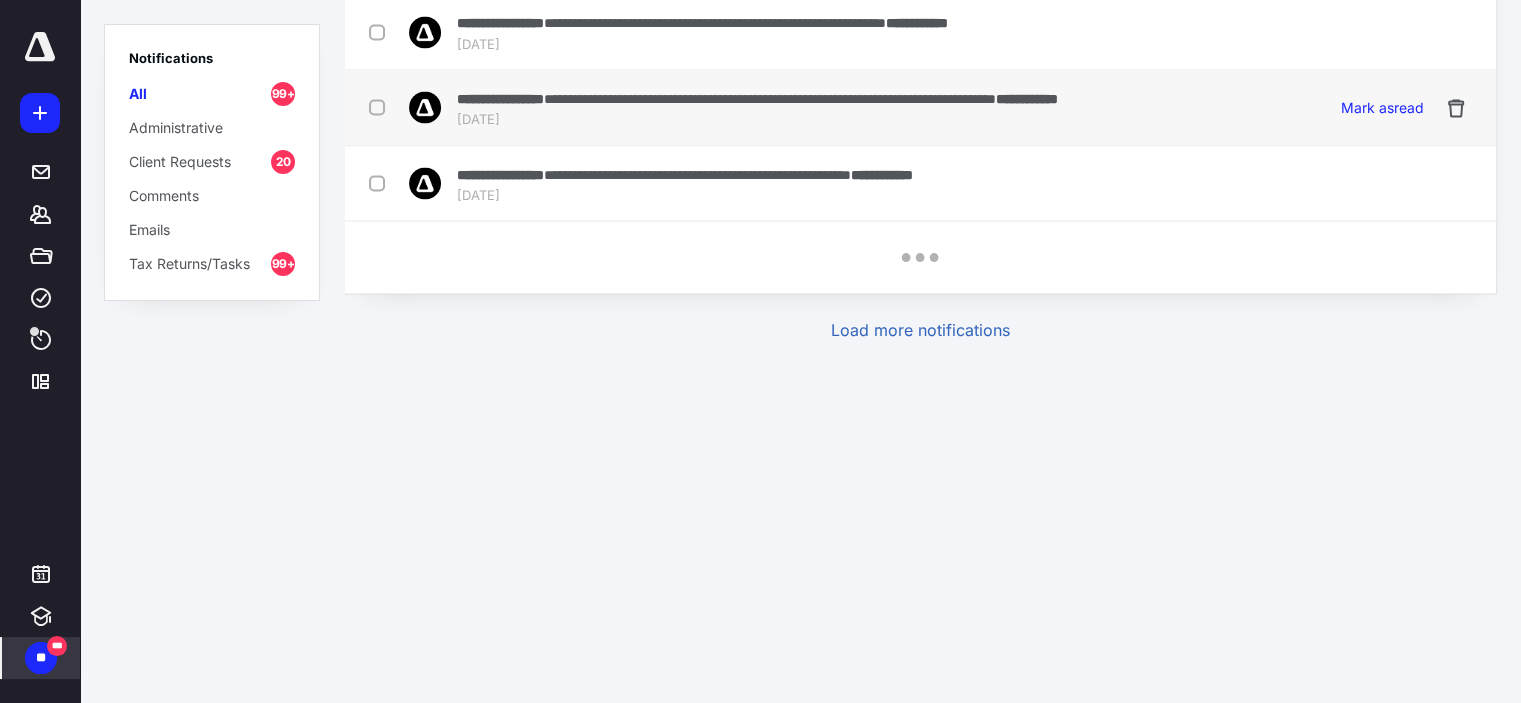 checkbox on "false" 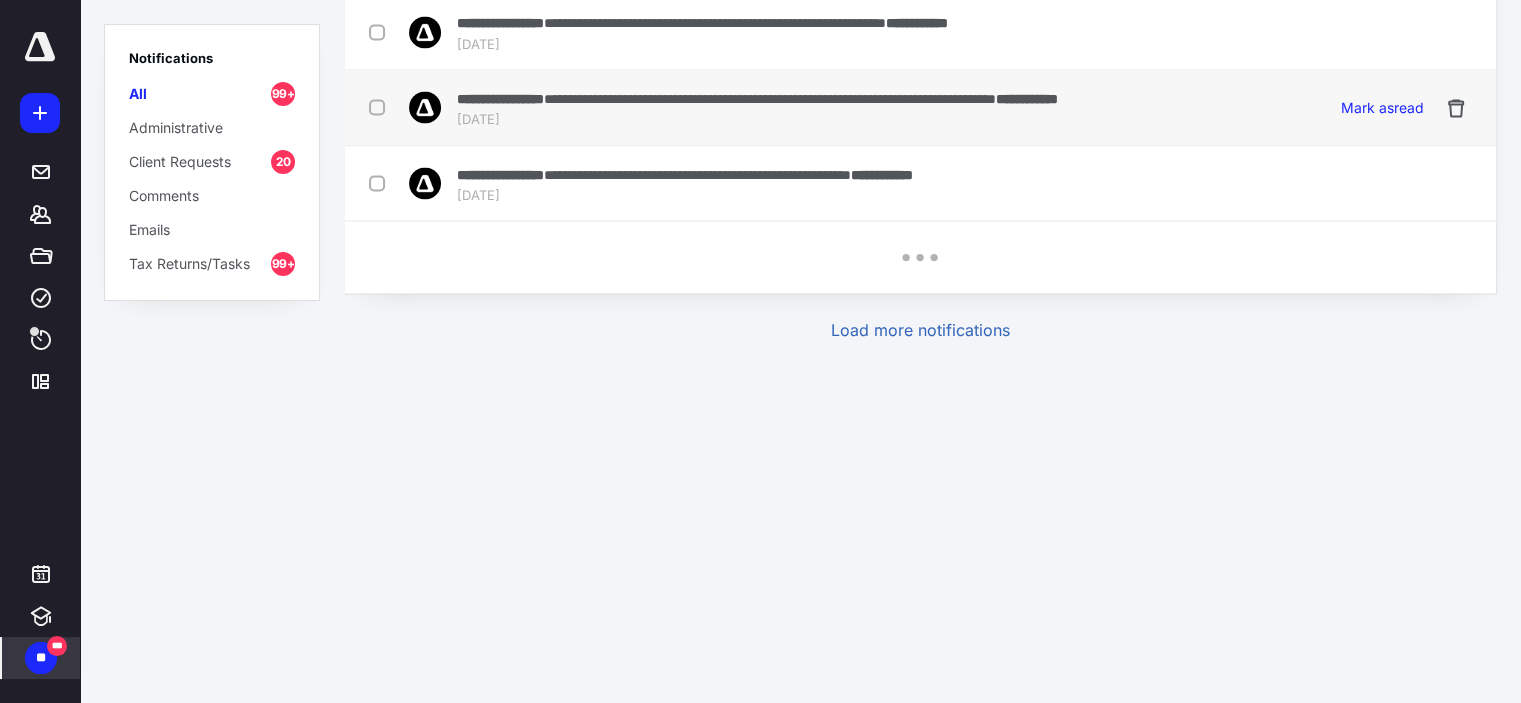 checkbox on "false" 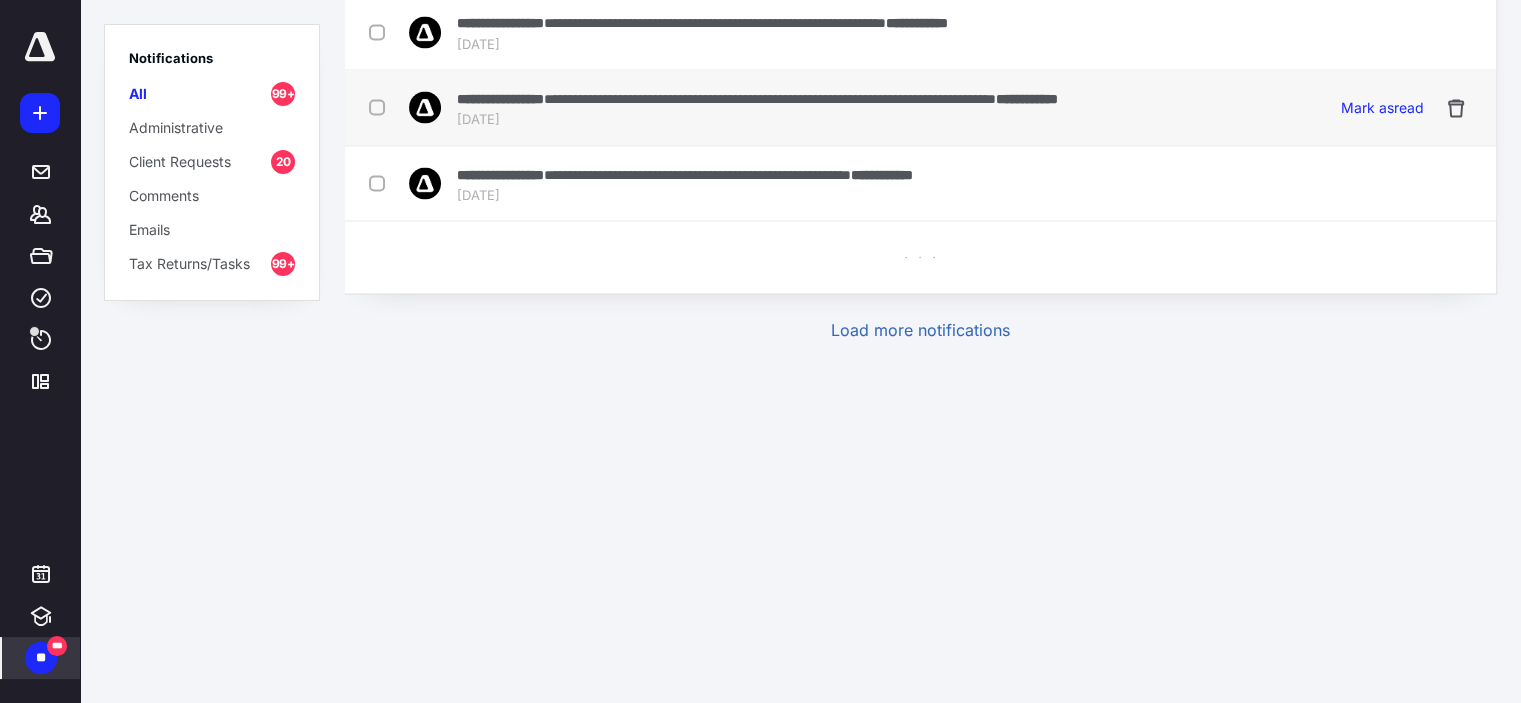 checkbox on "false" 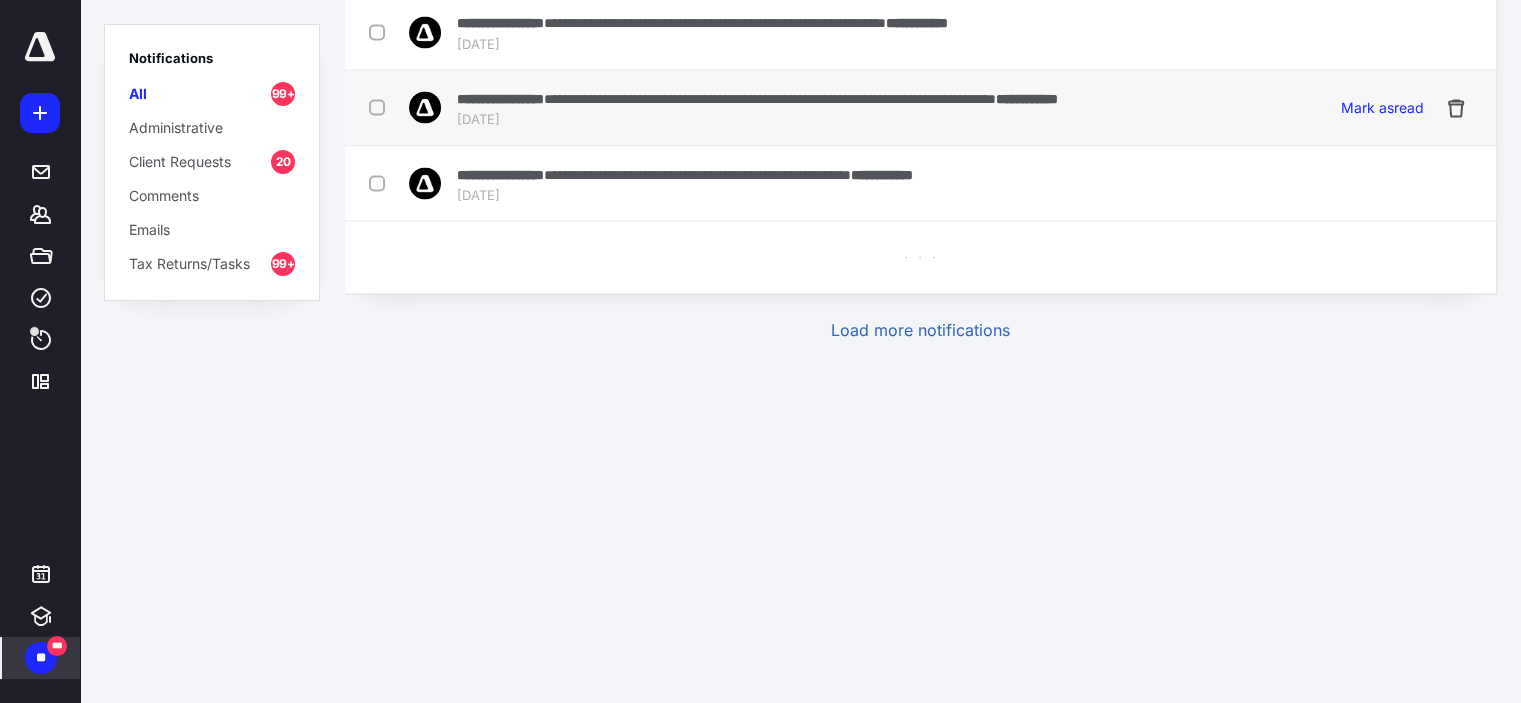 checkbox on "false" 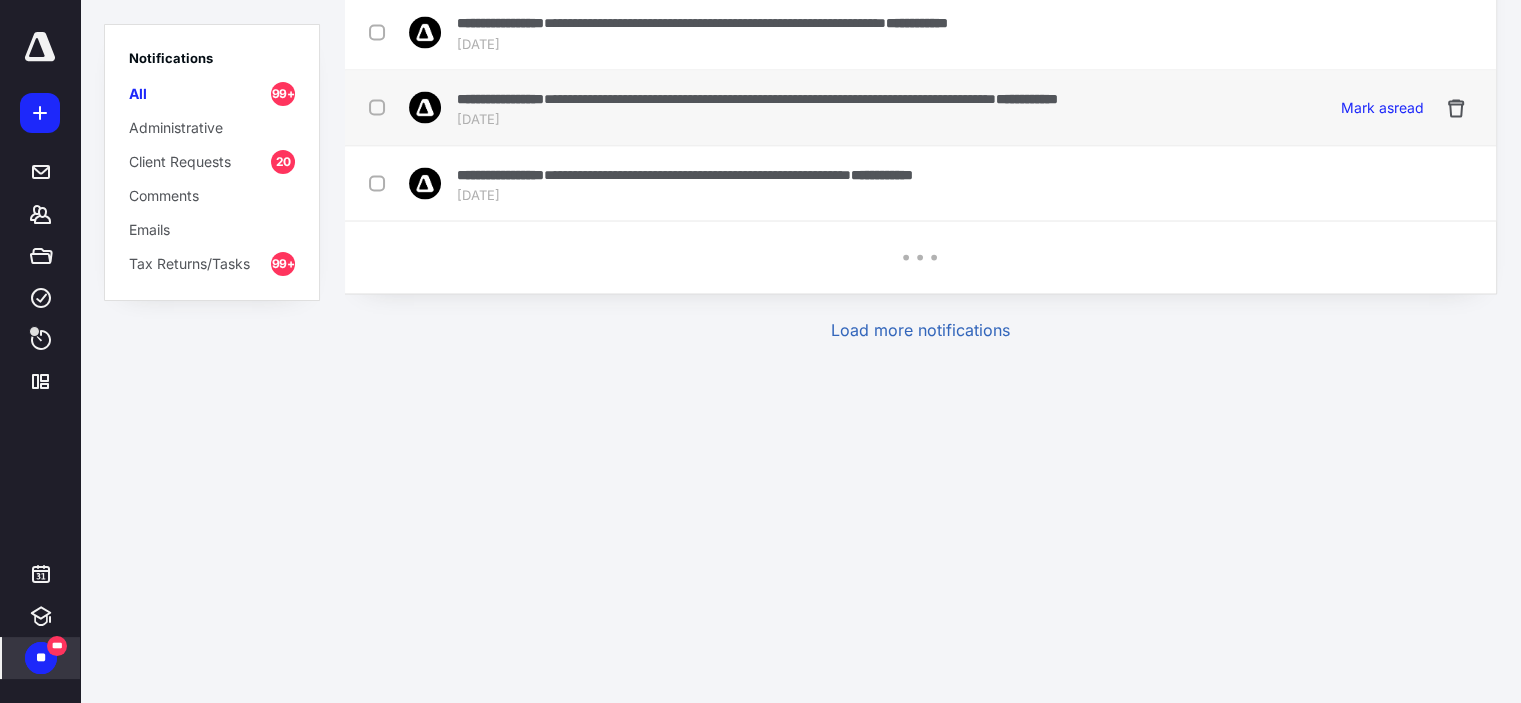 checkbox on "false" 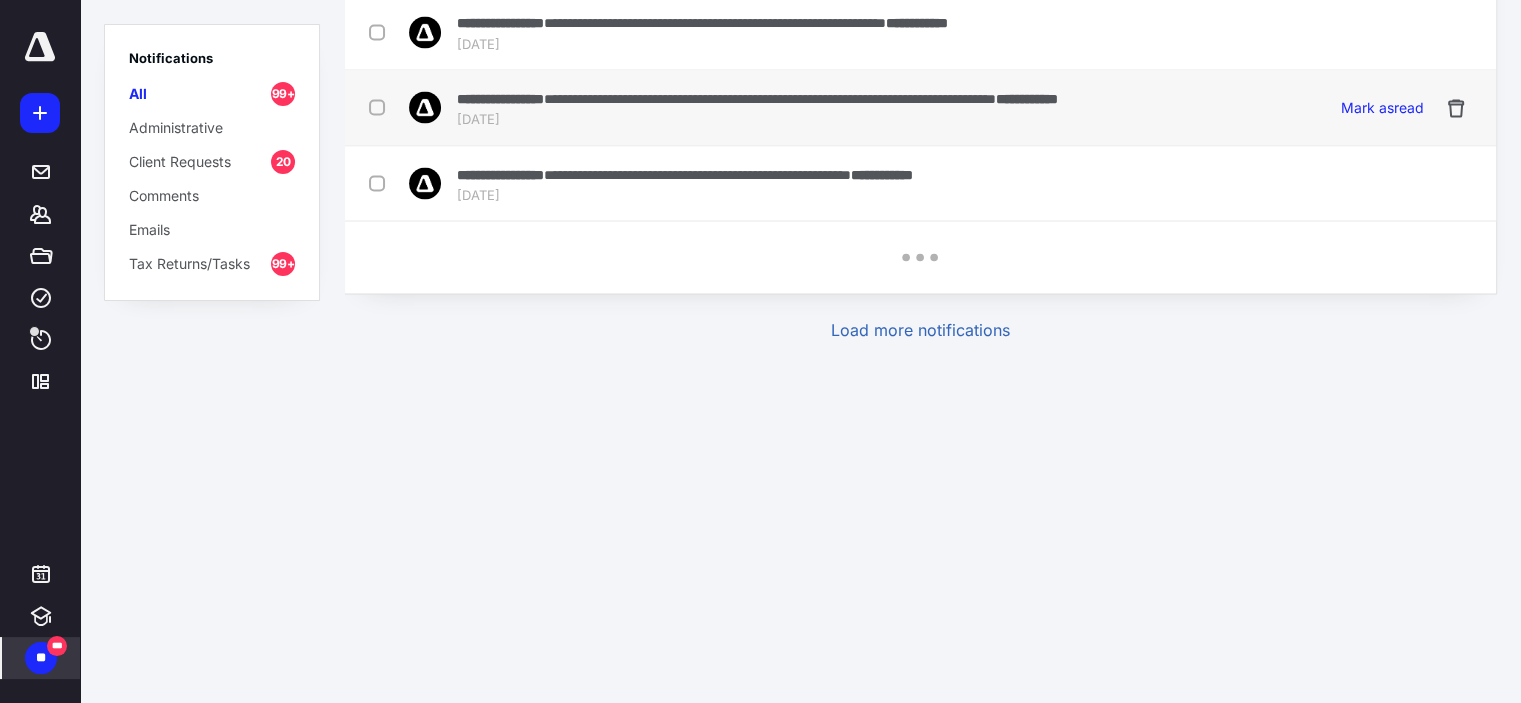 checkbox on "false" 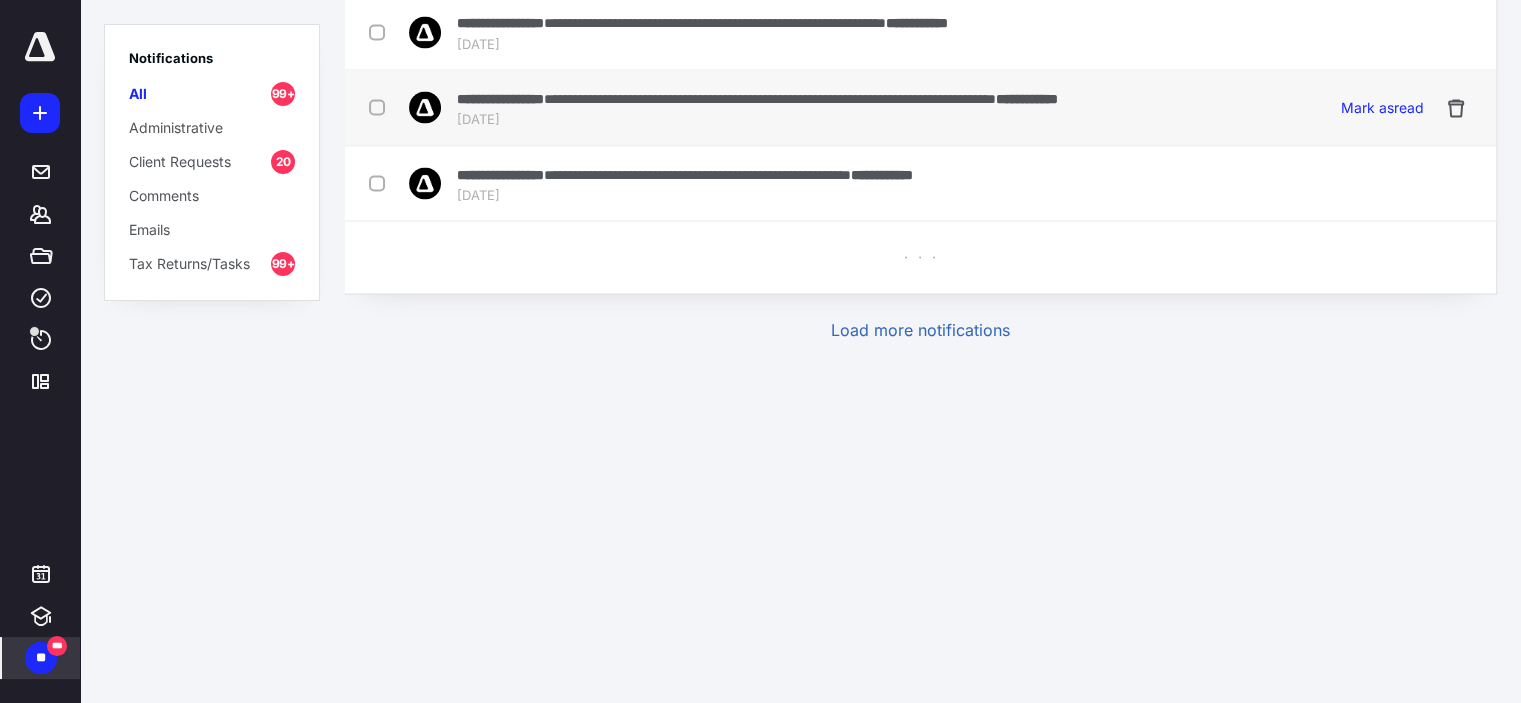 checkbox on "false" 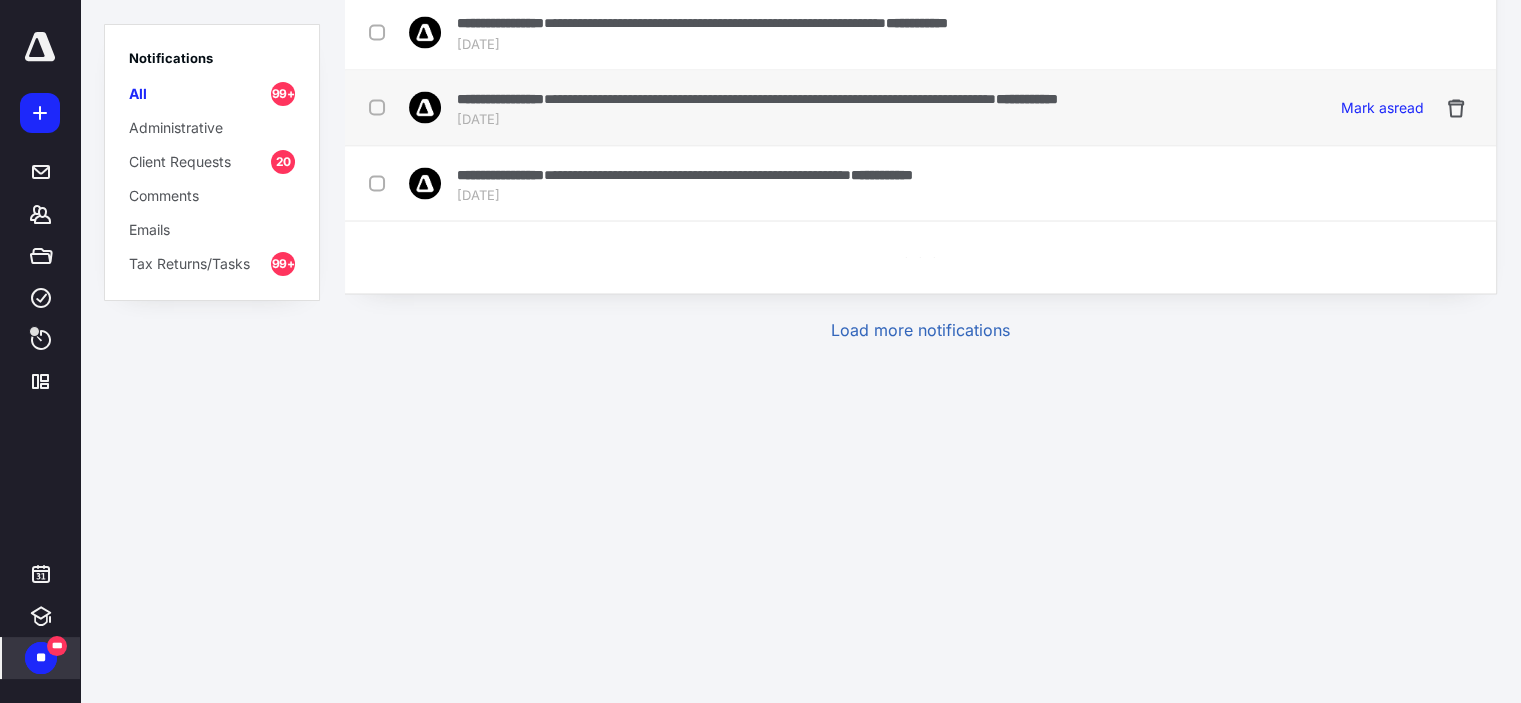 checkbox on "false" 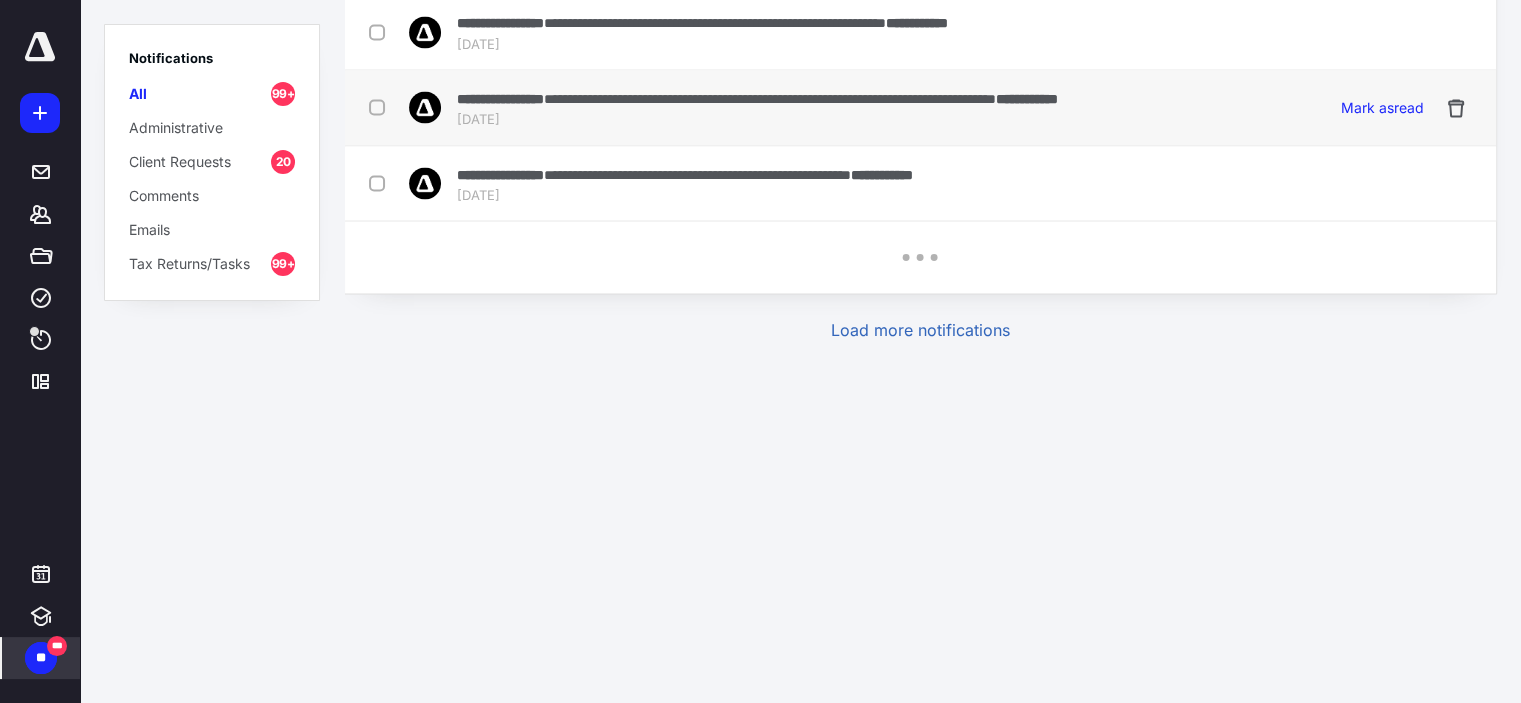 checkbox on "false" 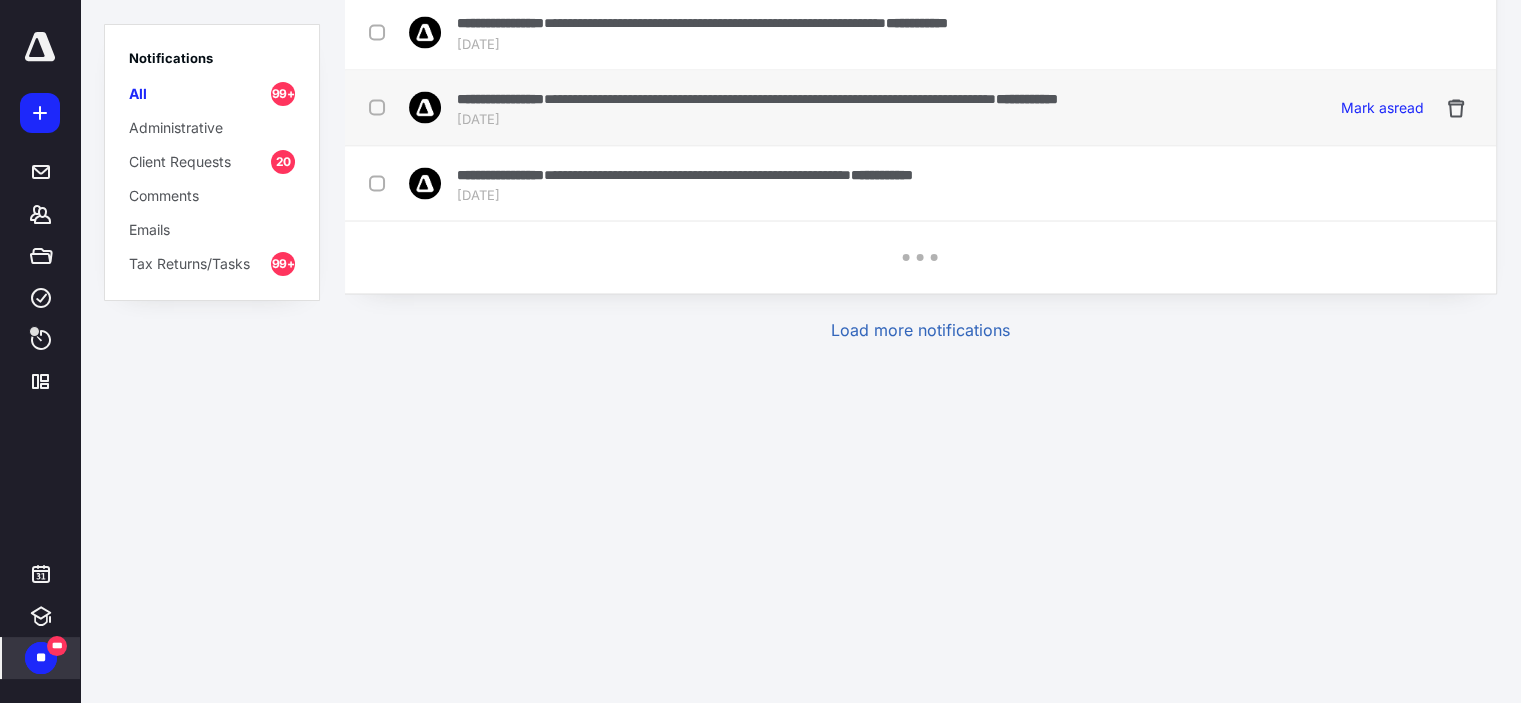 checkbox on "false" 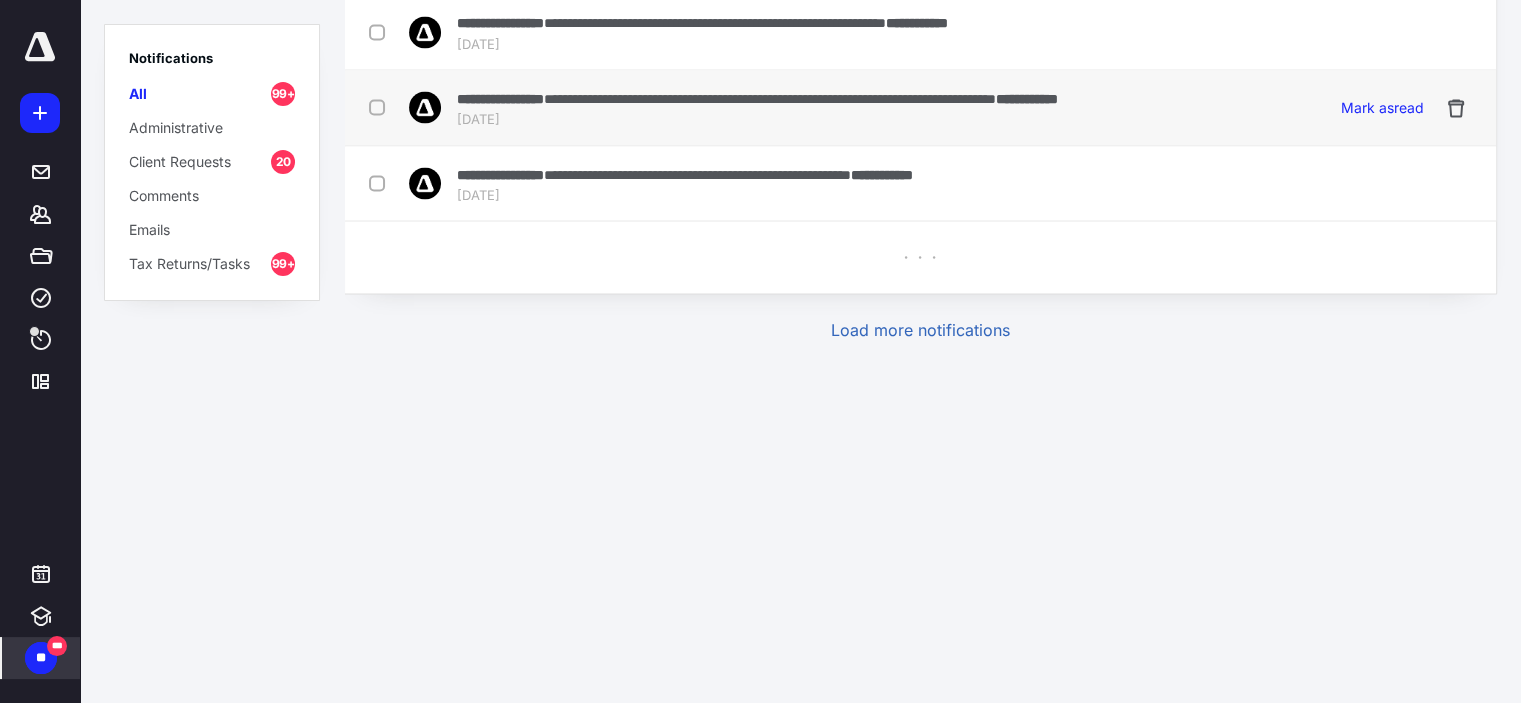 checkbox on "false" 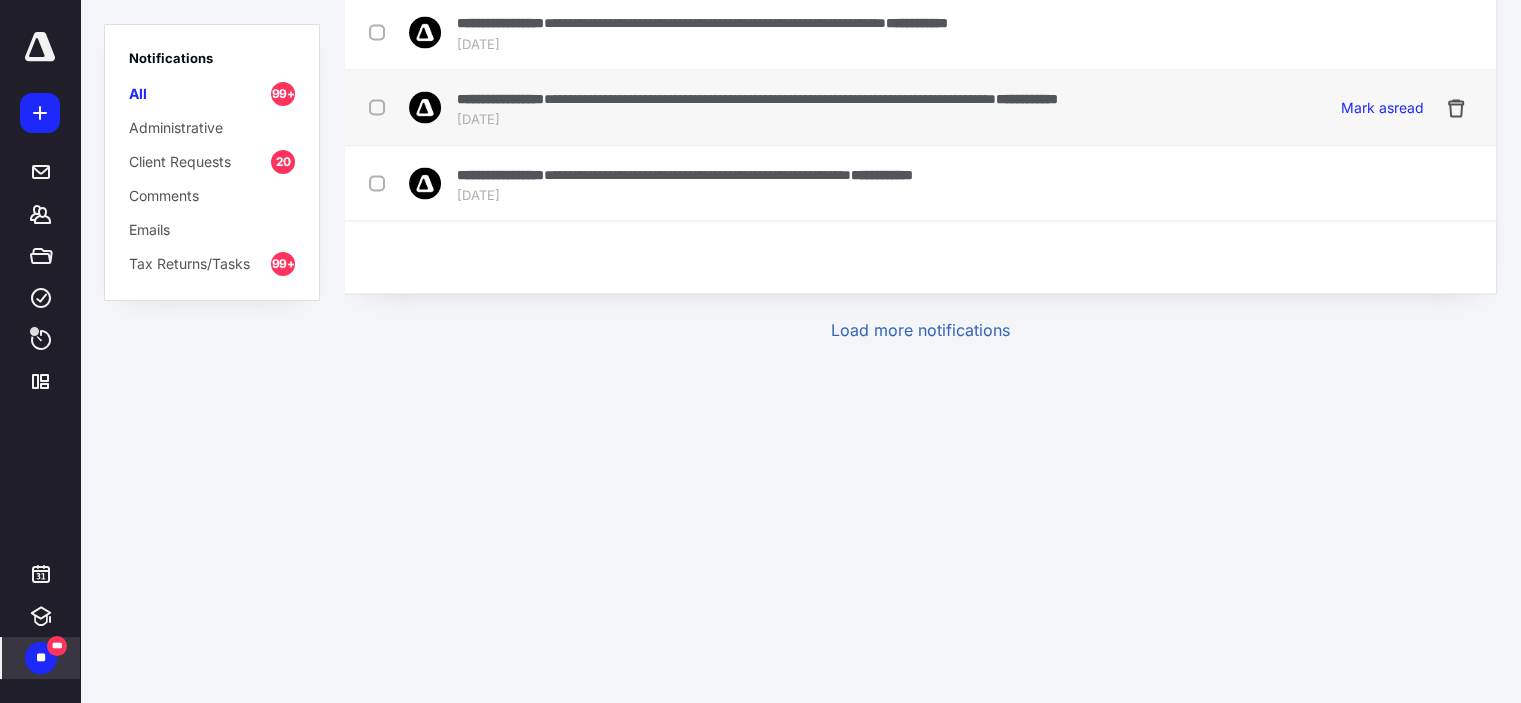 checkbox on "false" 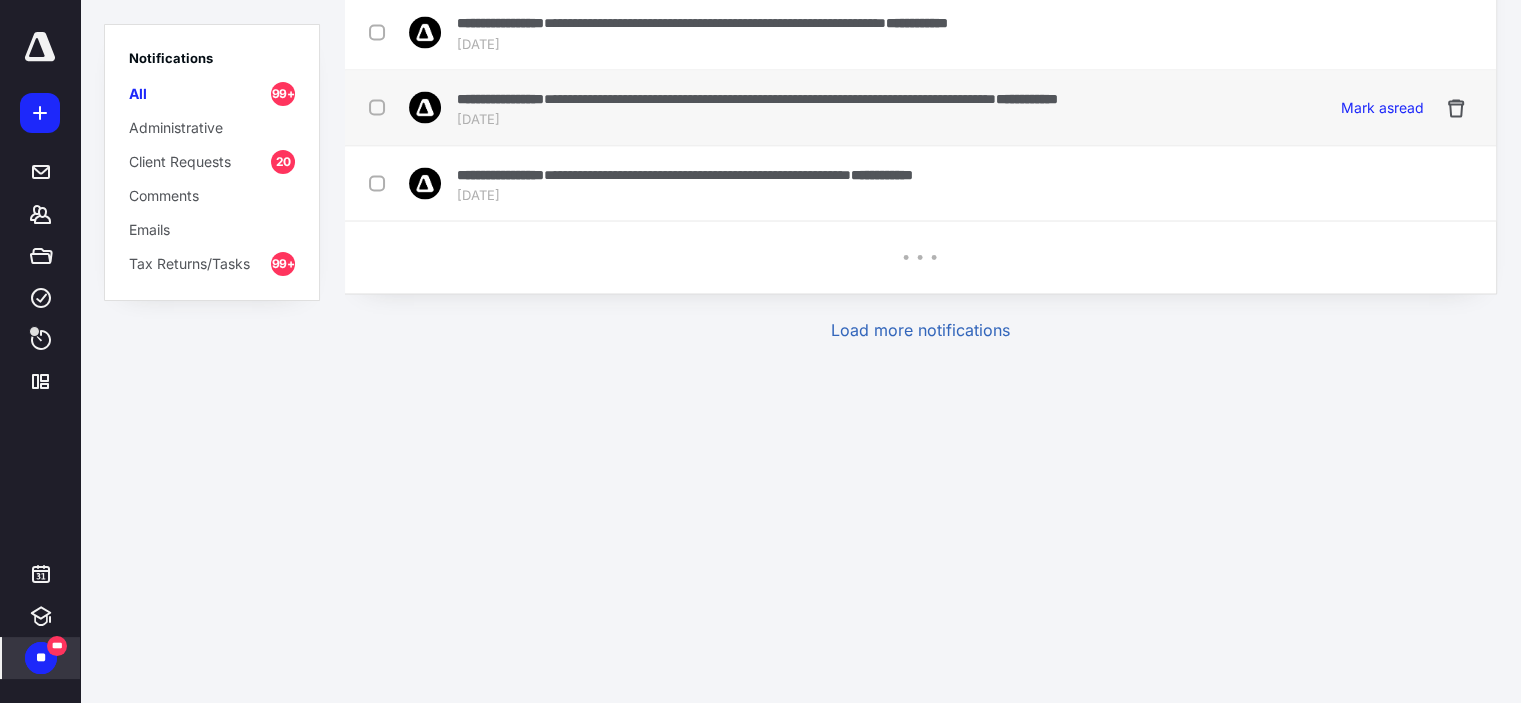 checkbox on "false" 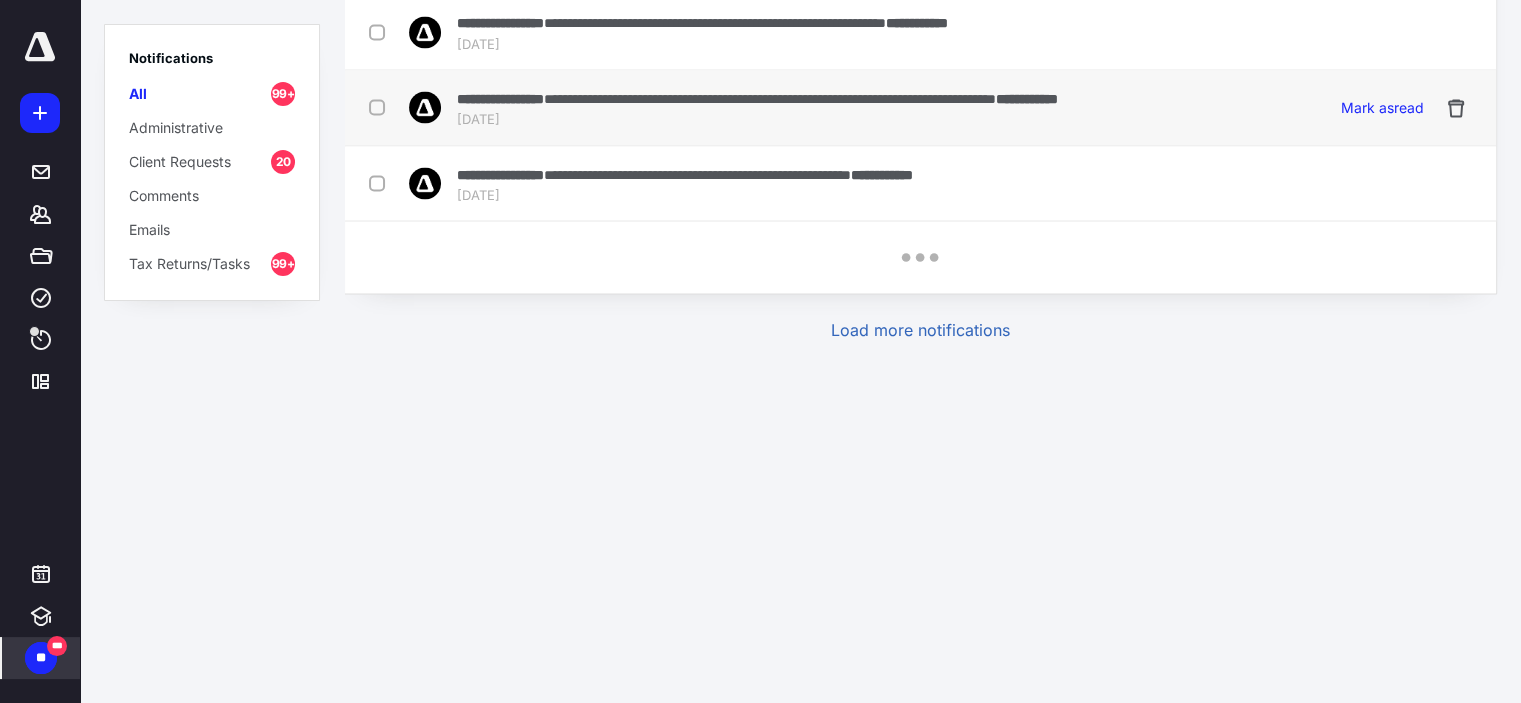 checkbox on "false" 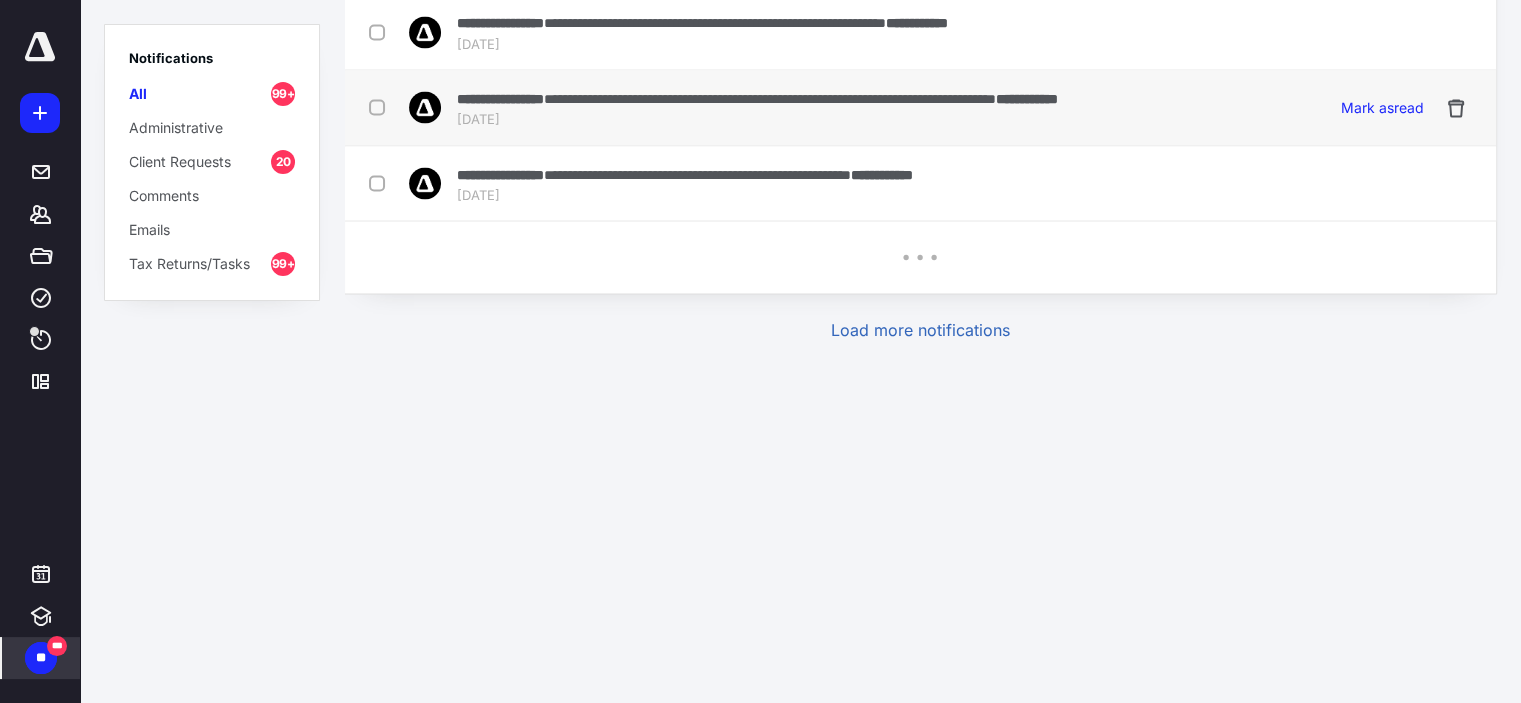 checkbox on "false" 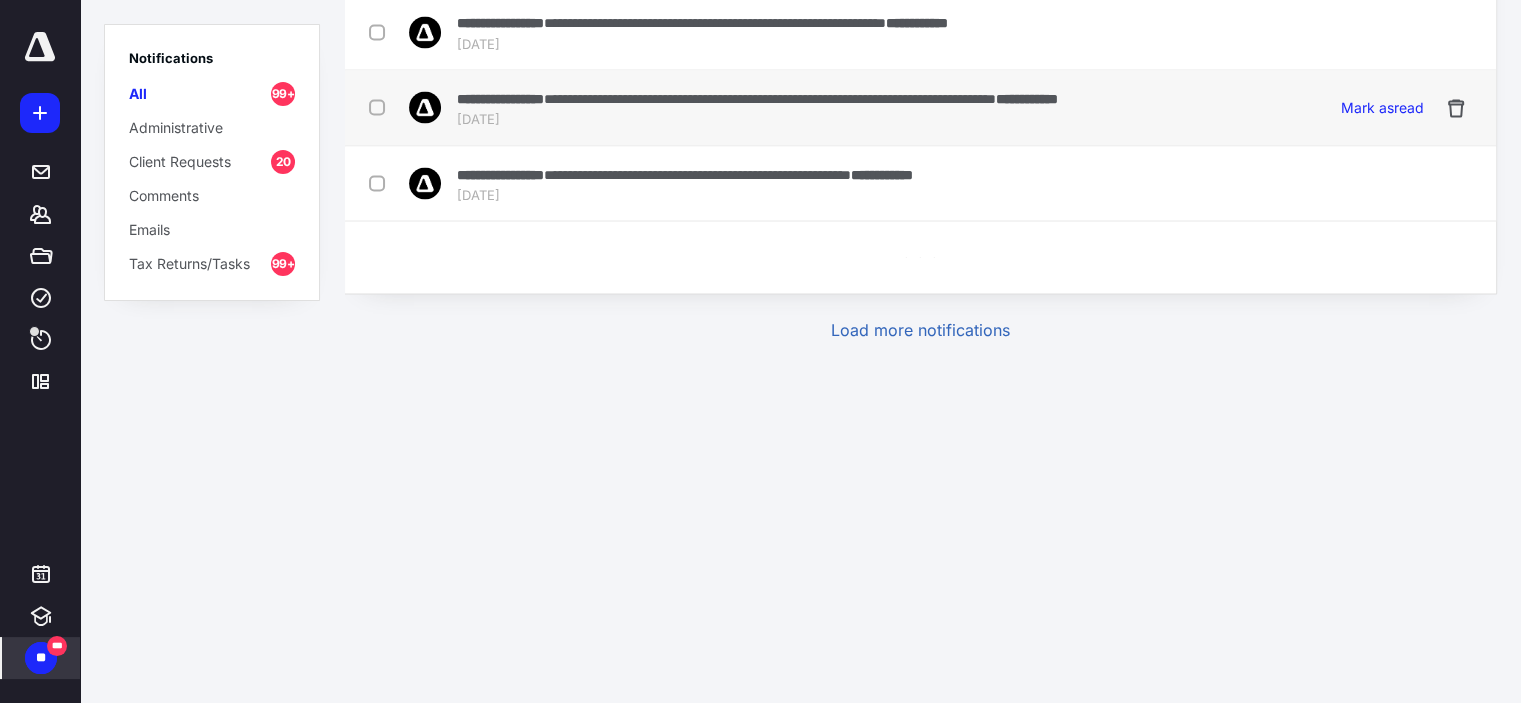 checkbox on "false" 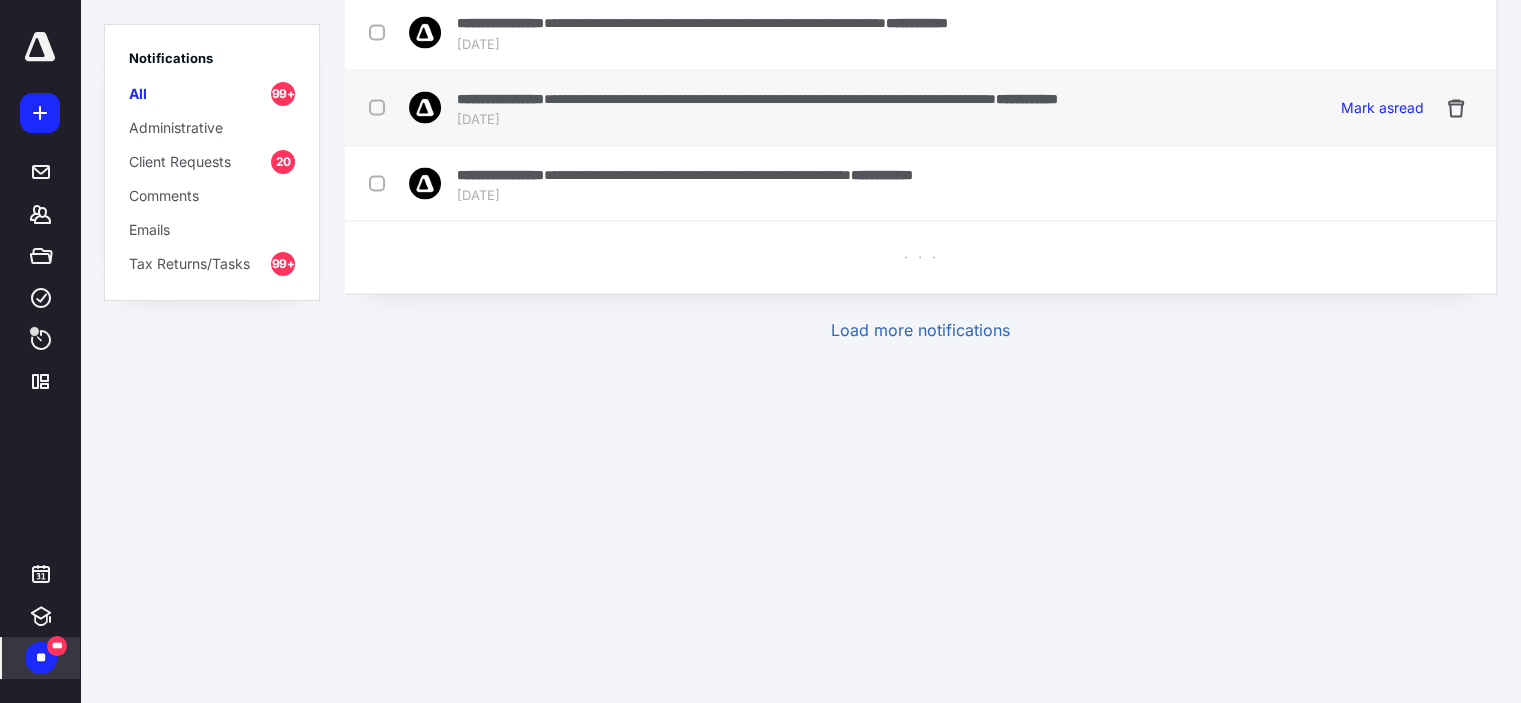 checkbox on "false" 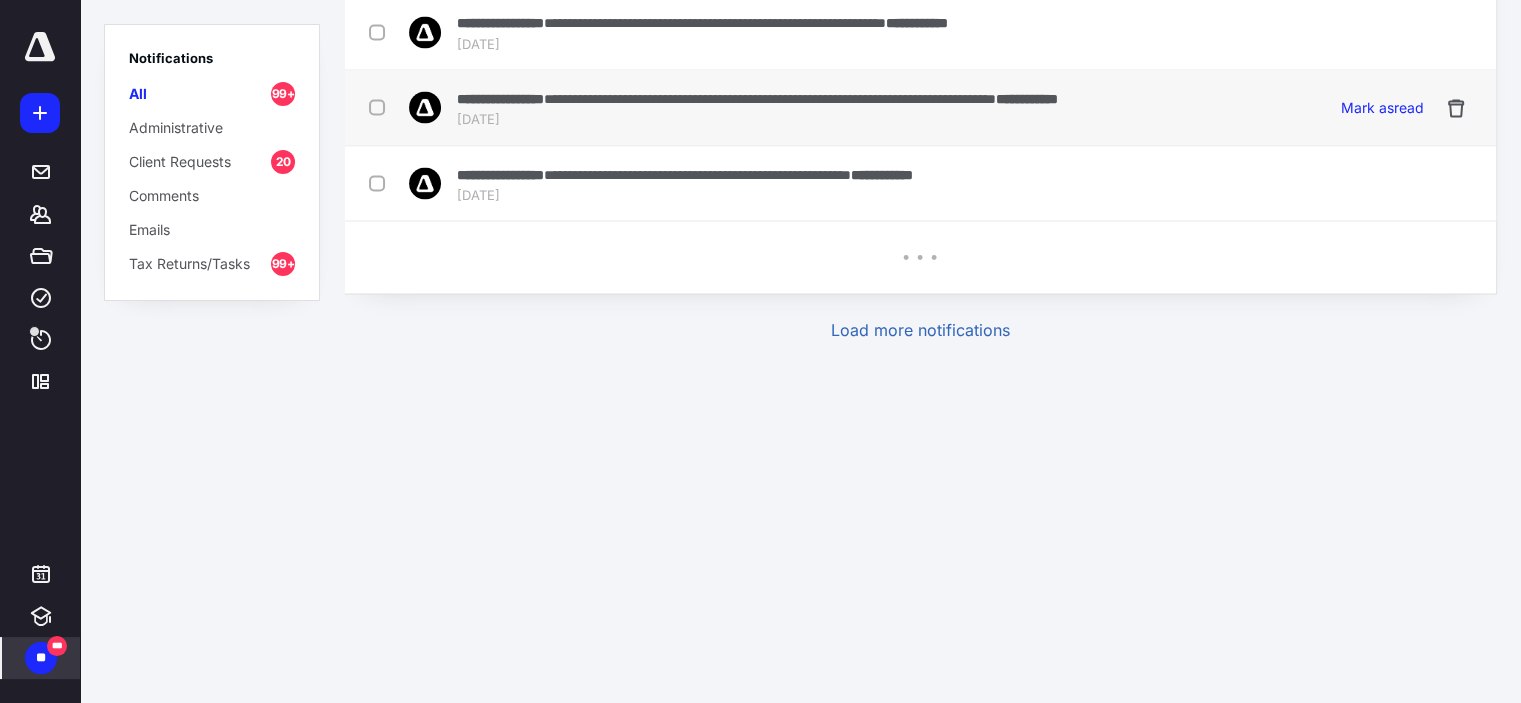 checkbox on "false" 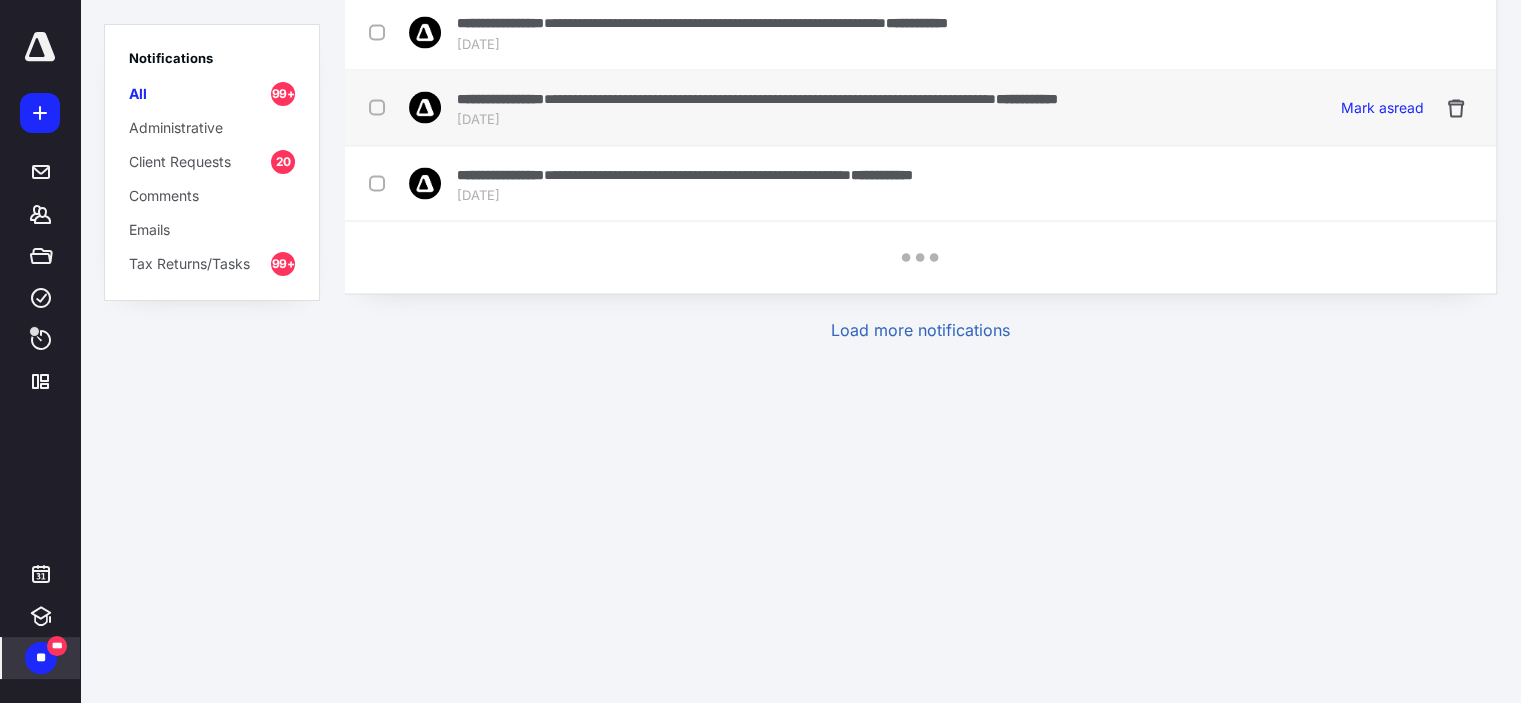 checkbox on "false" 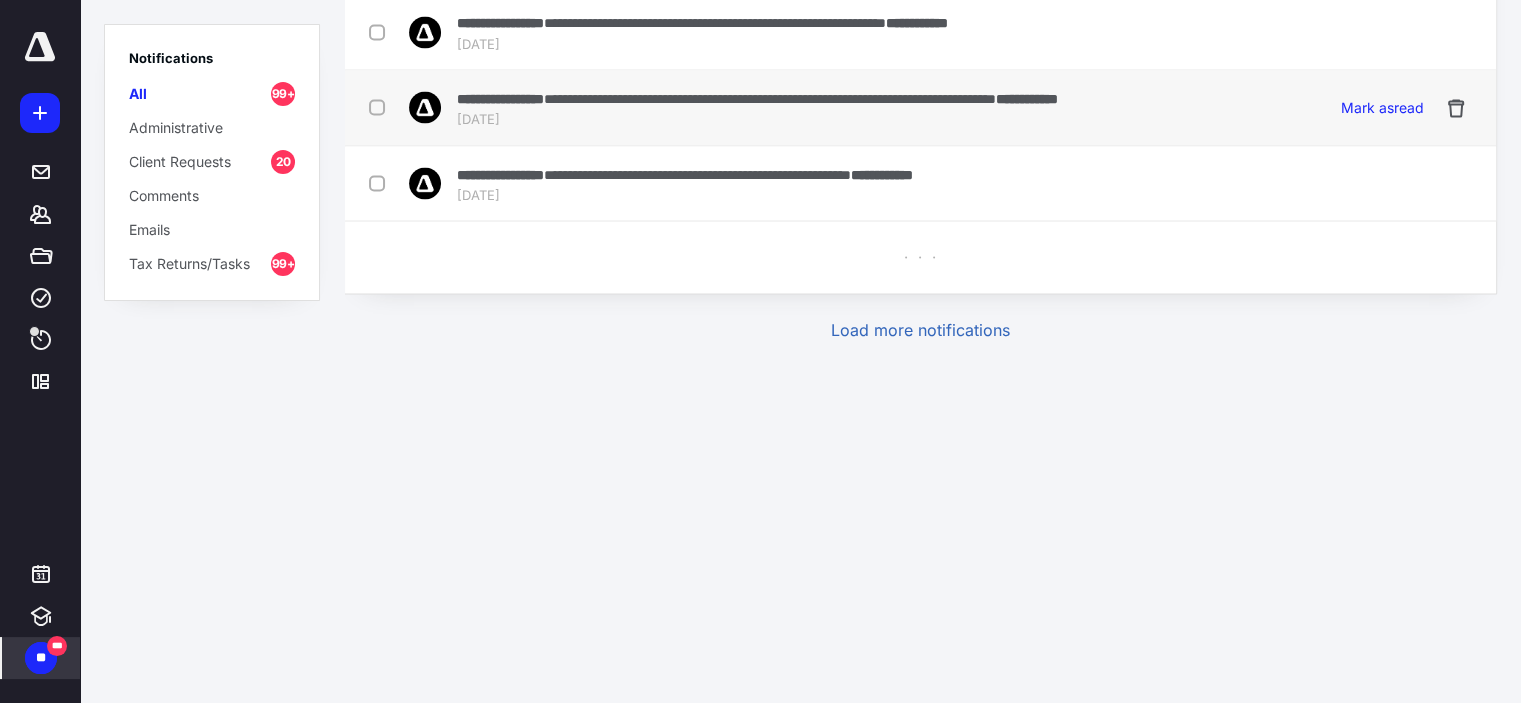 checkbox on "false" 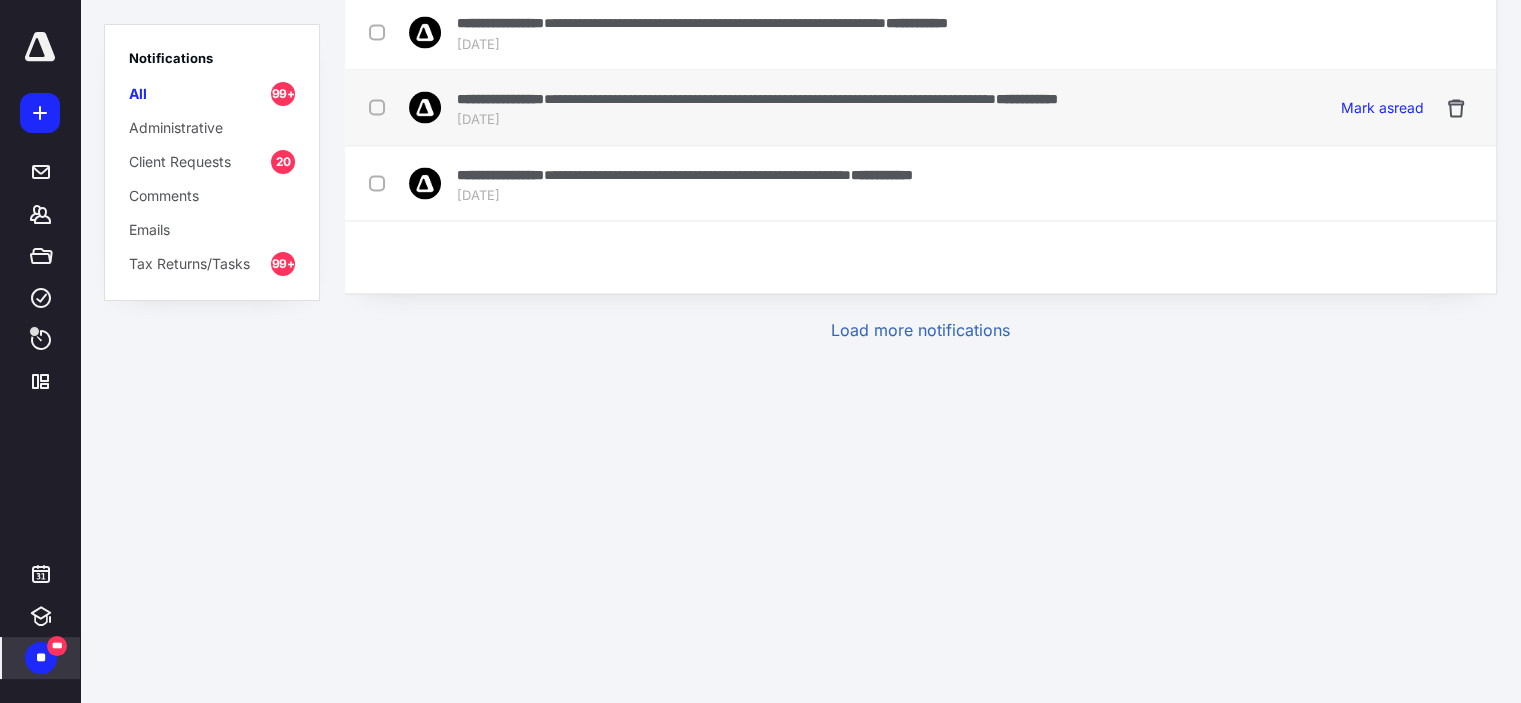 checkbox on "false" 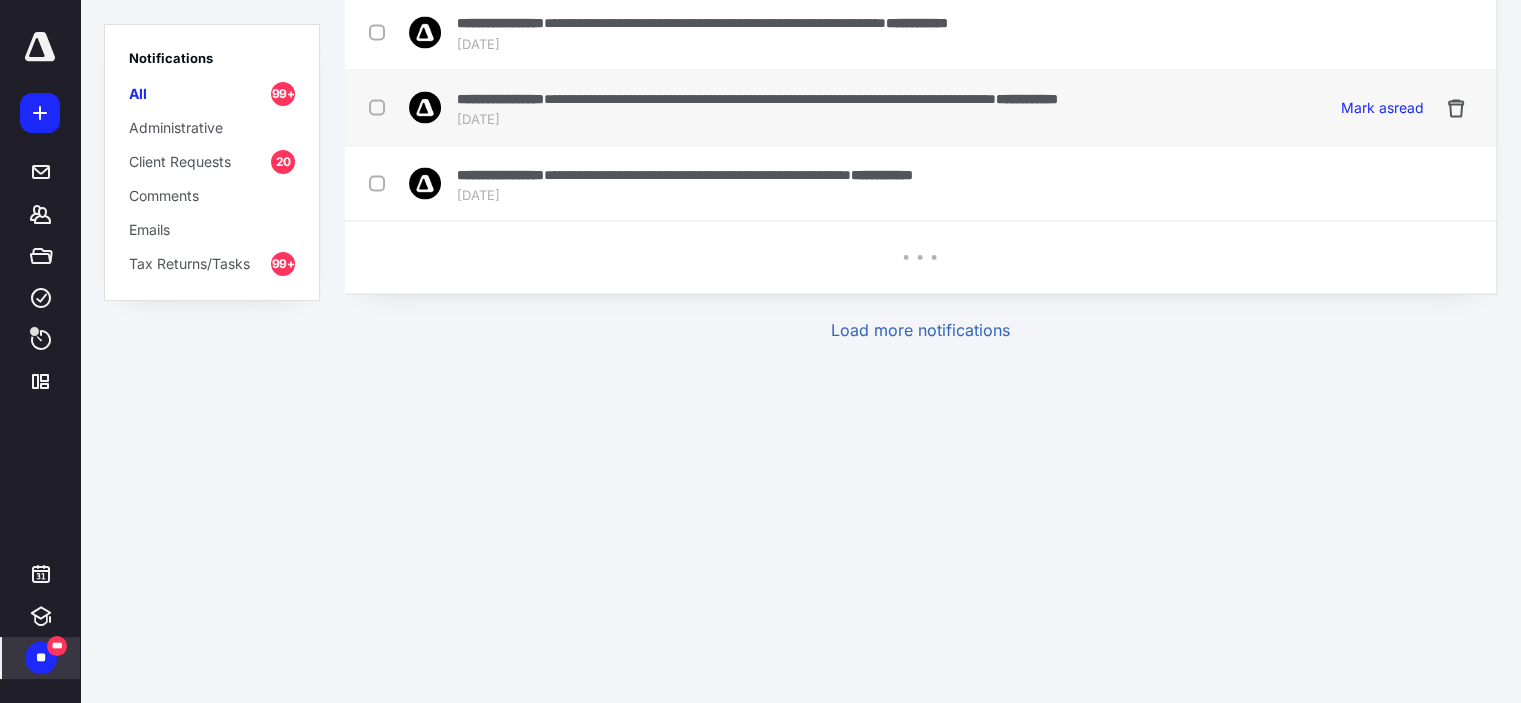 checkbox on "false" 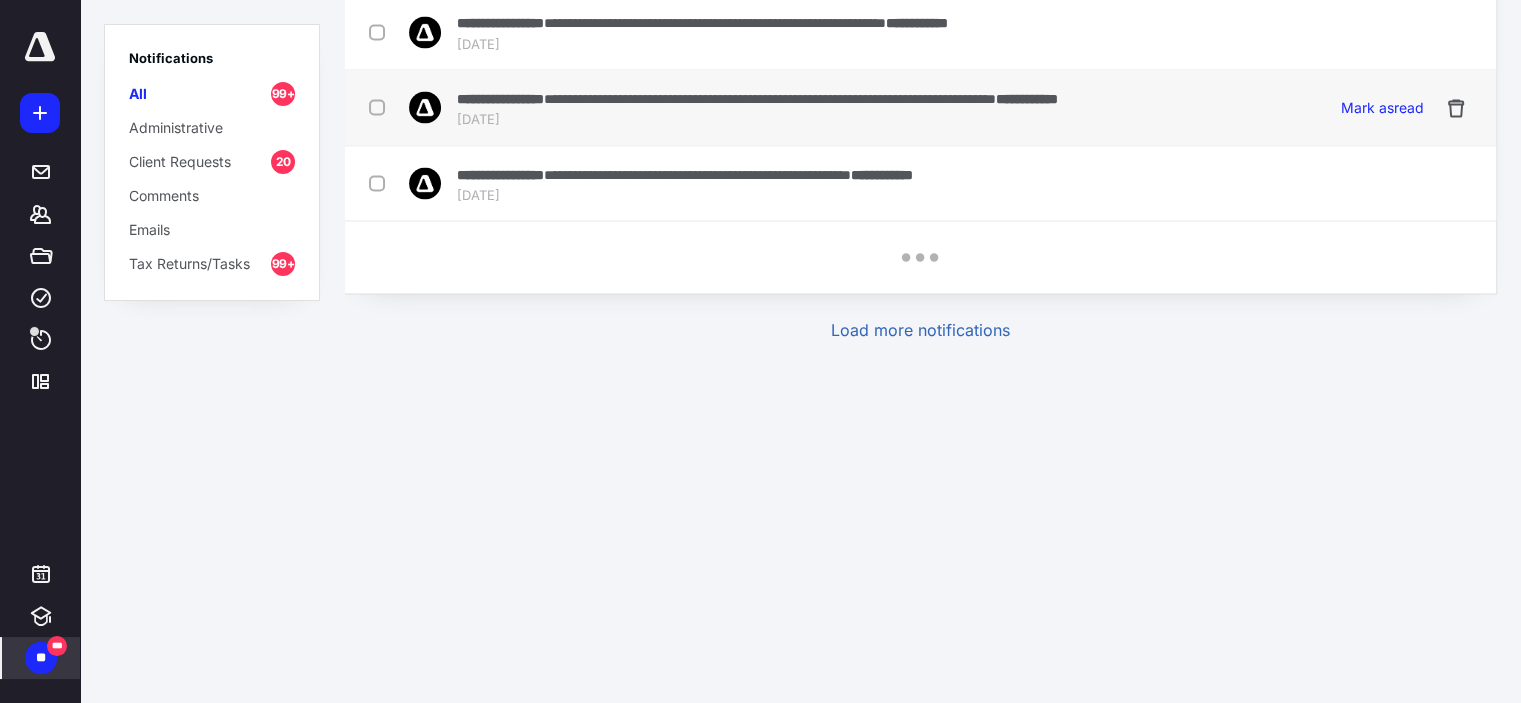 checkbox on "false" 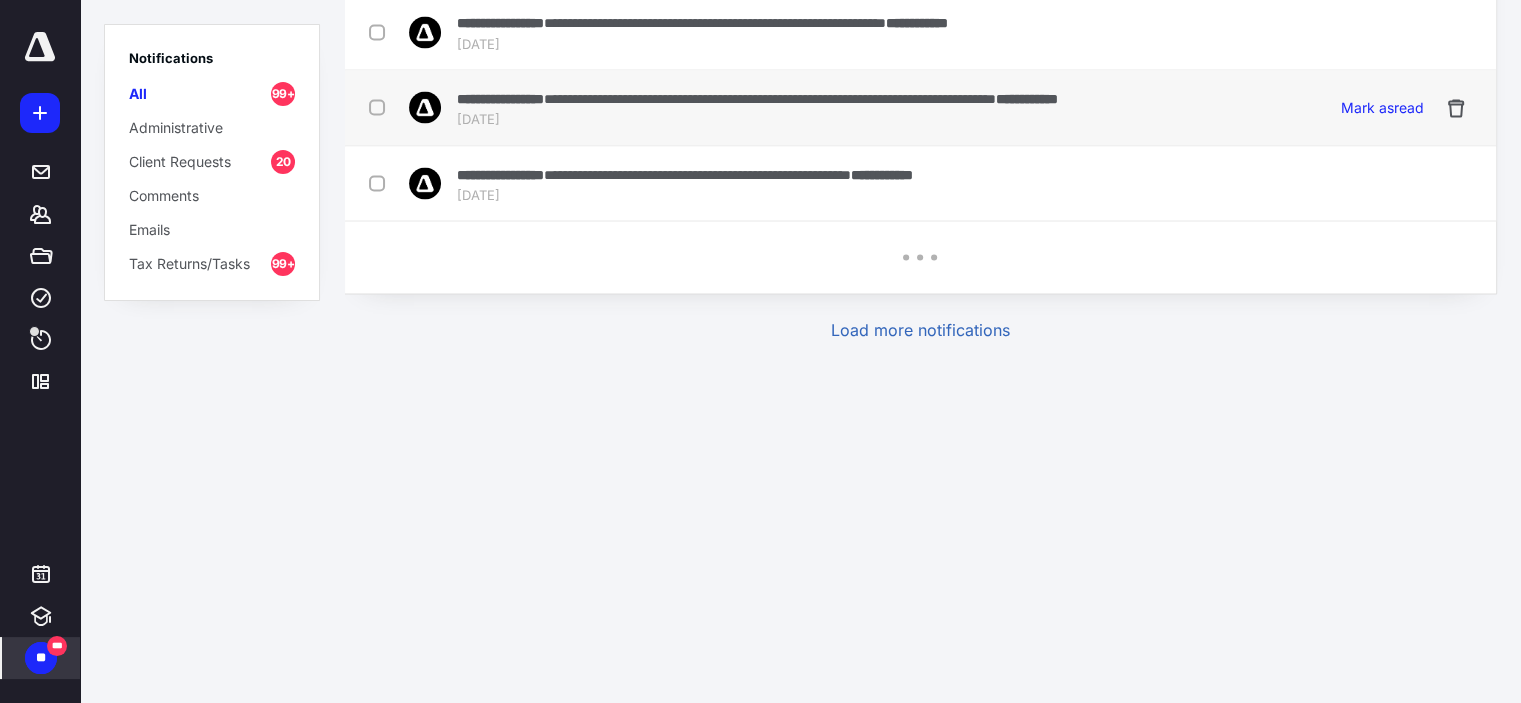 checkbox on "false" 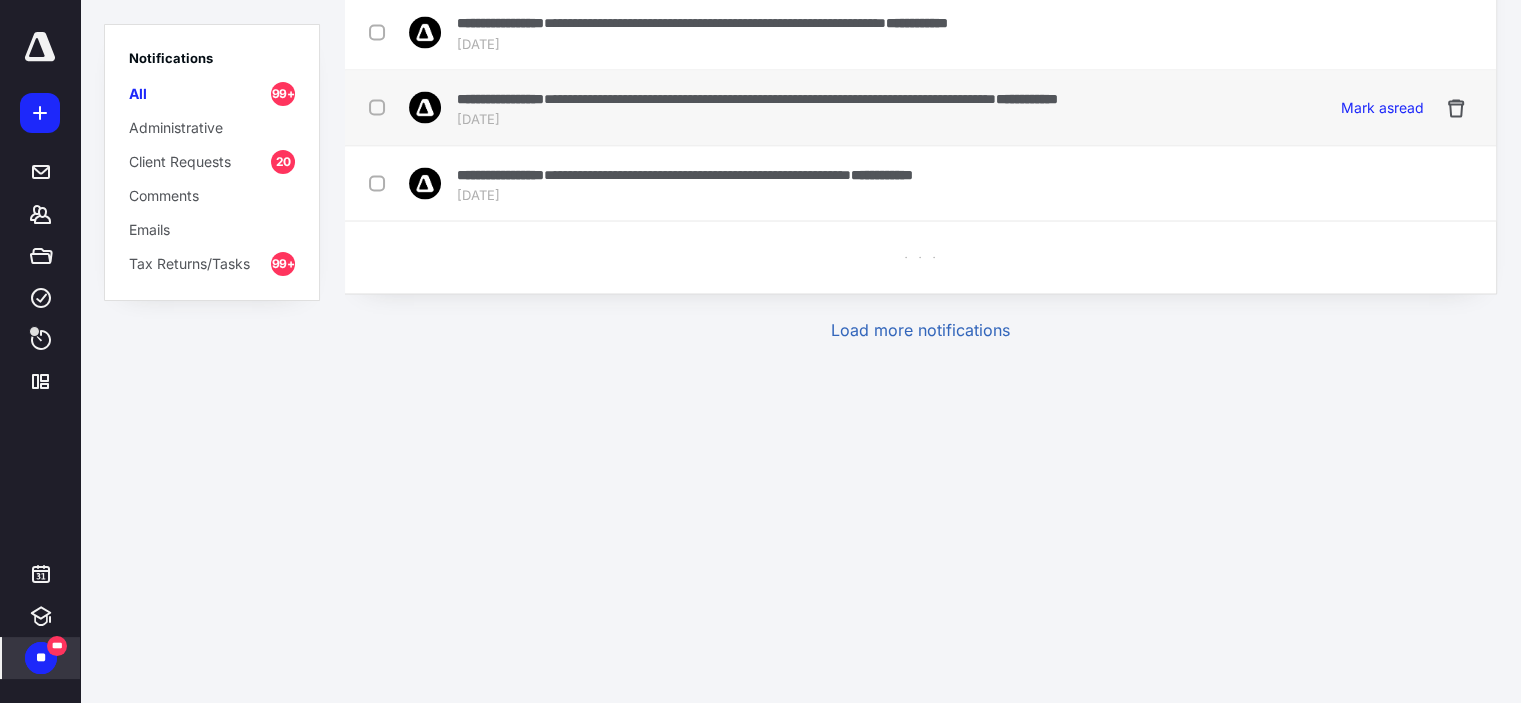checkbox on "false" 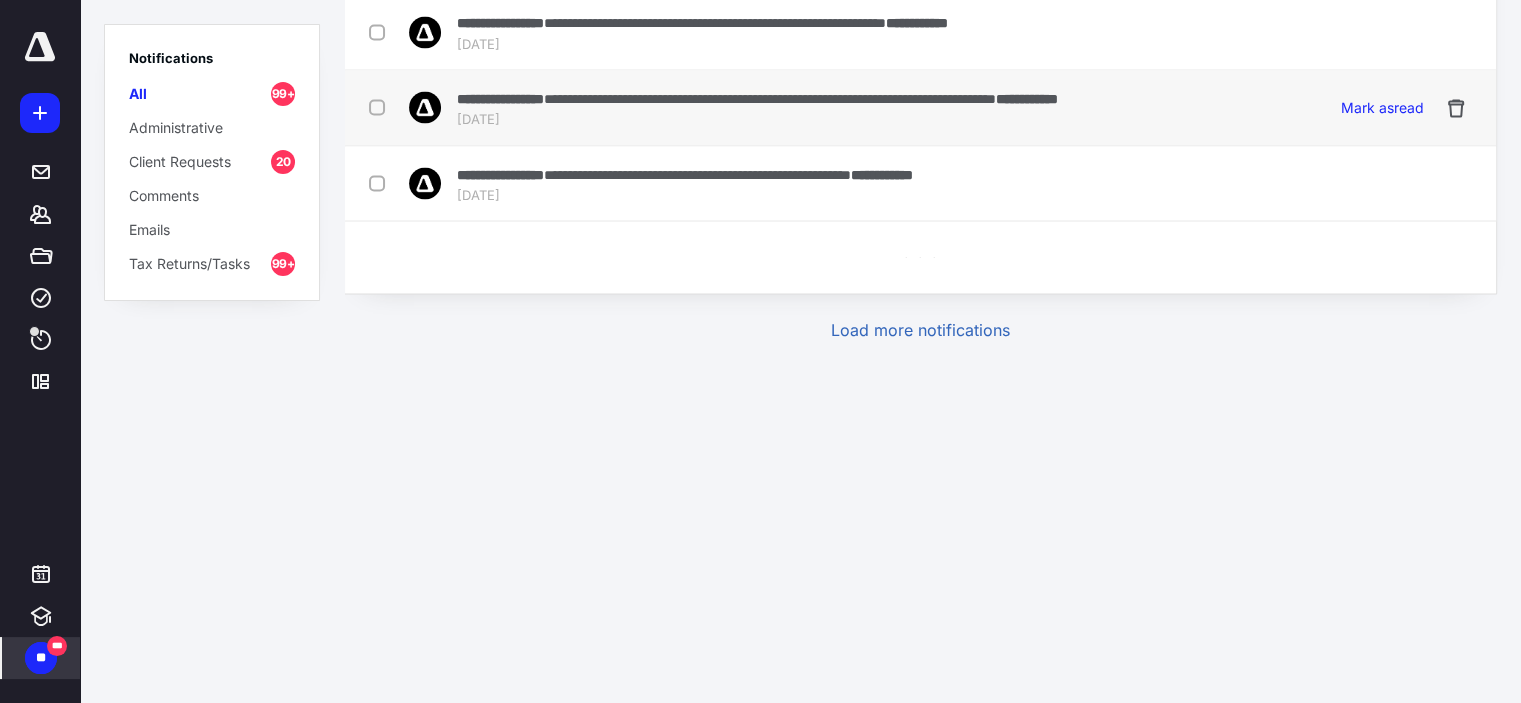 checkbox on "false" 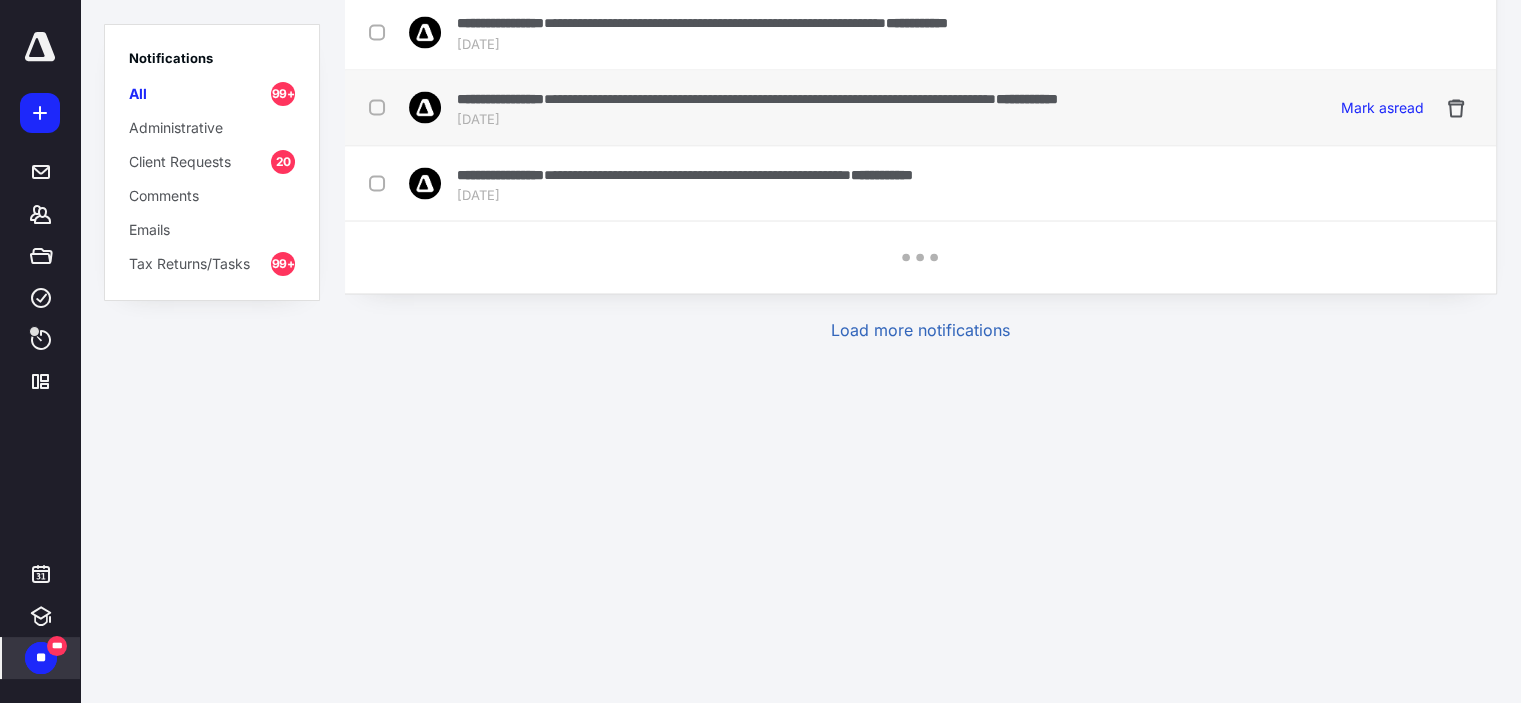 checkbox on "false" 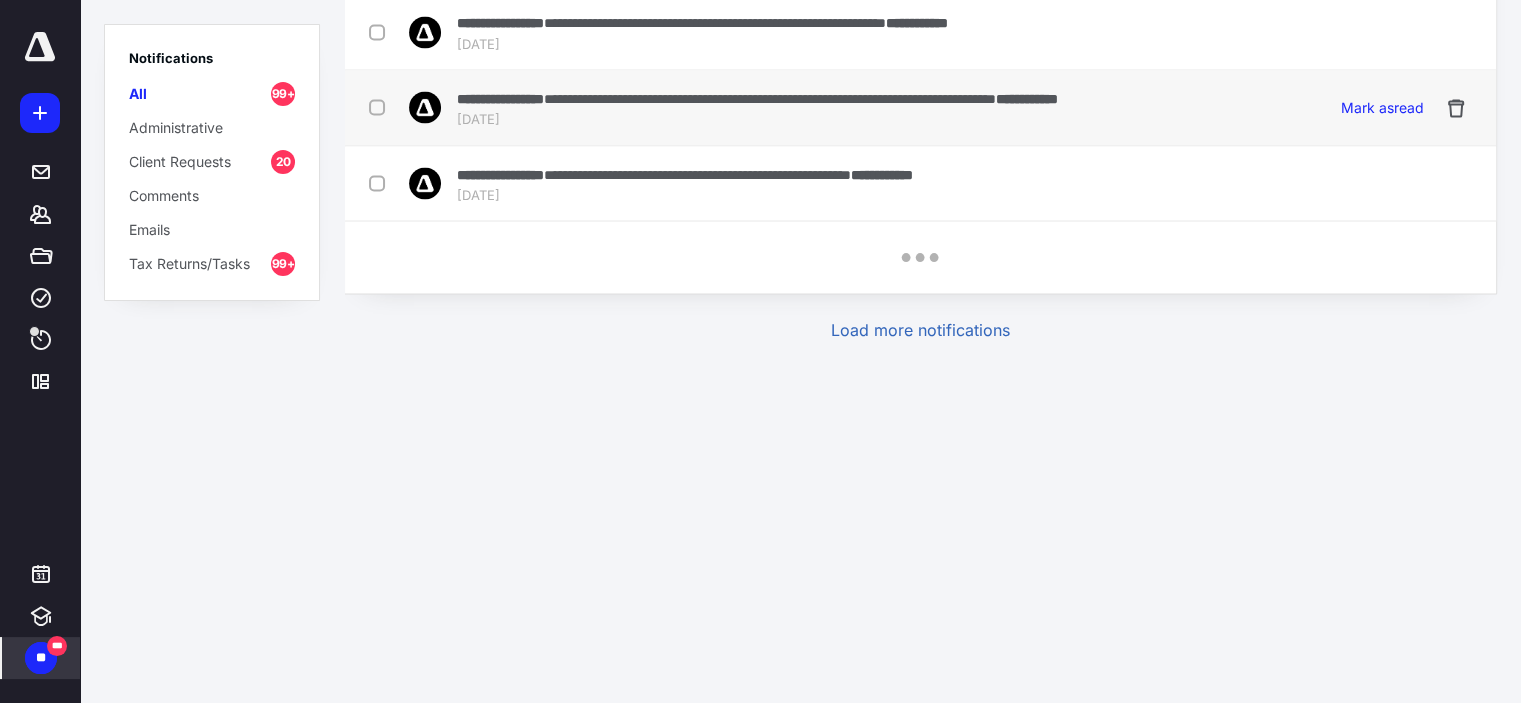 checkbox on "false" 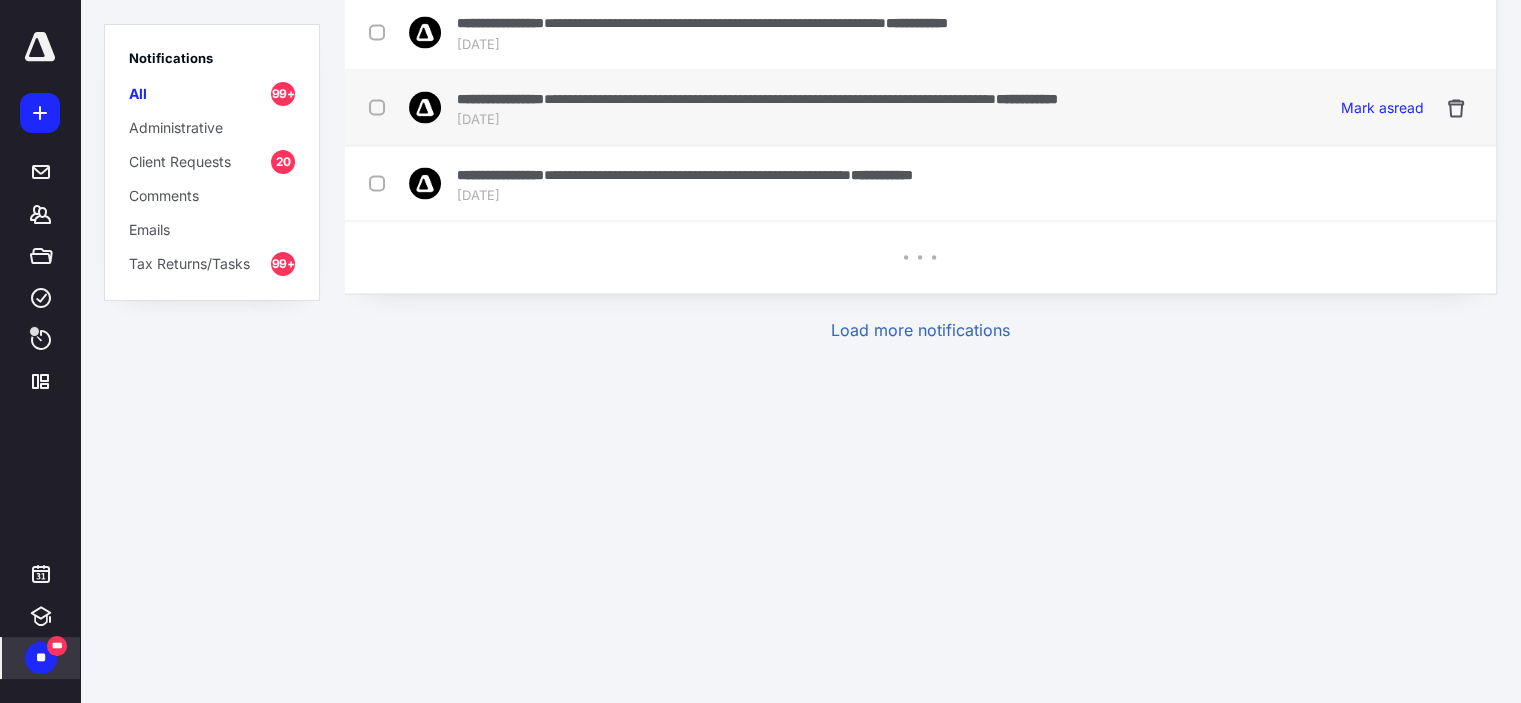 checkbox on "false" 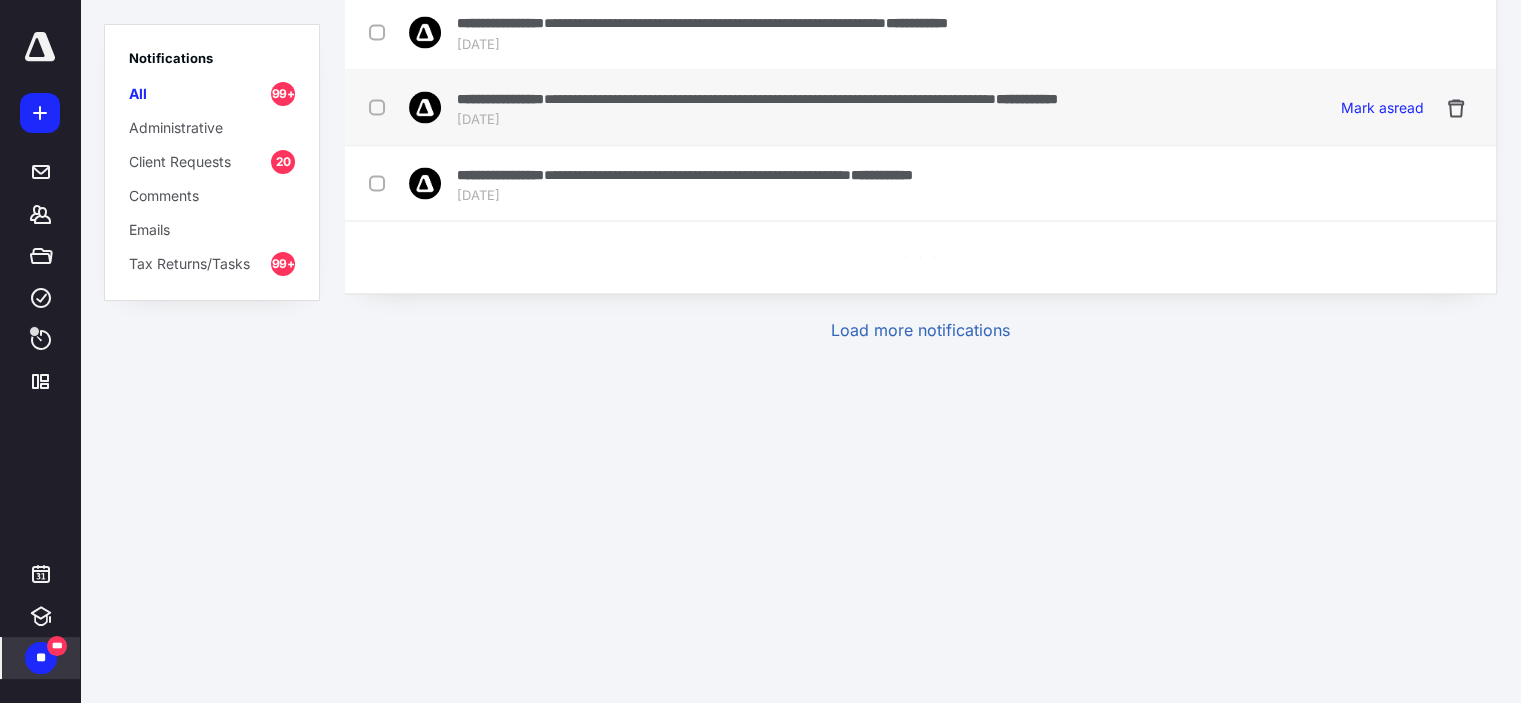 checkbox on "false" 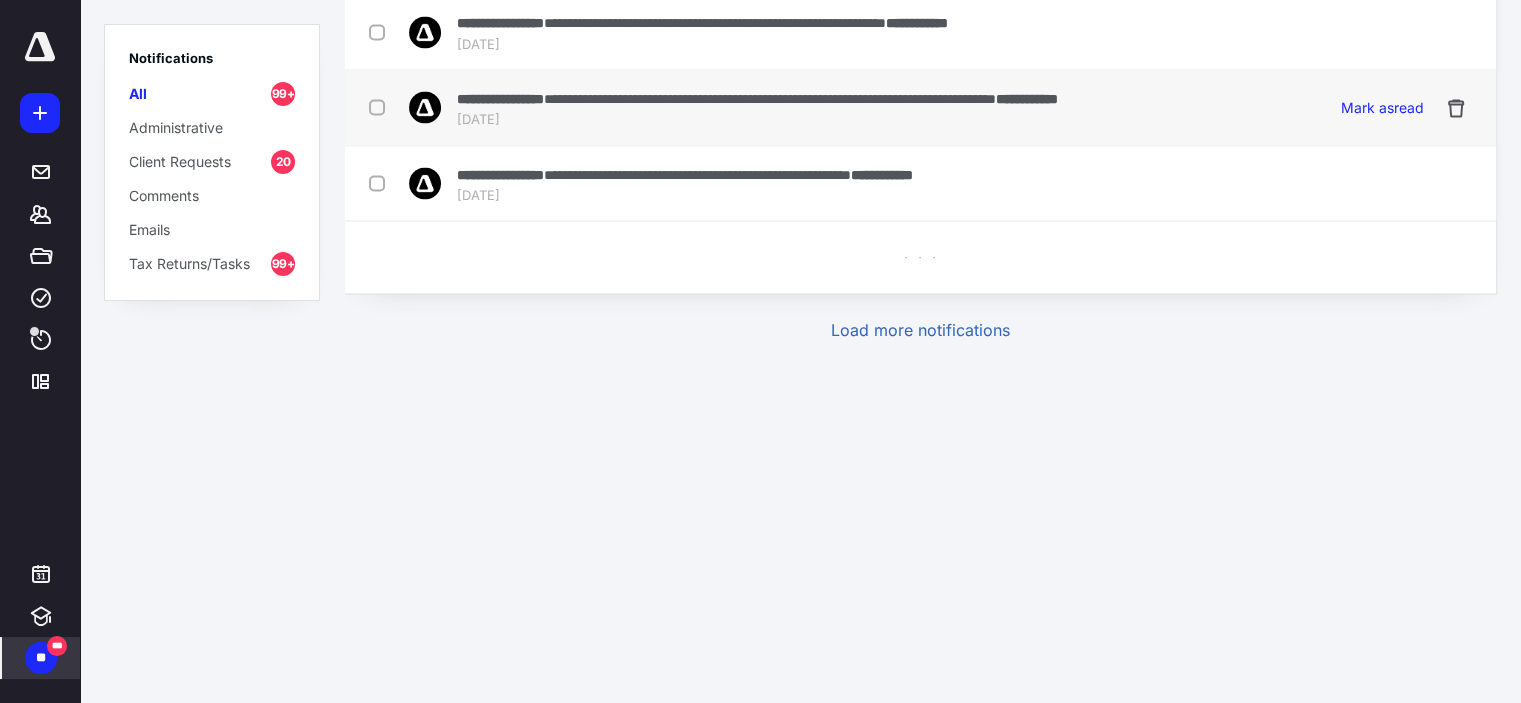 checkbox on "false" 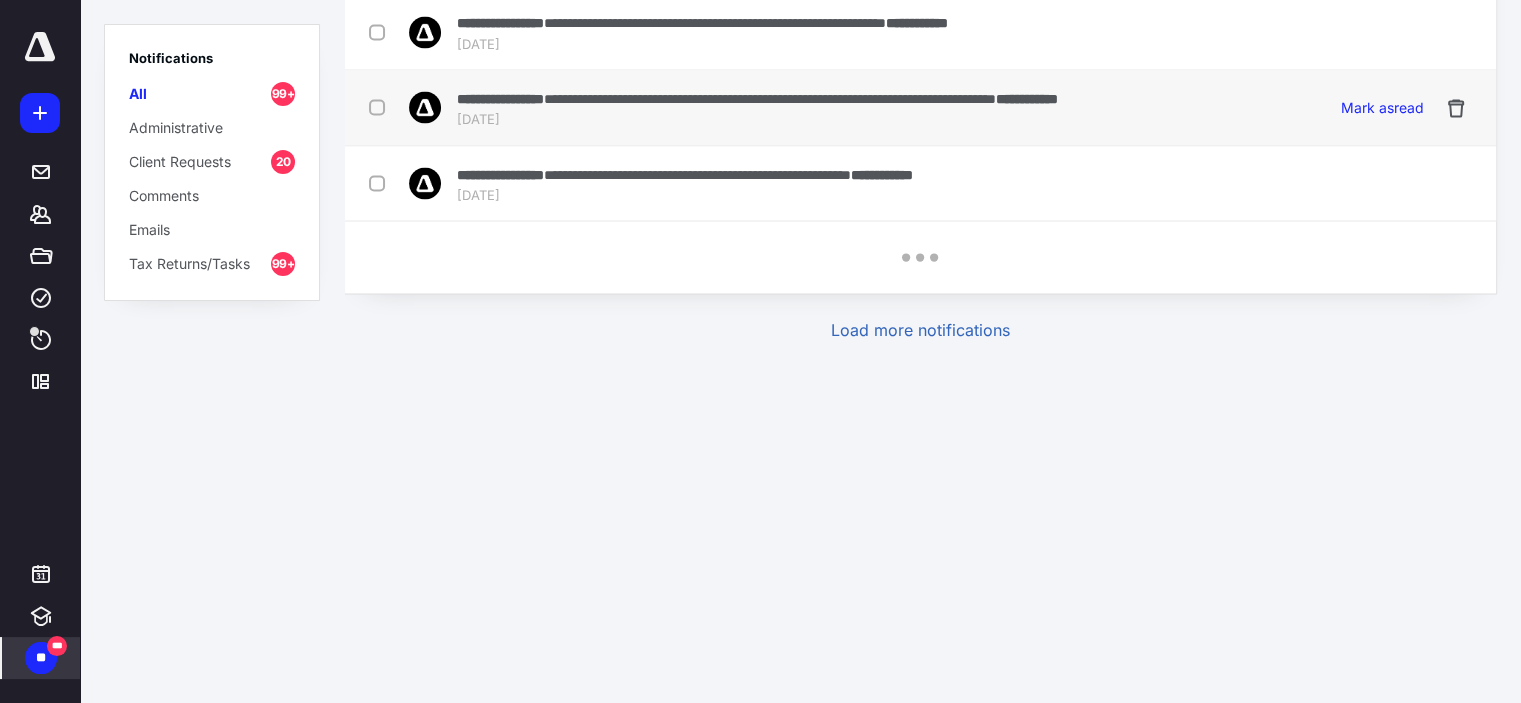checkbox on "false" 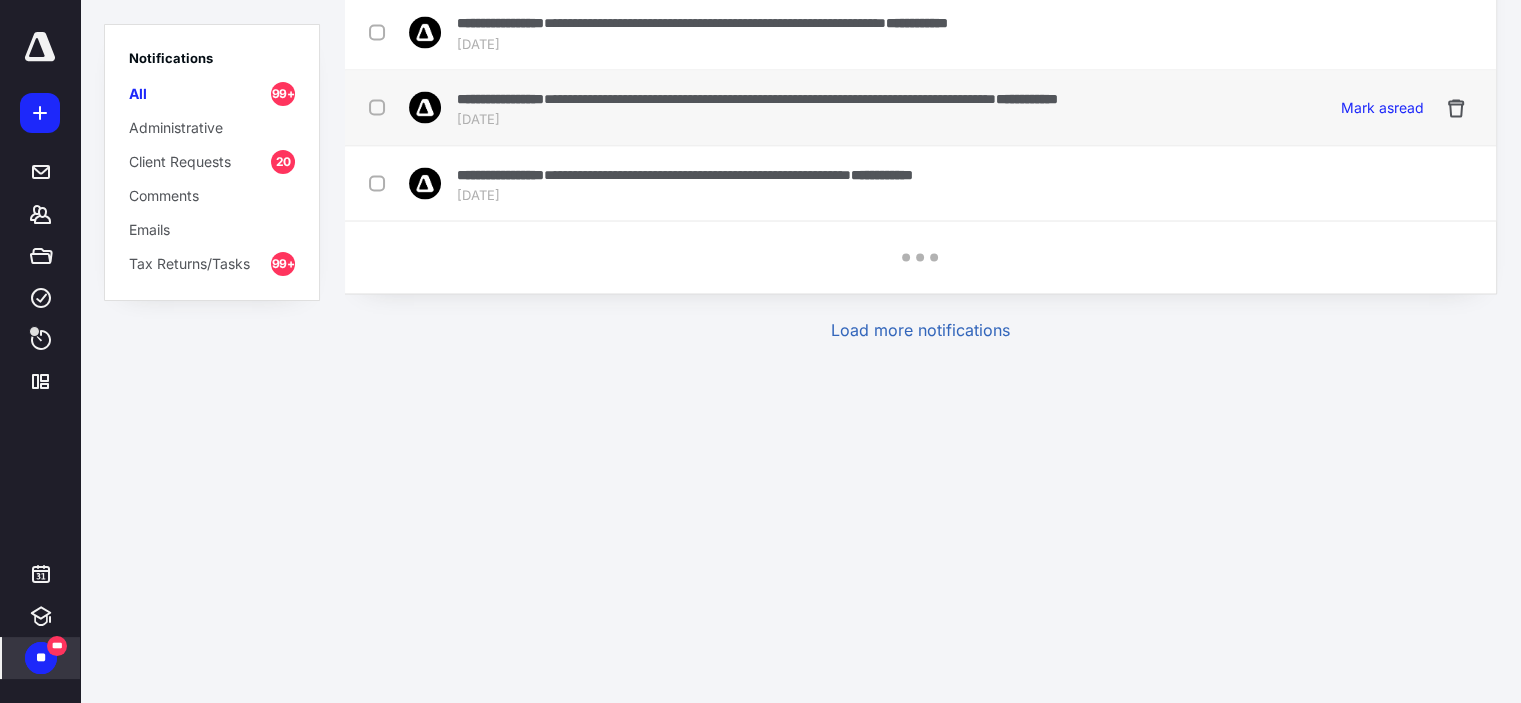 checkbox on "false" 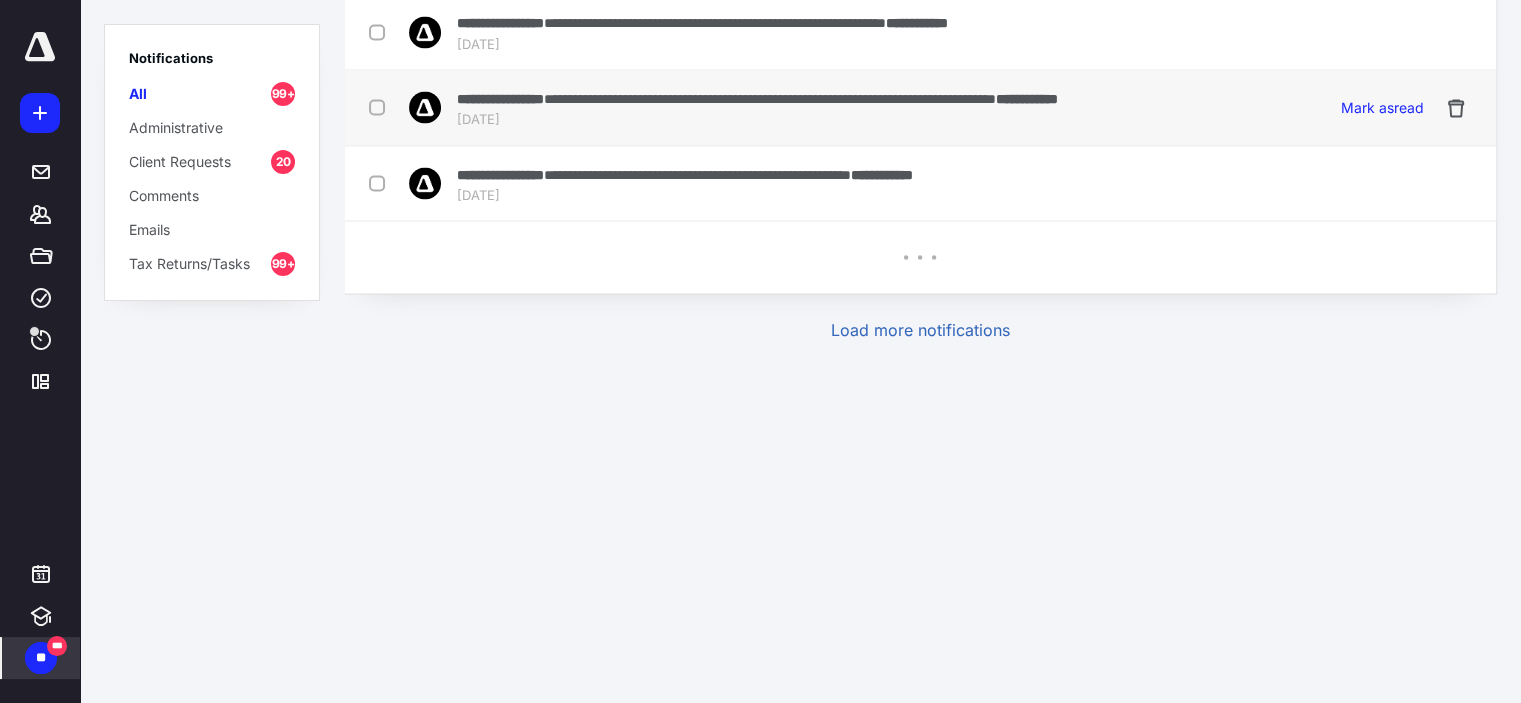 checkbox on "false" 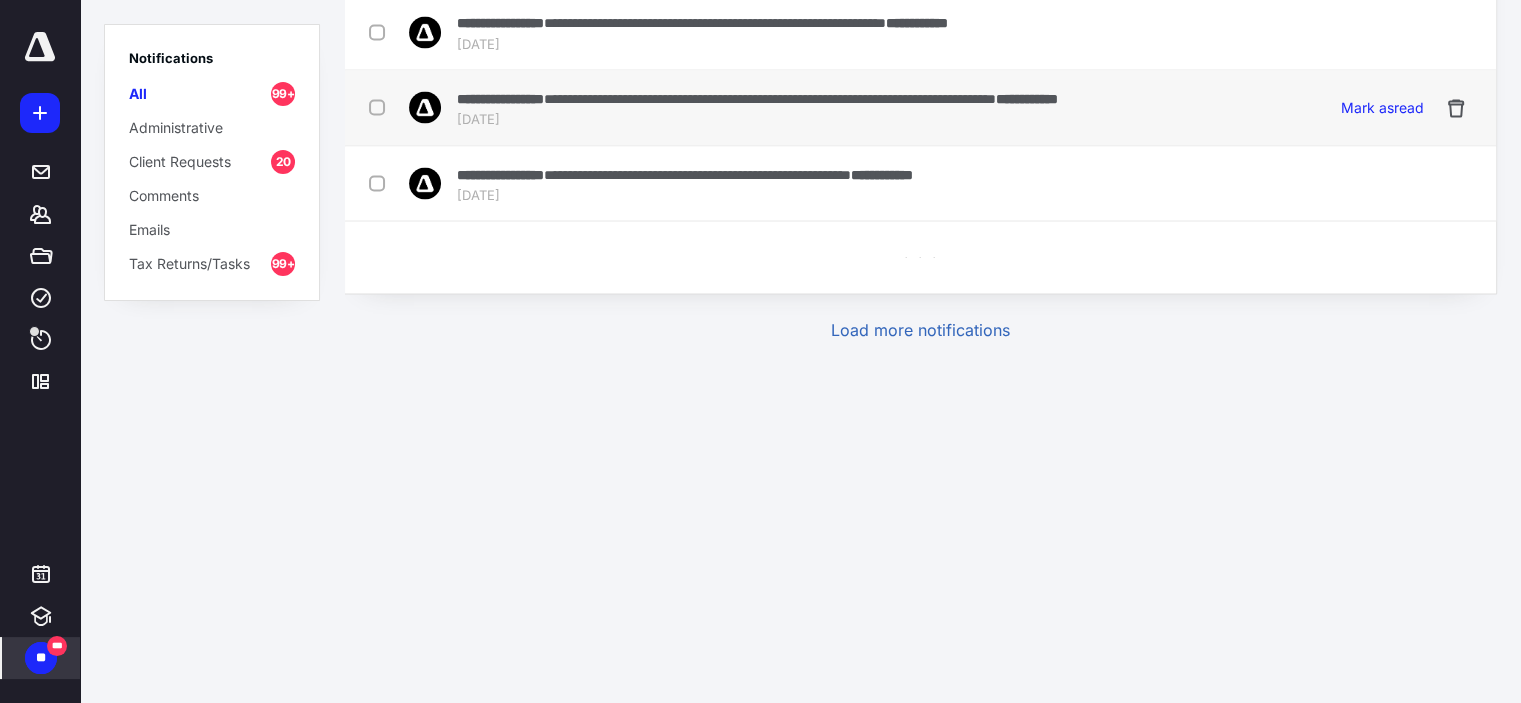 checkbox on "false" 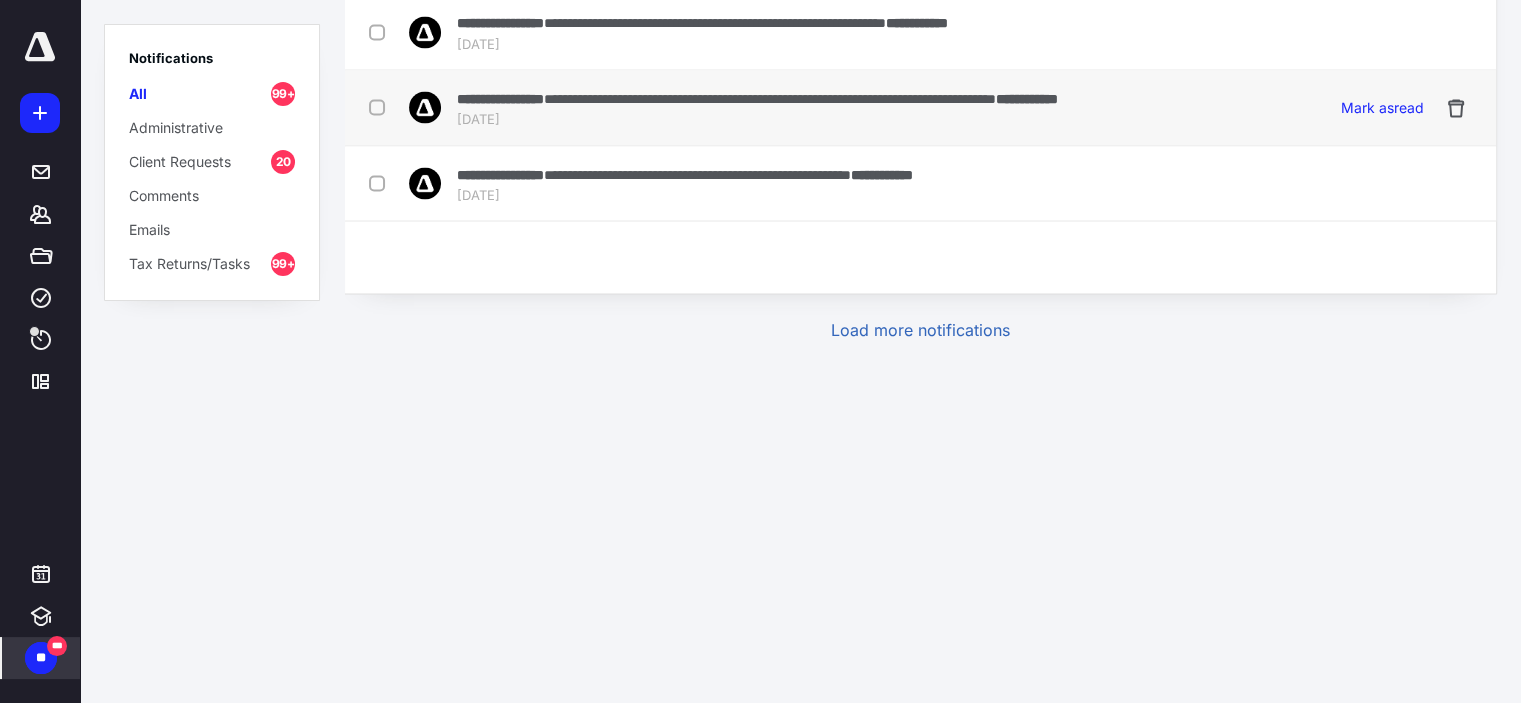 checkbox on "false" 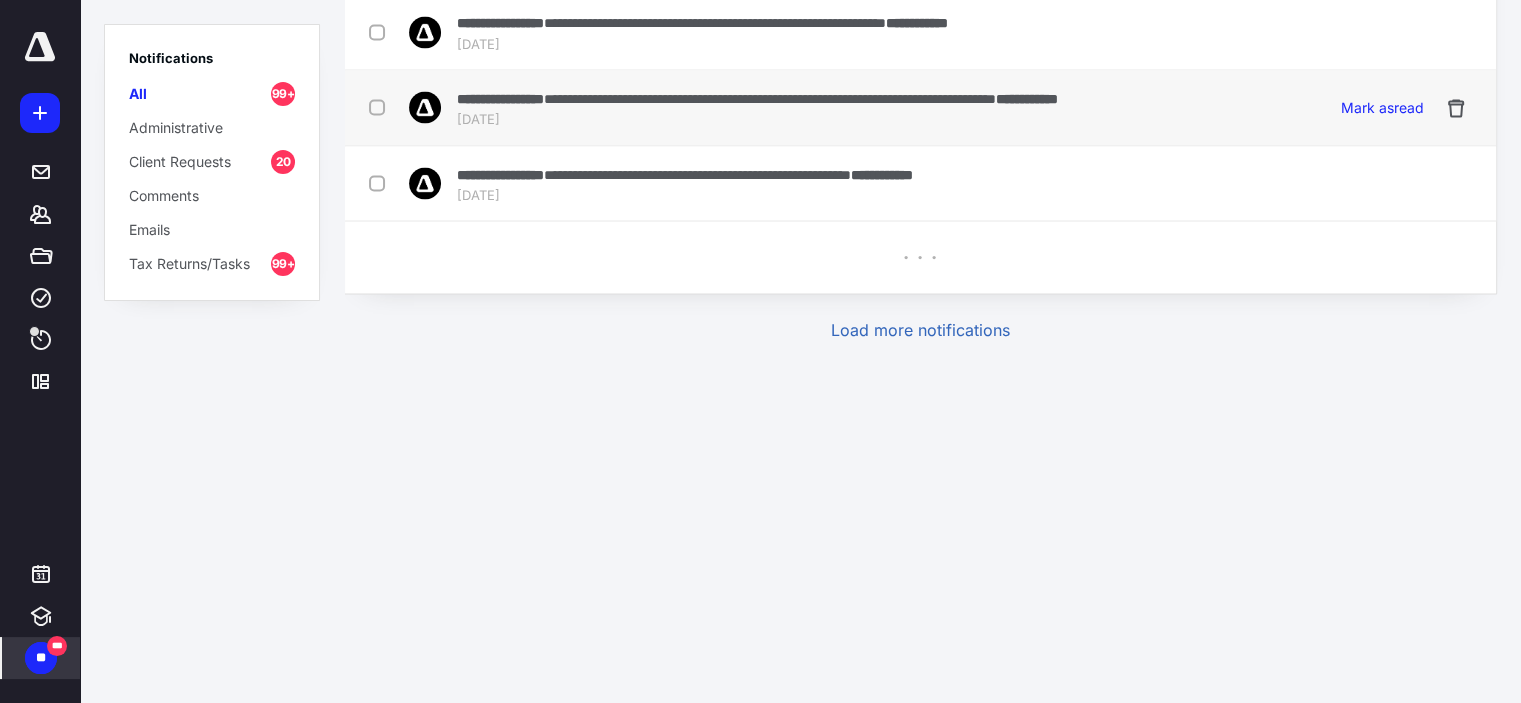checkbox on "false" 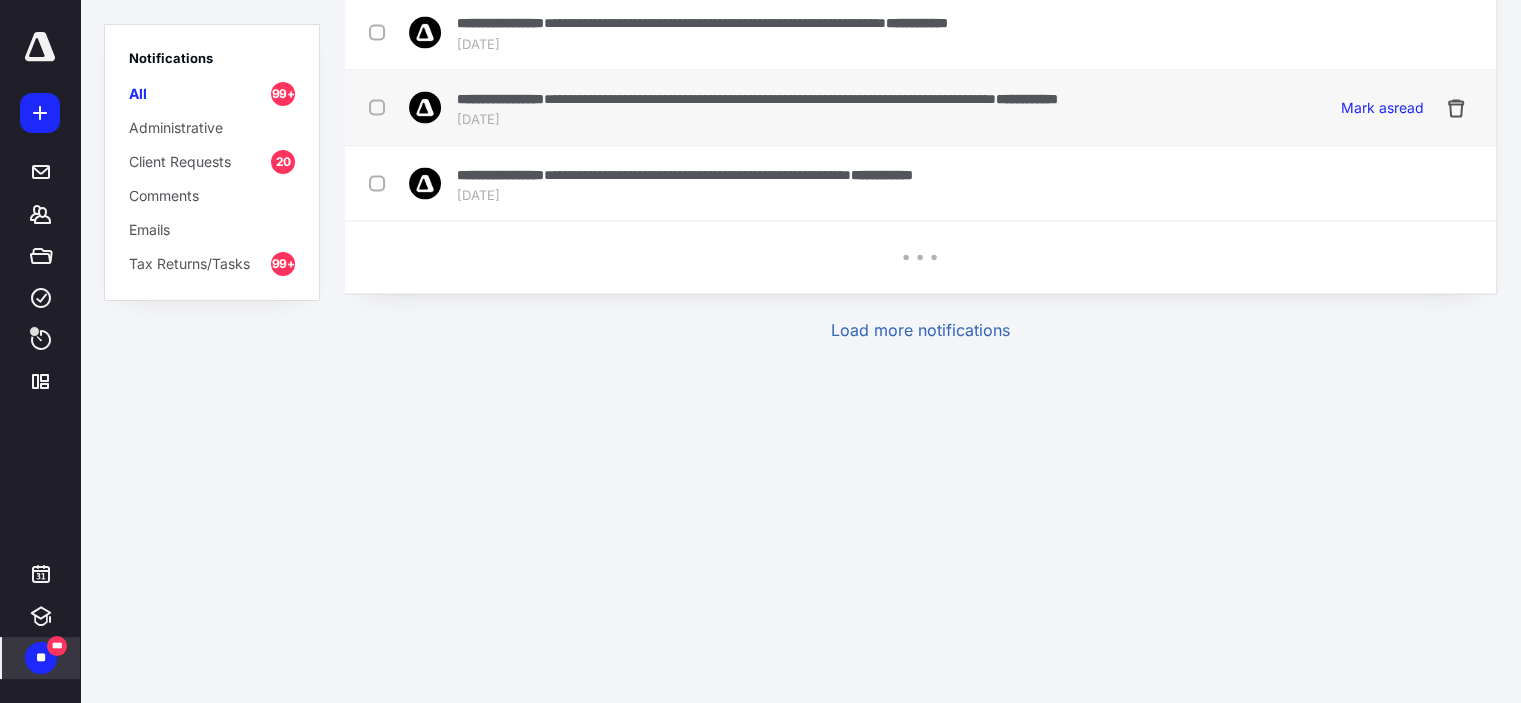 checkbox on "false" 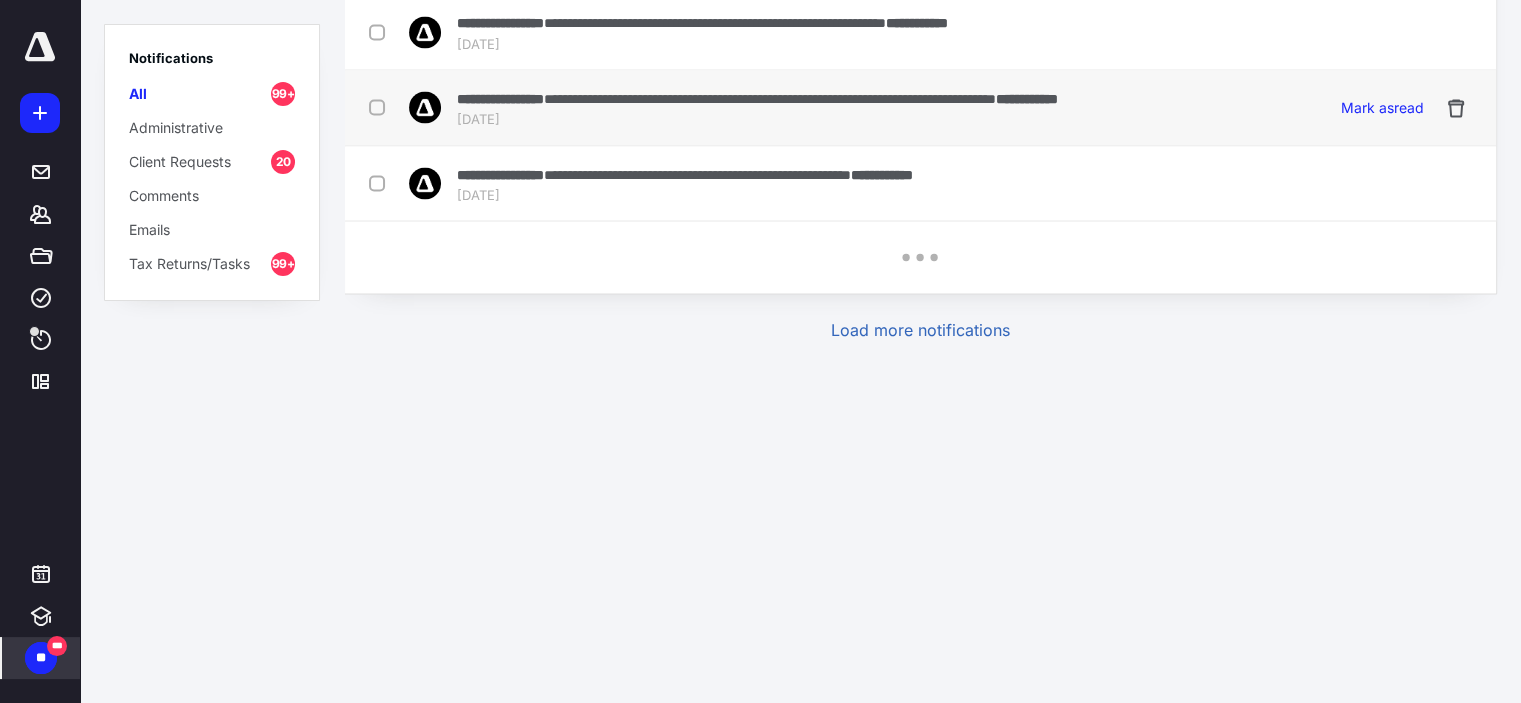 checkbox on "false" 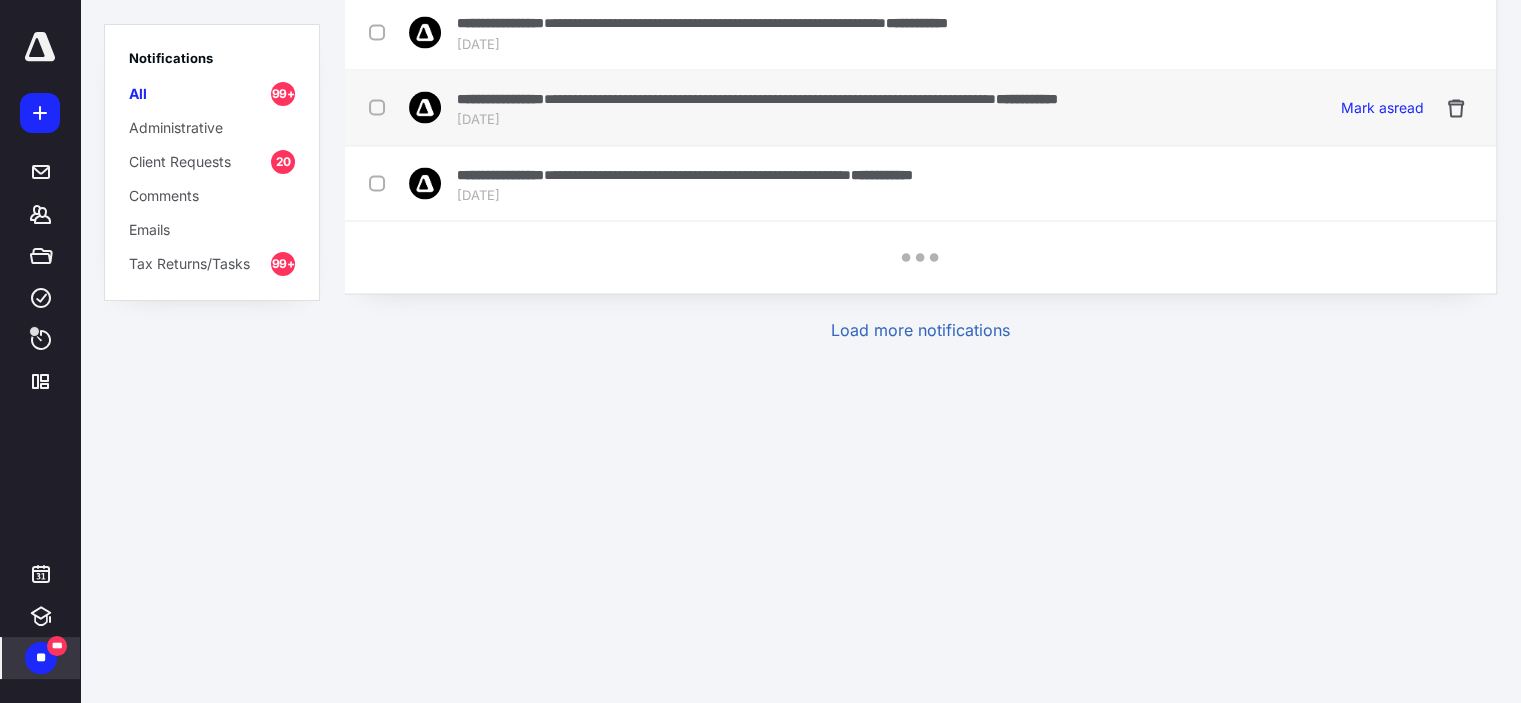 checkbox on "false" 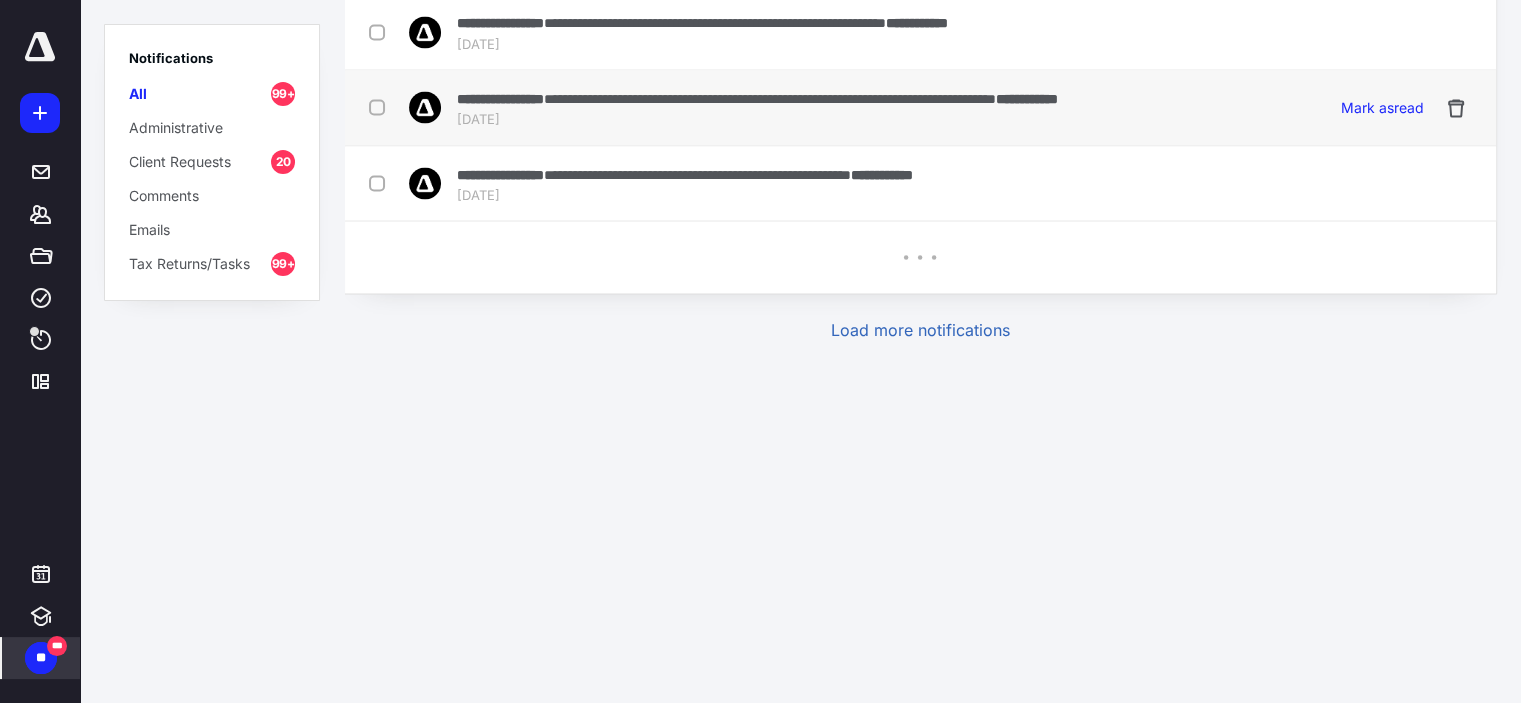 checkbox on "false" 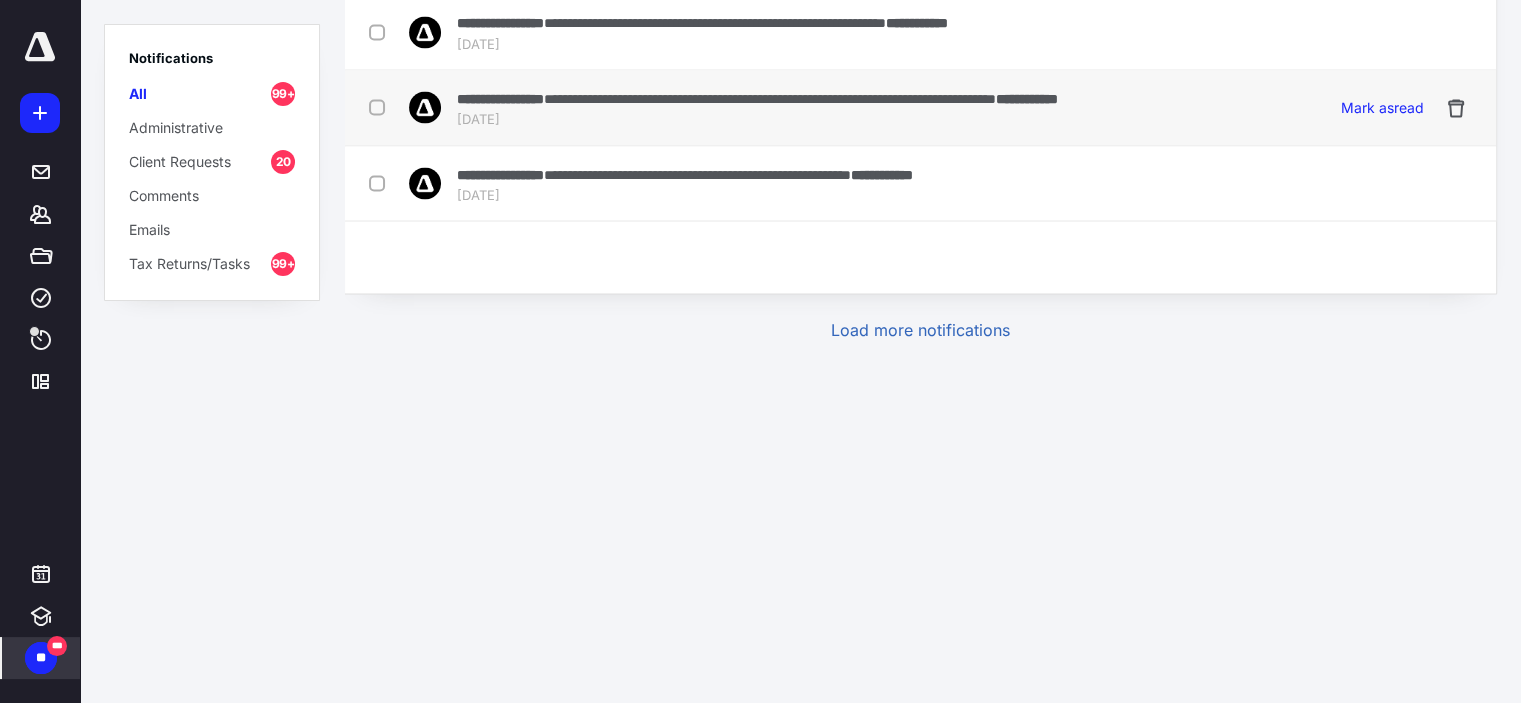 checkbox on "false" 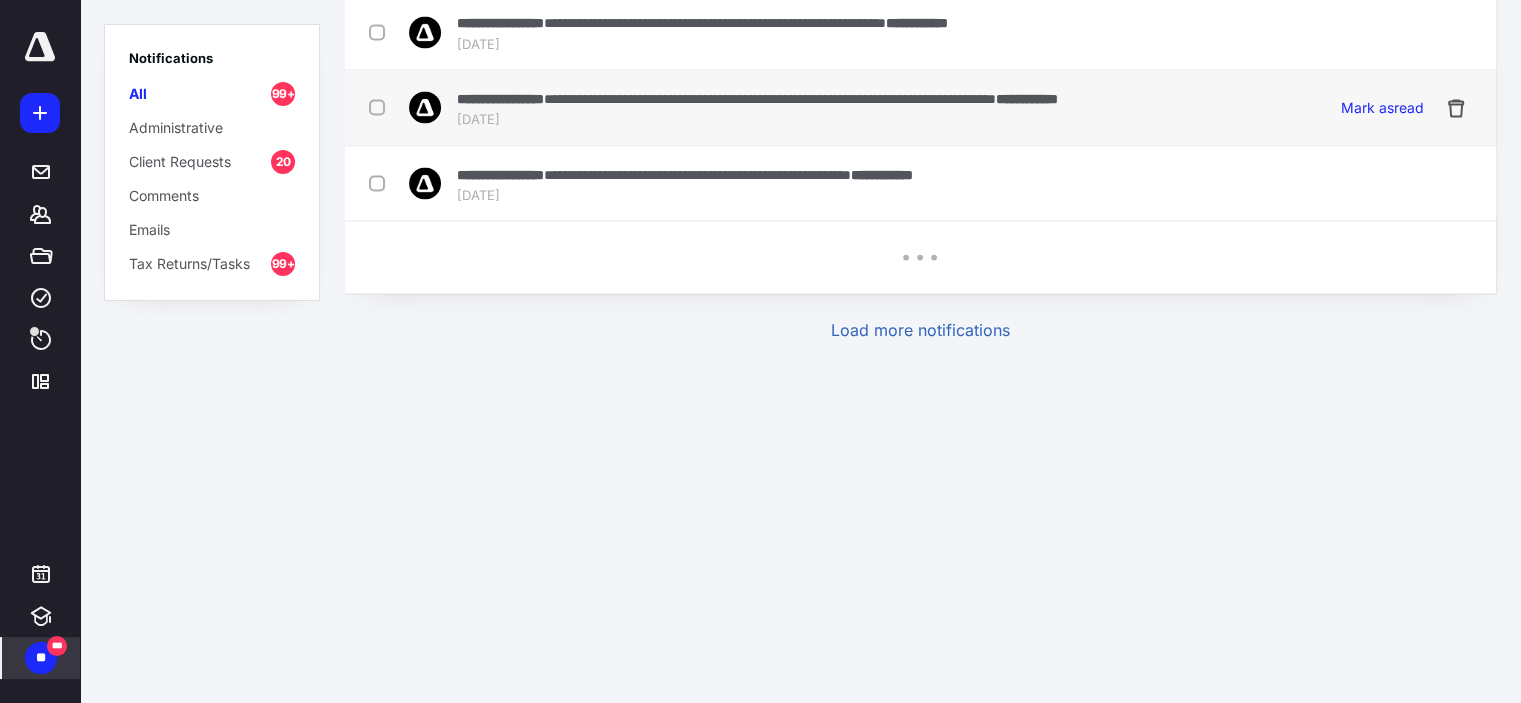 checkbox on "false" 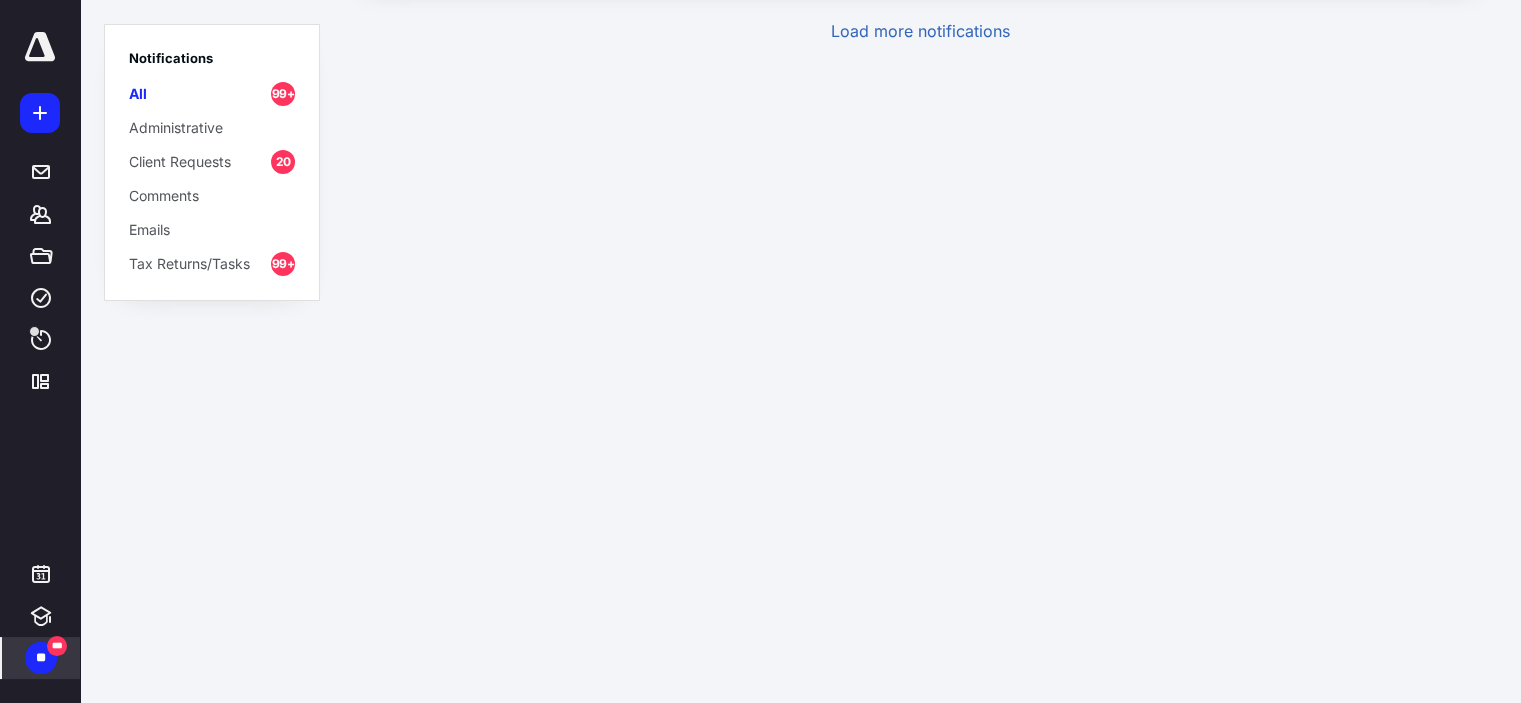 scroll, scrollTop: 7807, scrollLeft: 0, axis: vertical 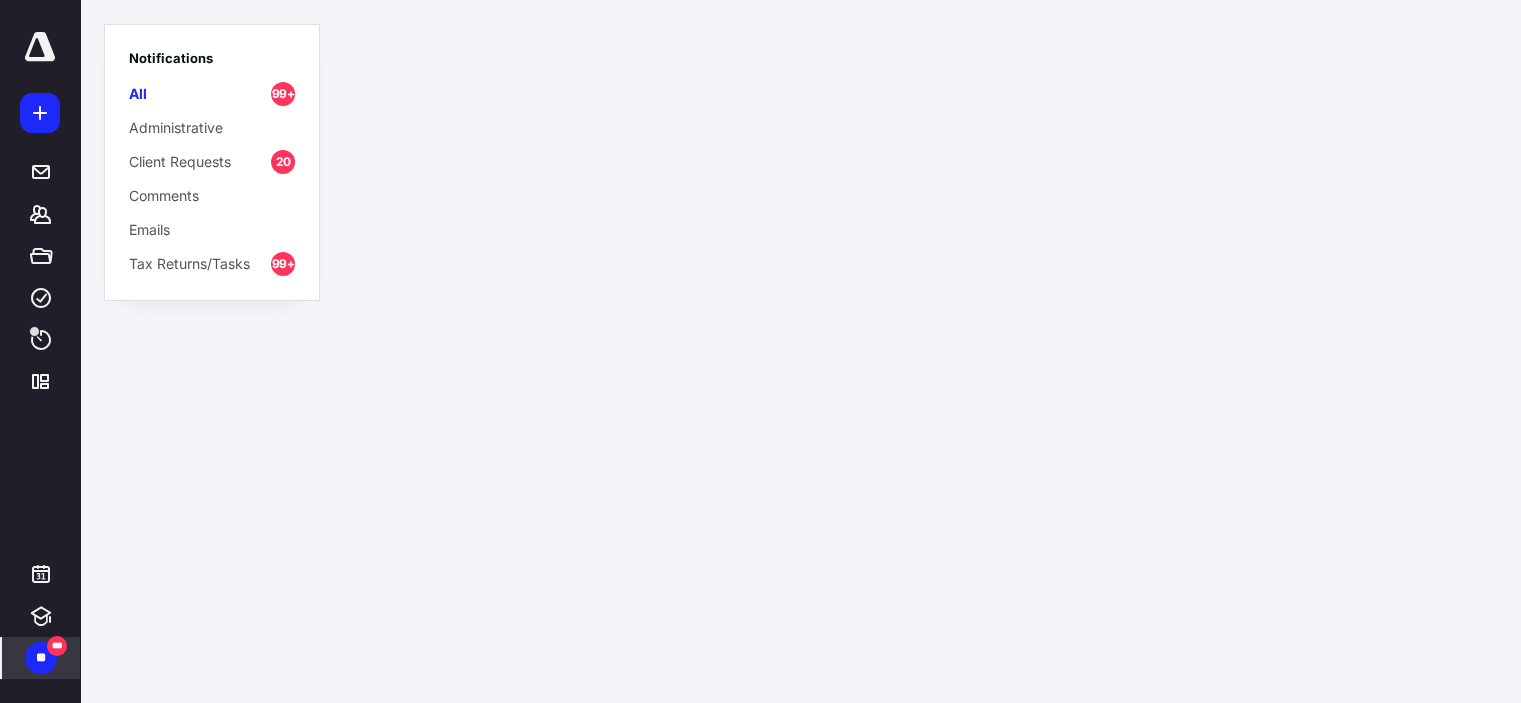 click on "Load more notifications" at bounding box center [920, -33] 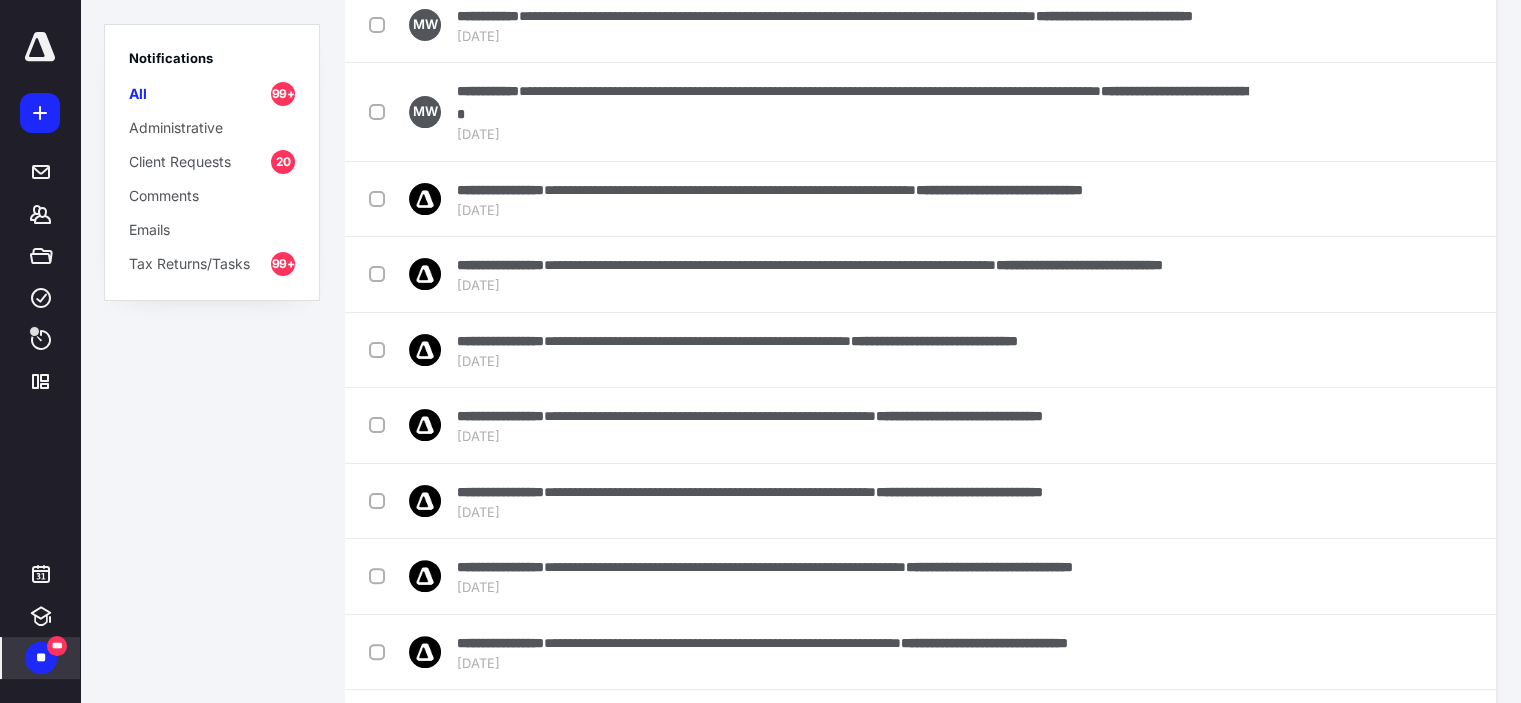 scroll, scrollTop: 0, scrollLeft: 0, axis: both 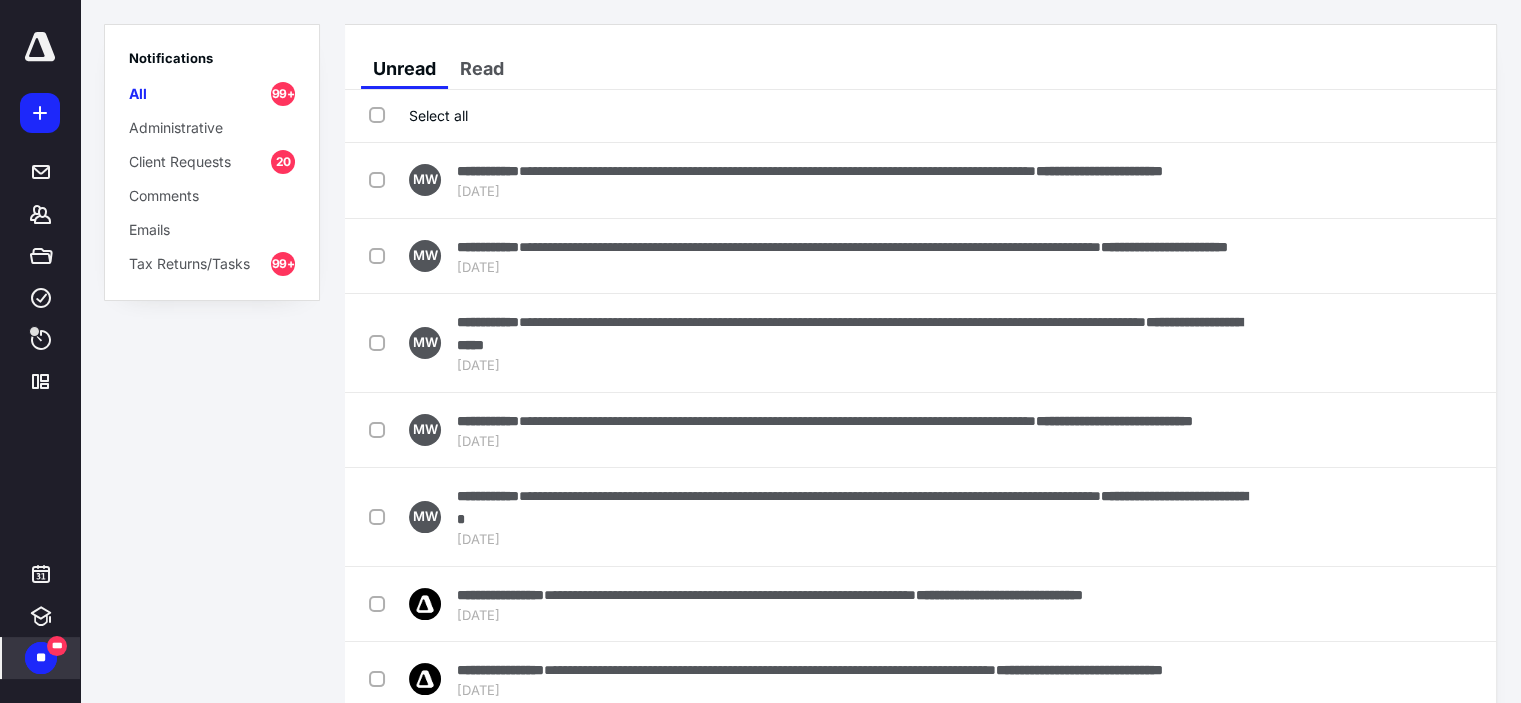 click on "Select all" at bounding box center (418, 115) 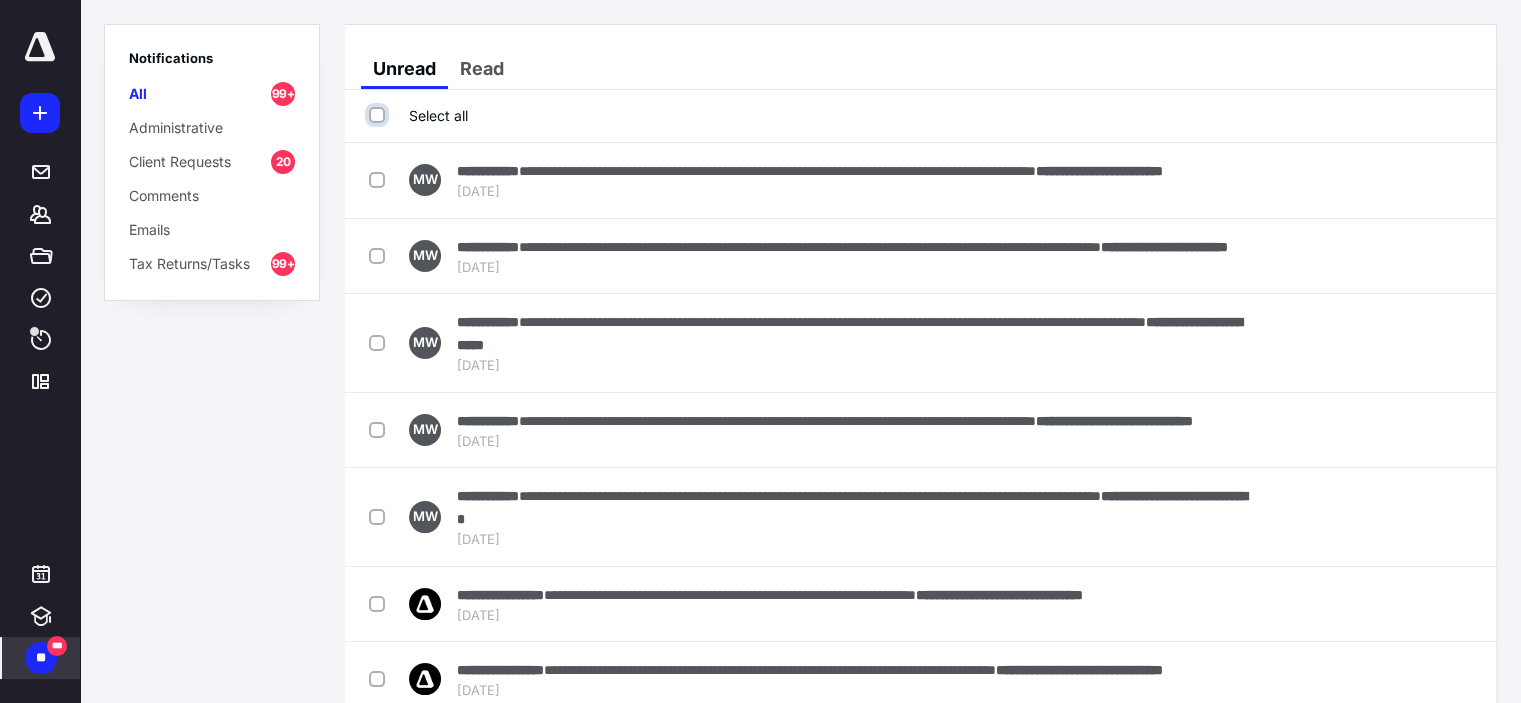click on "Select all" at bounding box center (379, 115) 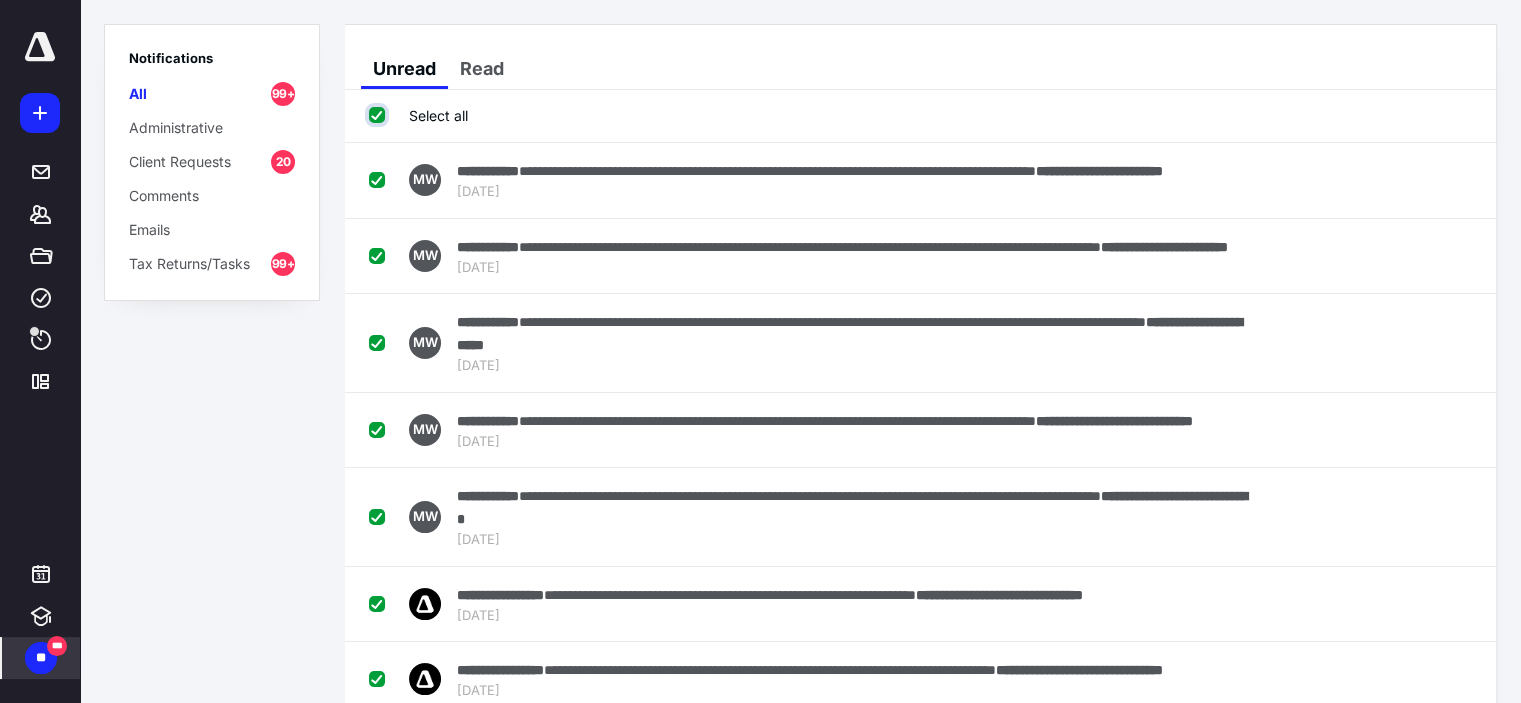checkbox on "true" 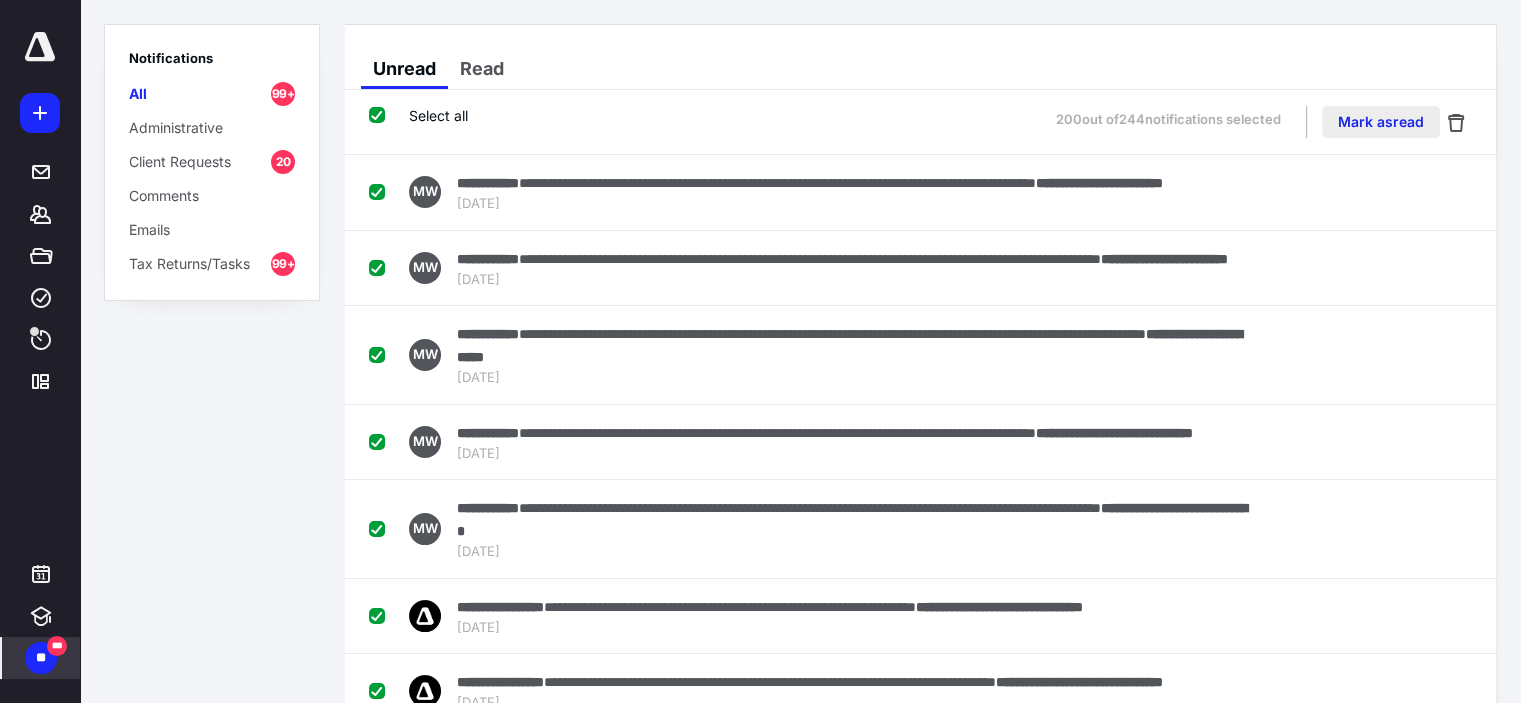 click on "Mark as  read" at bounding box center (1381, 122) 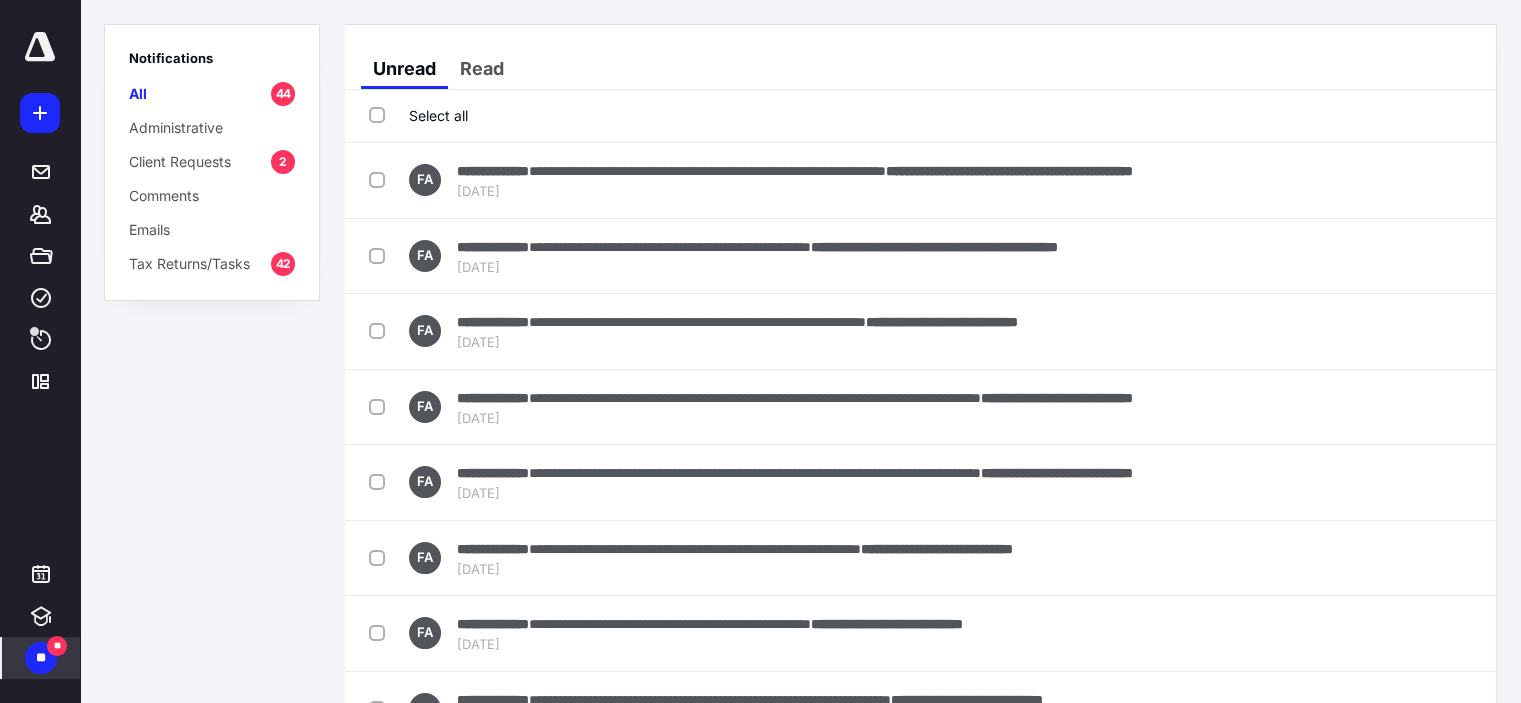 click on "Select all" at bounding box center (418, 115) 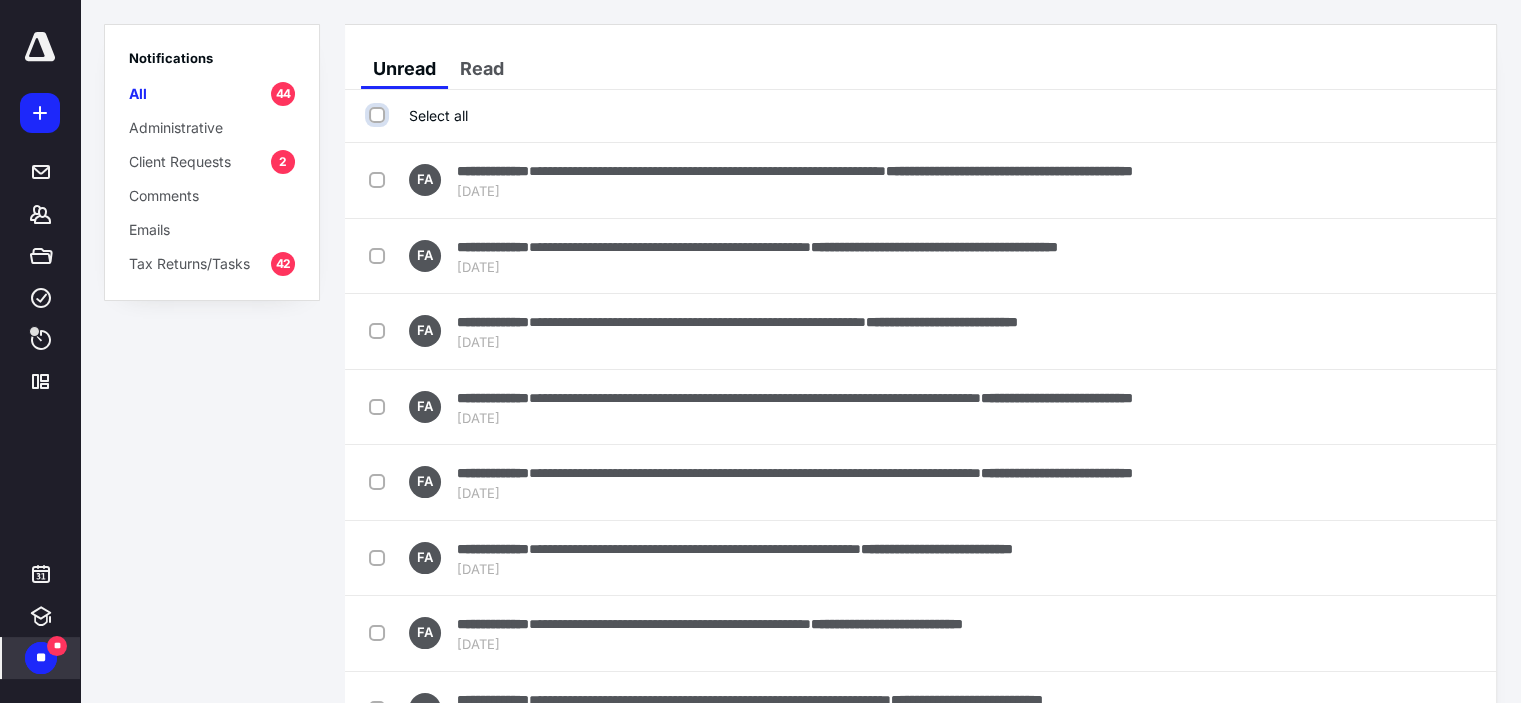 click on "Select all" at bounding box center [379, 115] 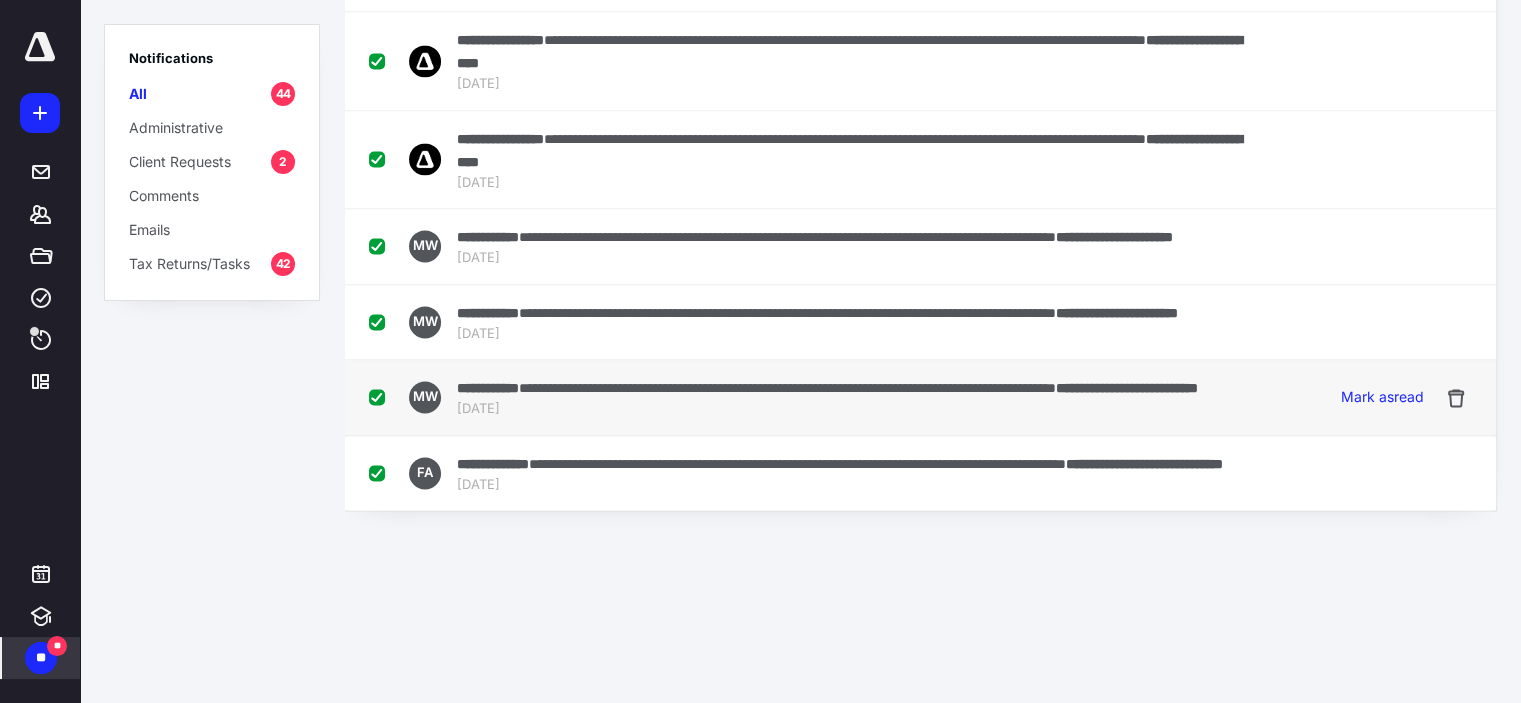 scroll, scrollTop: 3015, scrollLeft: 0, axis: vertical 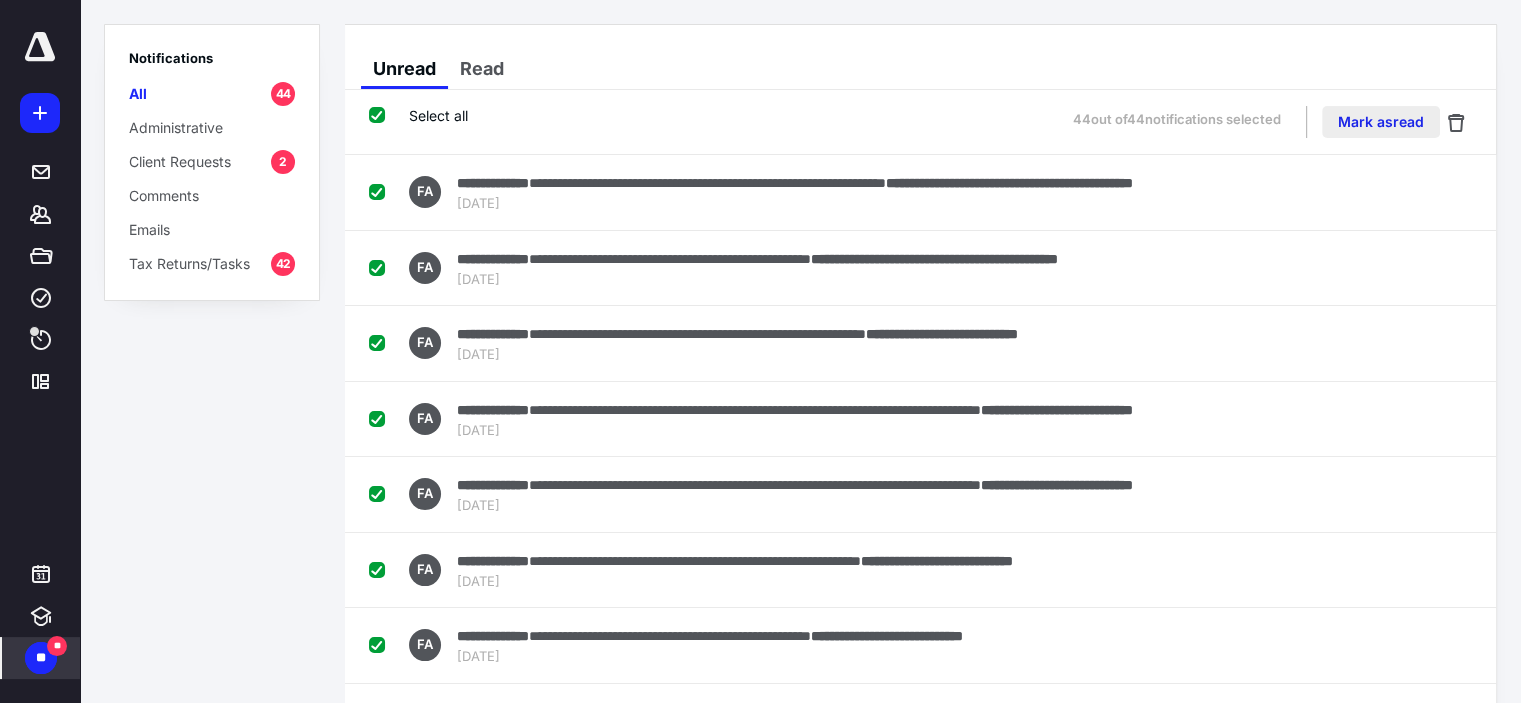 click on "Mark as  read" at bounding box center [1381, 122] 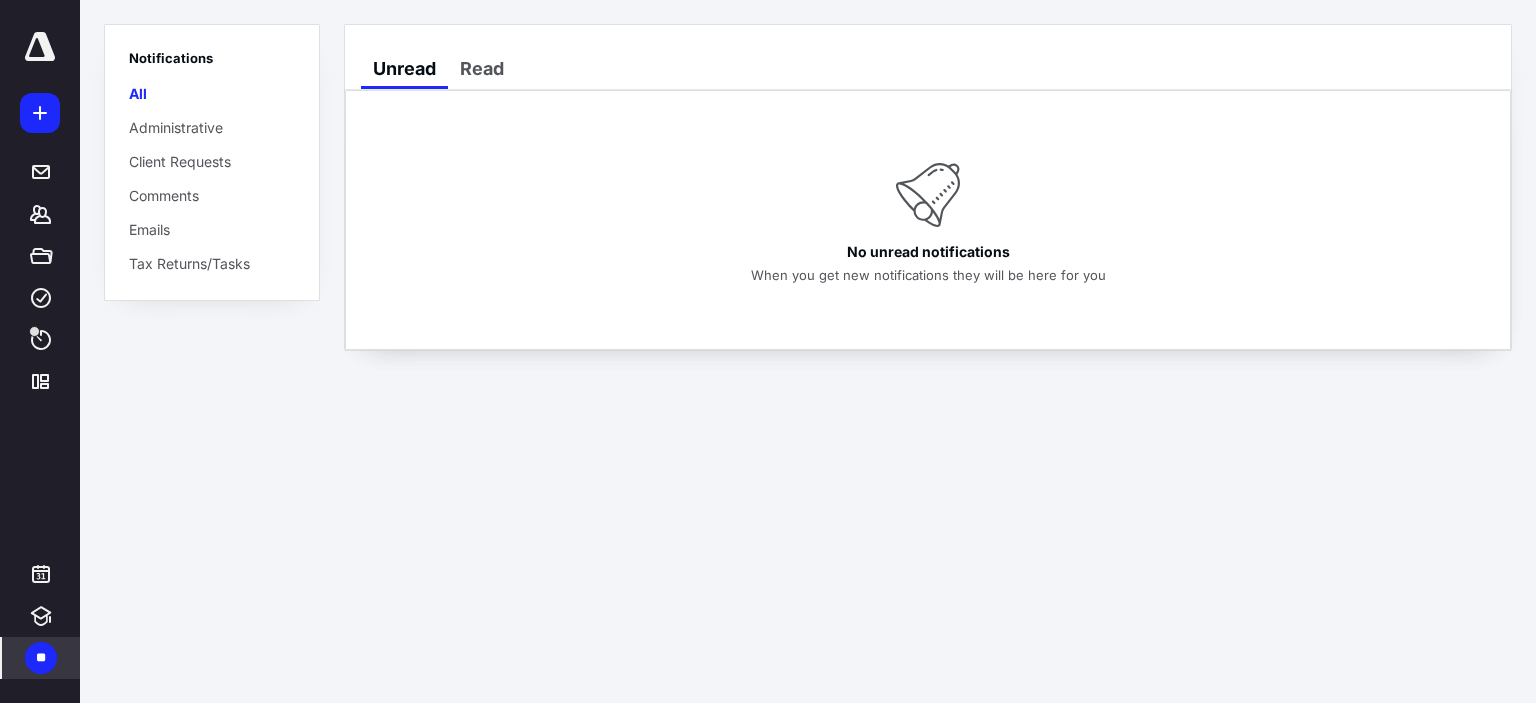 click on "Notifications All Administrative Client Requests Comments Emails Tax Returns/Tasks" at bounding box center (212, 351) 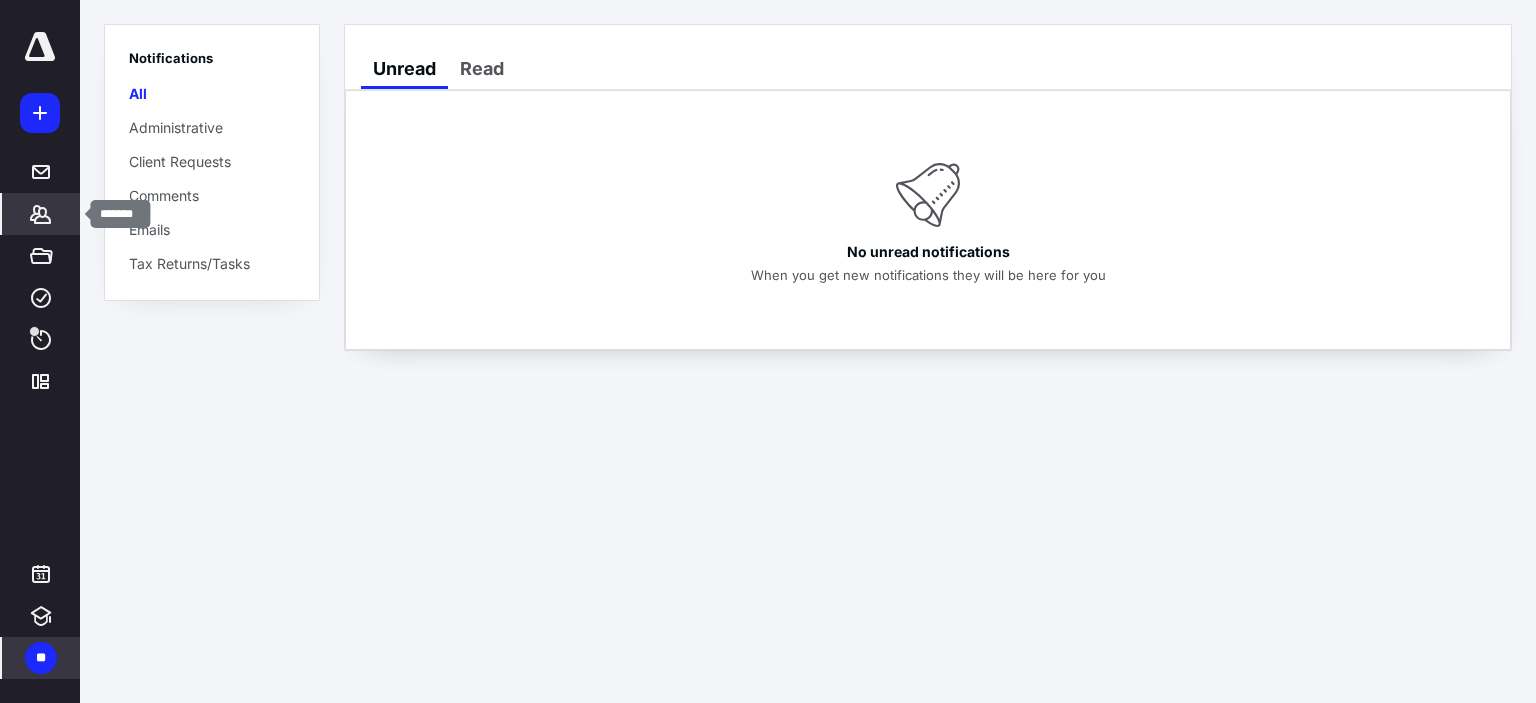 click 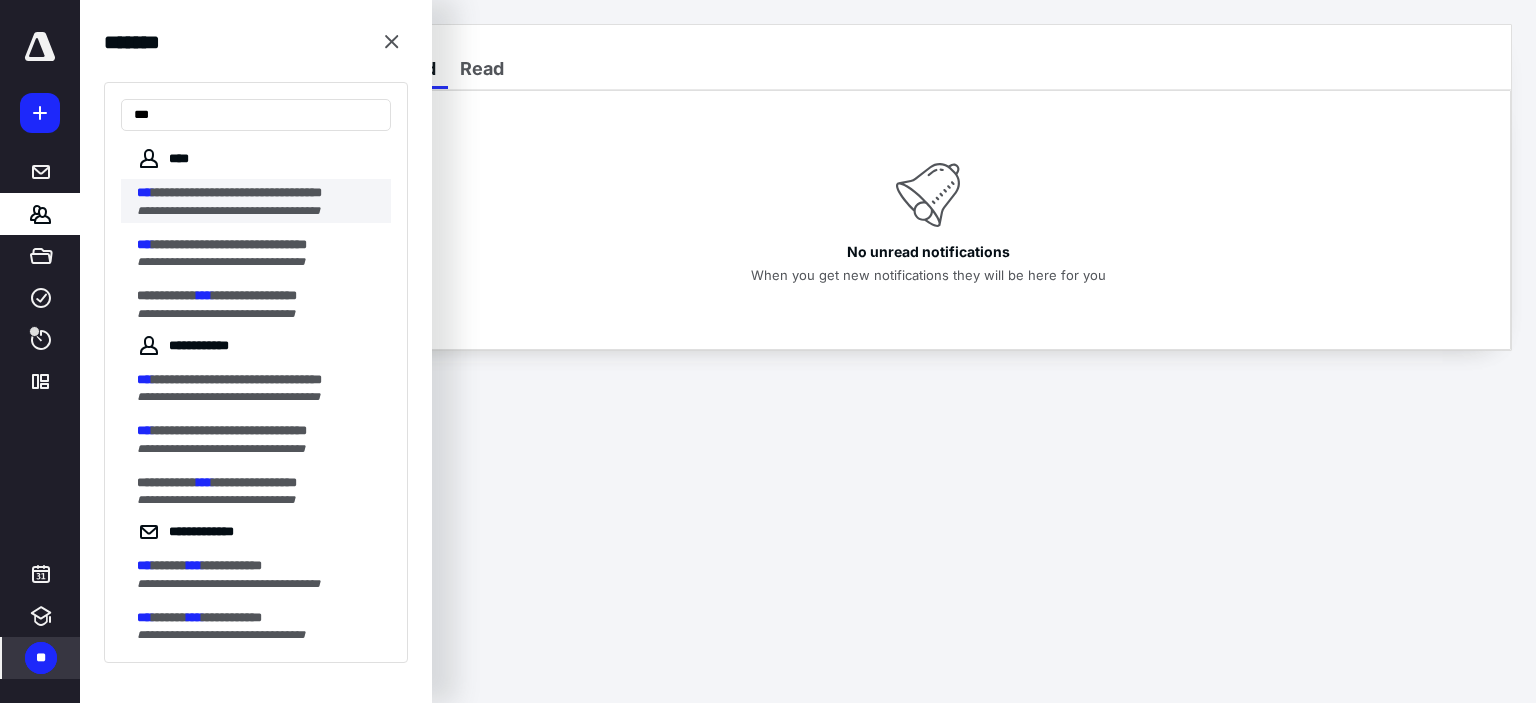 click on "**********" at bounding box center [237, 192] 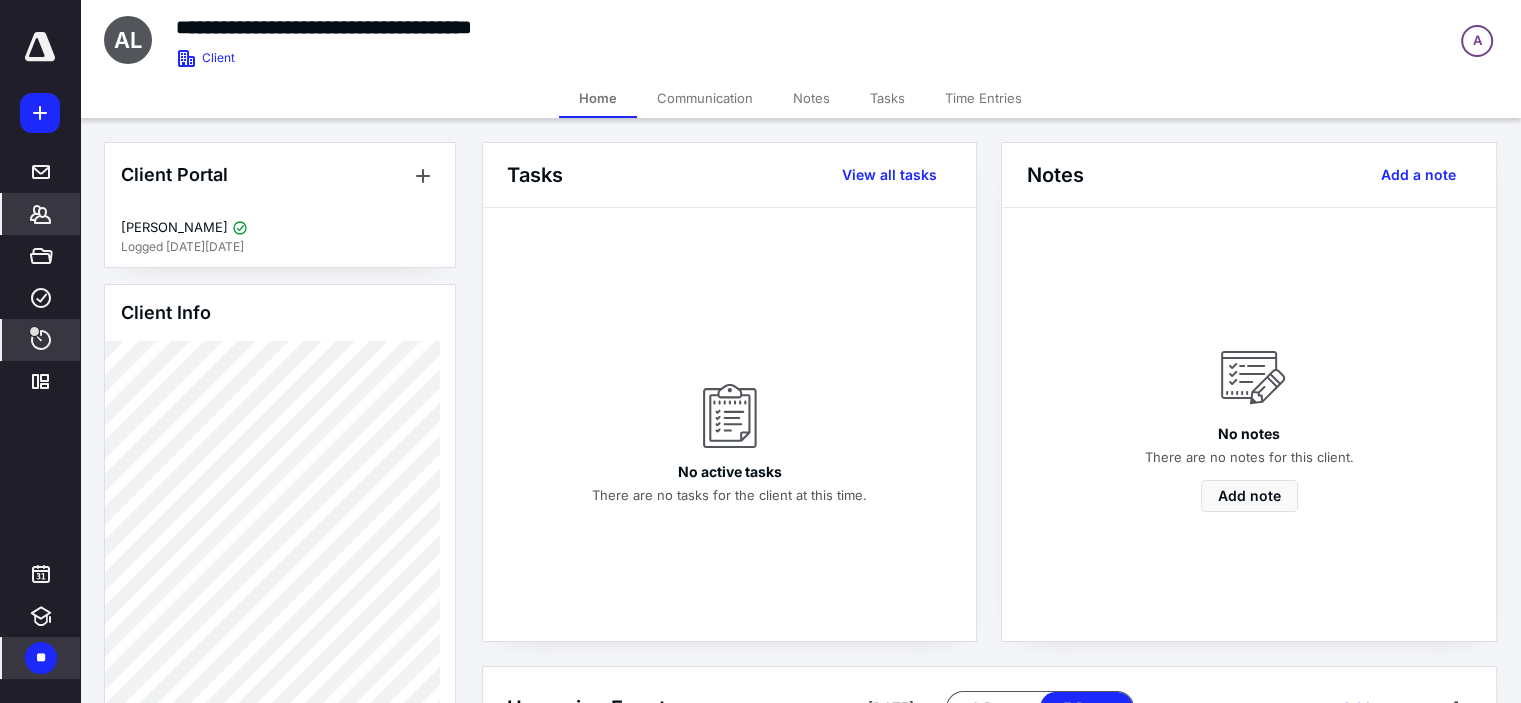 click 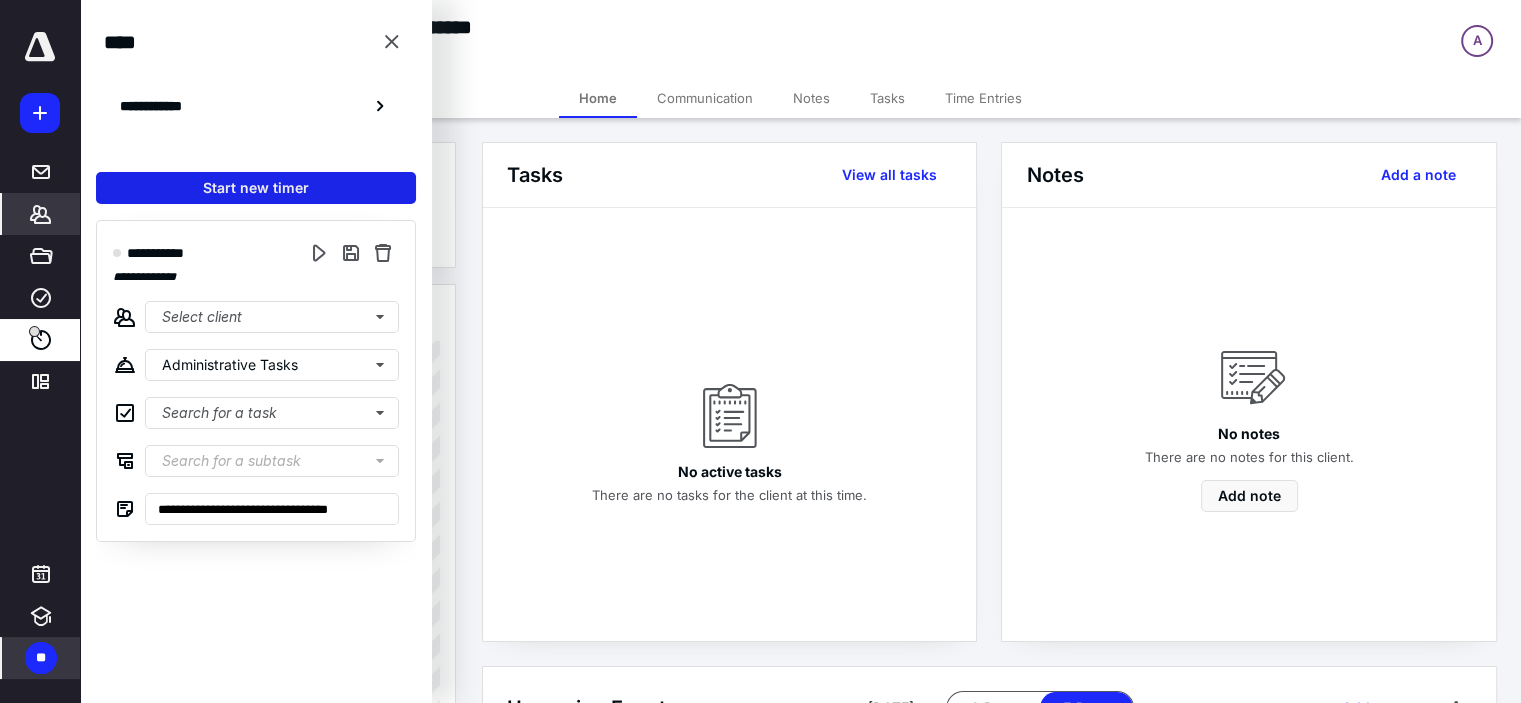 click on "Start new timer" at bounding box center [256, 188] 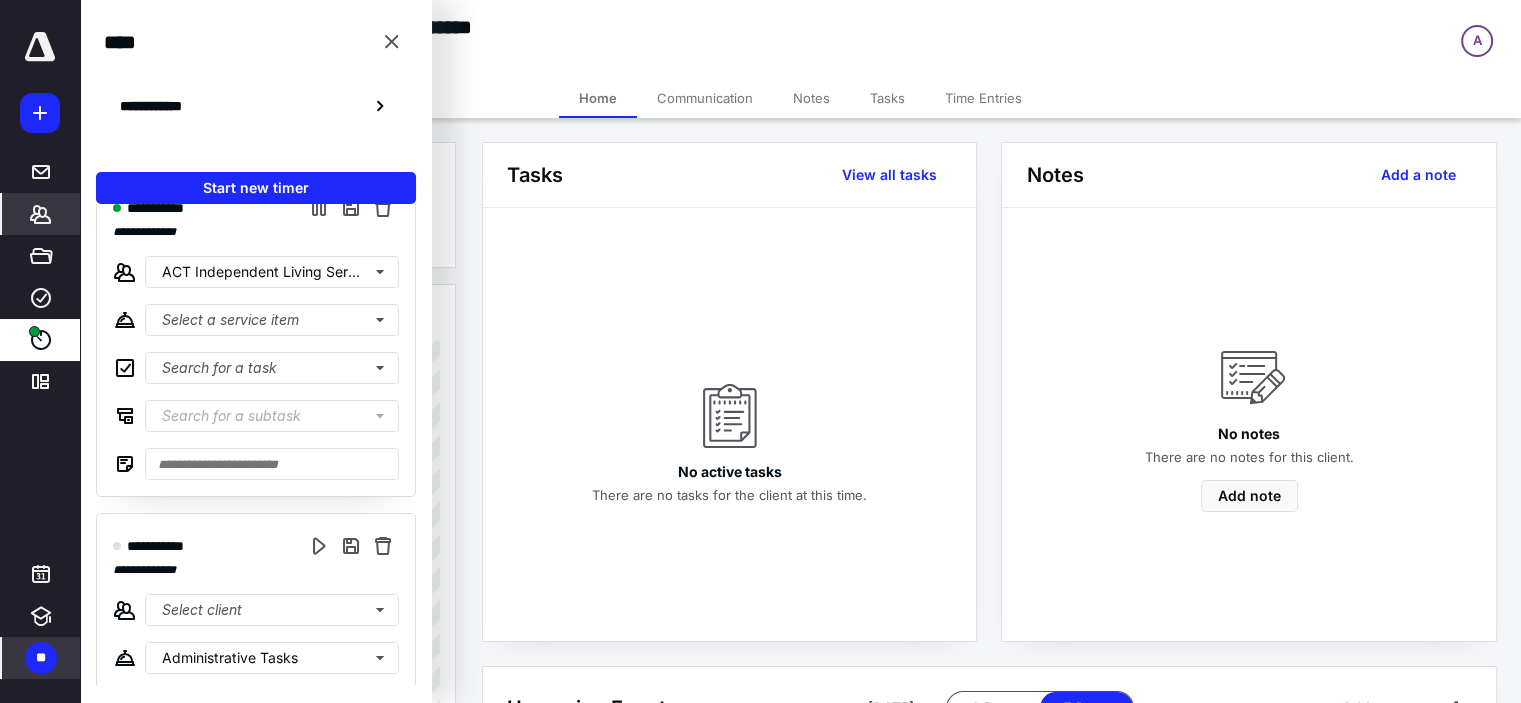 scroll, scrollTop: 0, scrollLeft: 0, axis: both 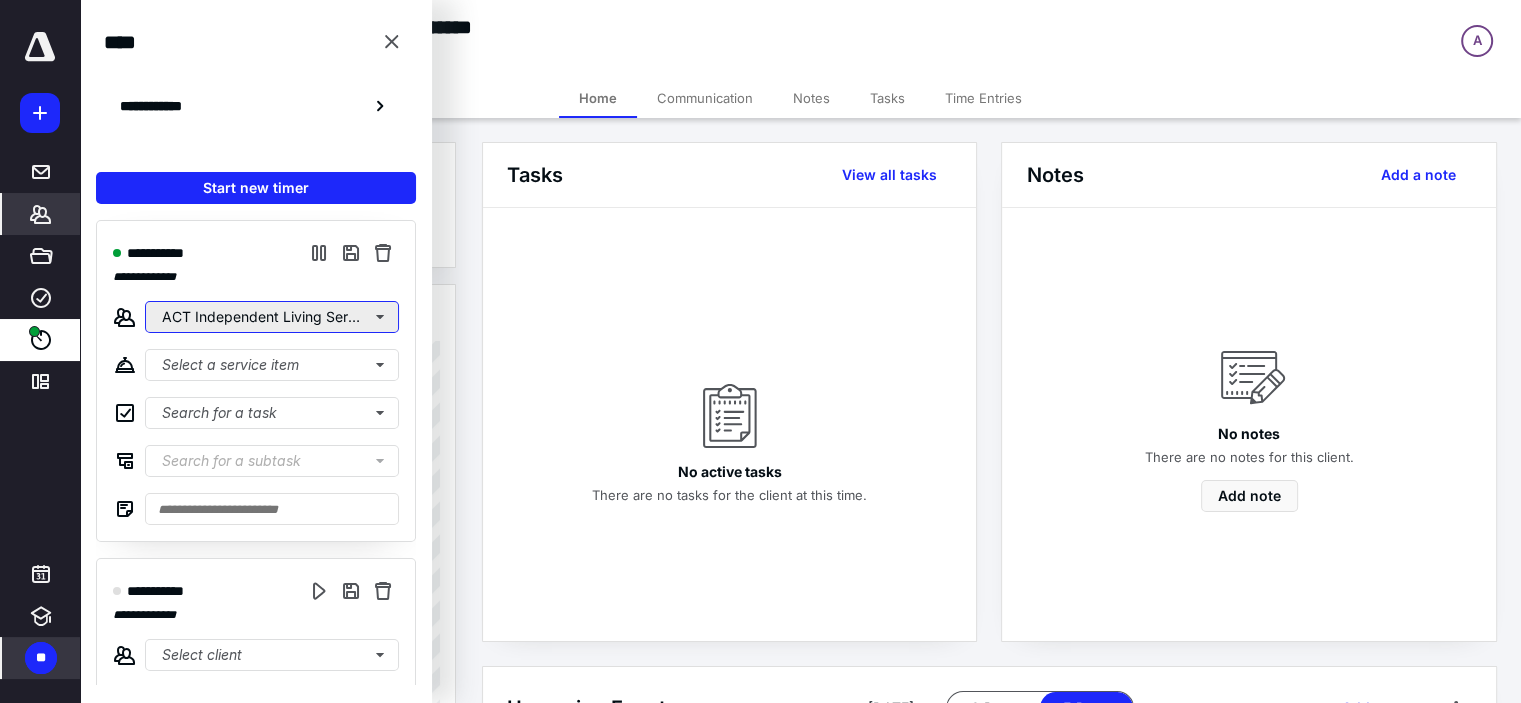 click on "ACT Independent  Living Services, LLC" at bounding box center (272, 317) 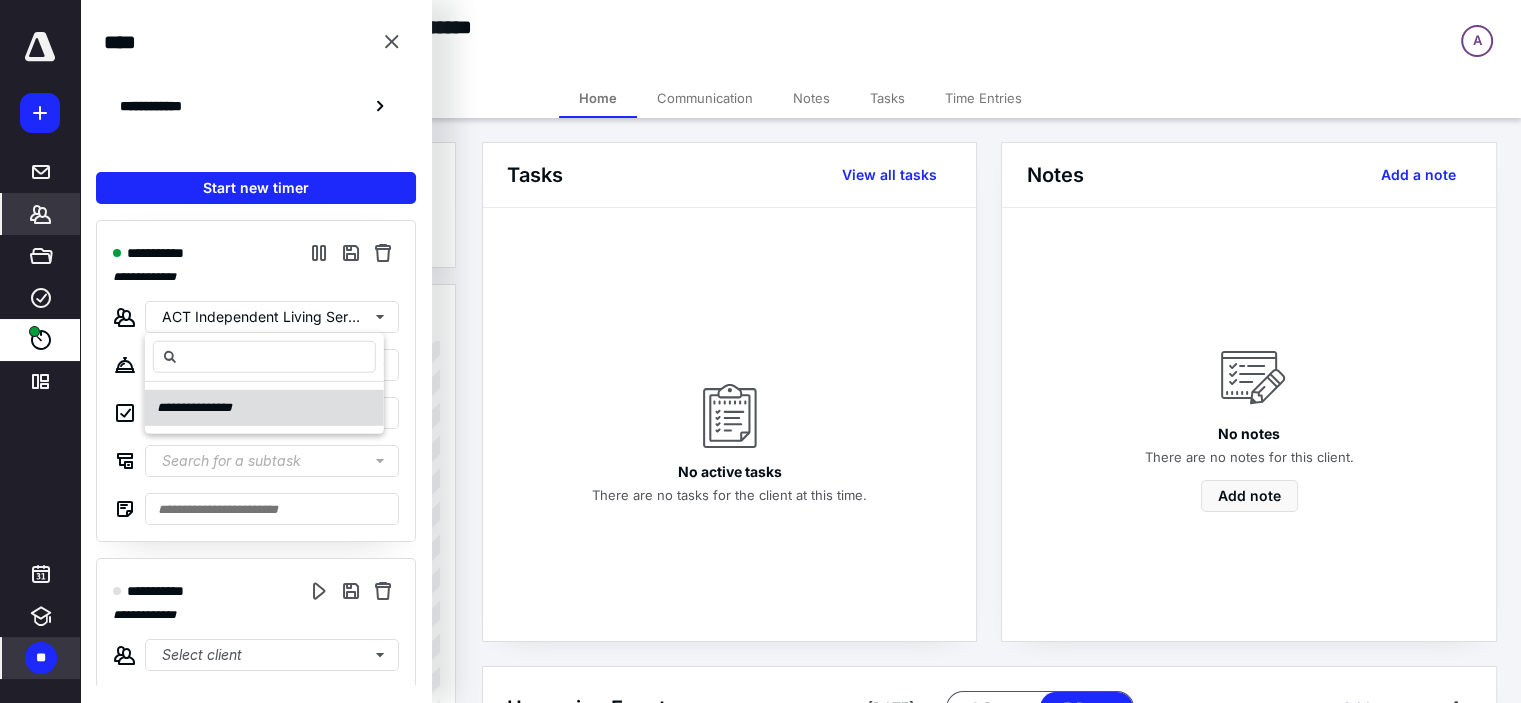click on "**********" at bounding box center [203, 408] 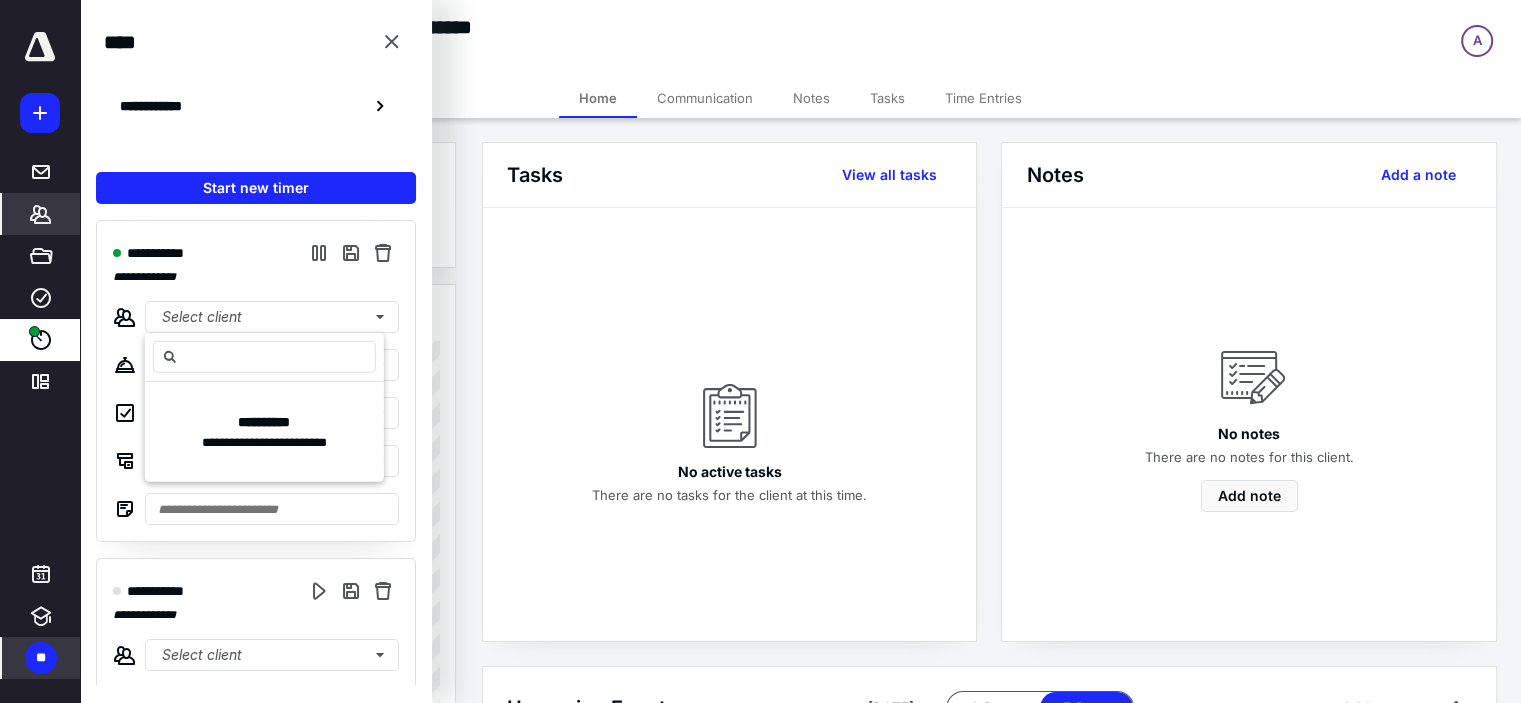 click on "**********" at bounding box center (40, 351) 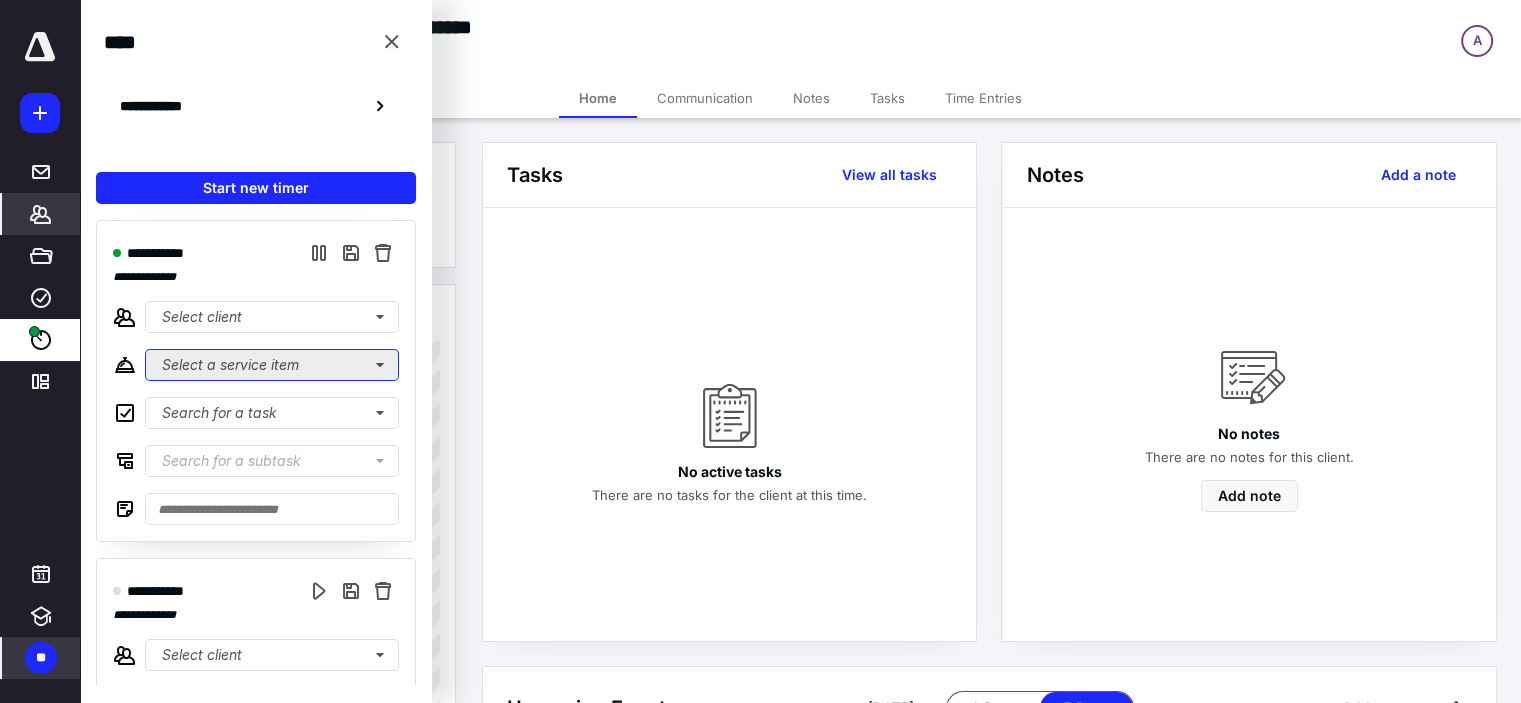 click on "Select a service item" at bounding box center [272, 365] 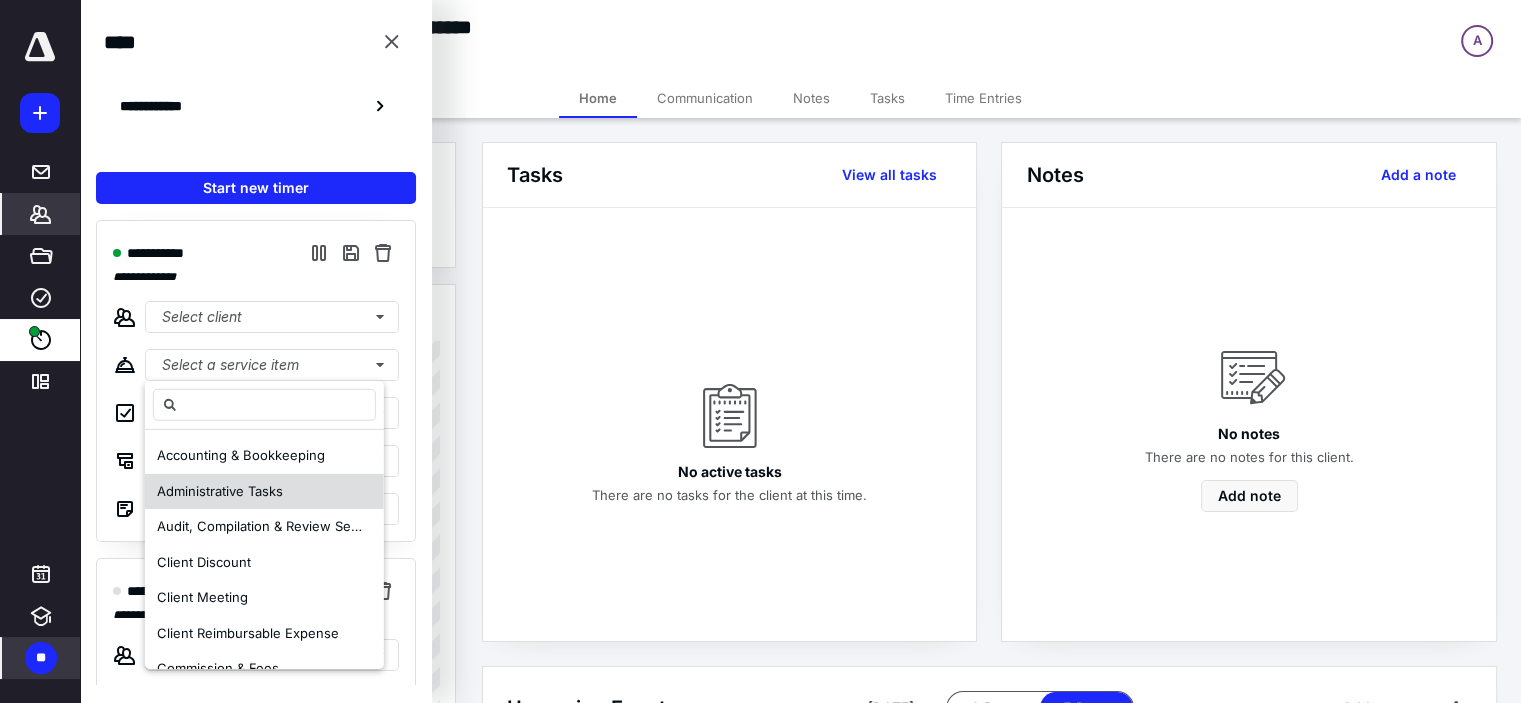 click on "Administrative Tasks" at bounding box center (264, 491) 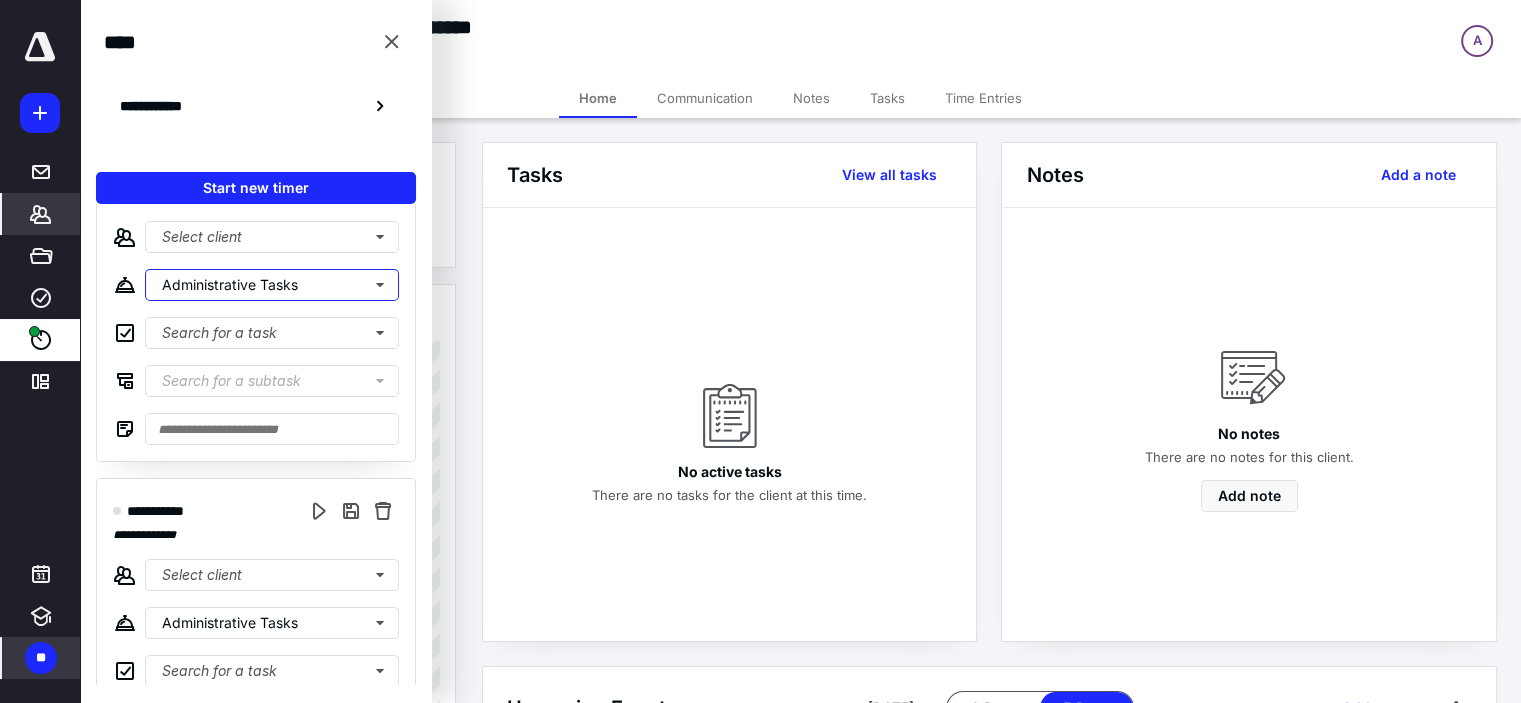 scroll, scrollTop: 194, scrollLeft: 0, axis: vertical 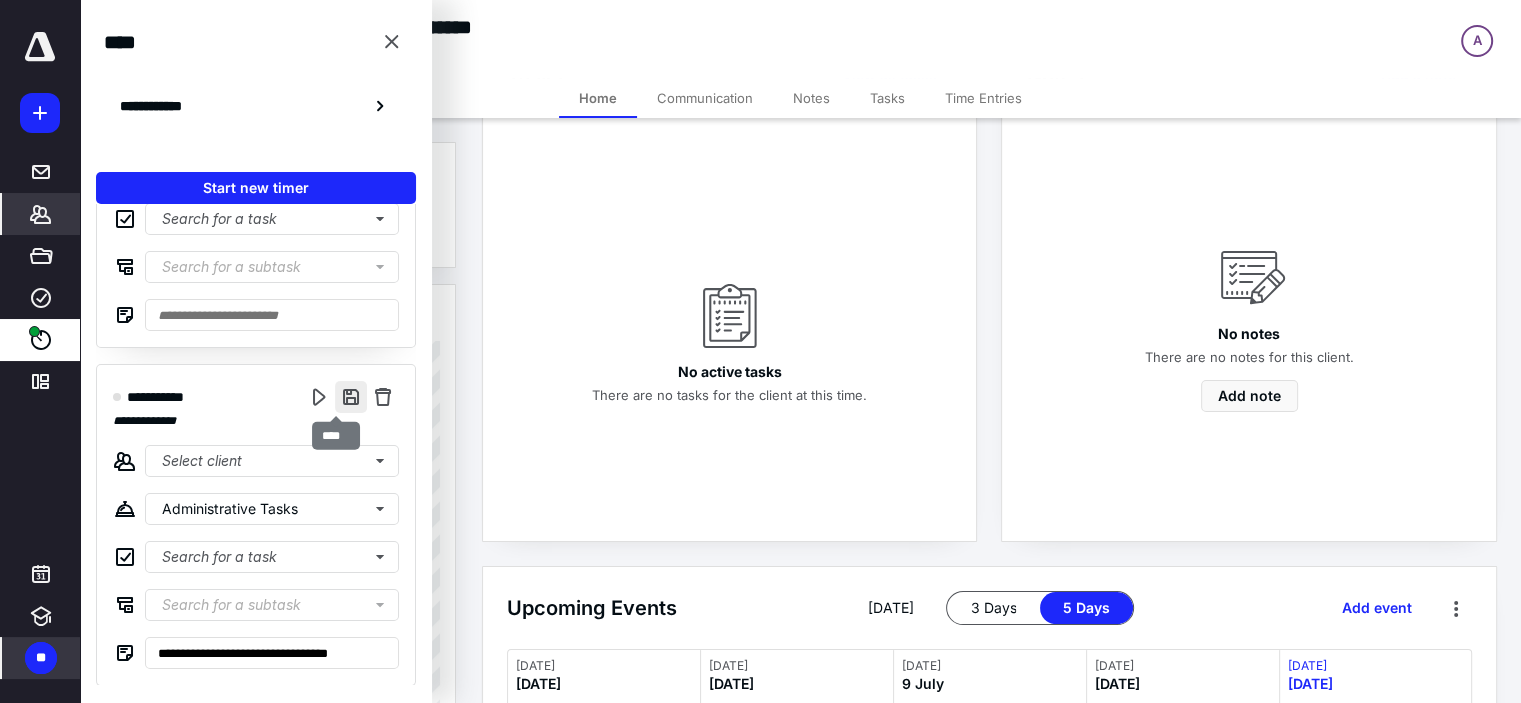 click at bounding box center (351, 397) 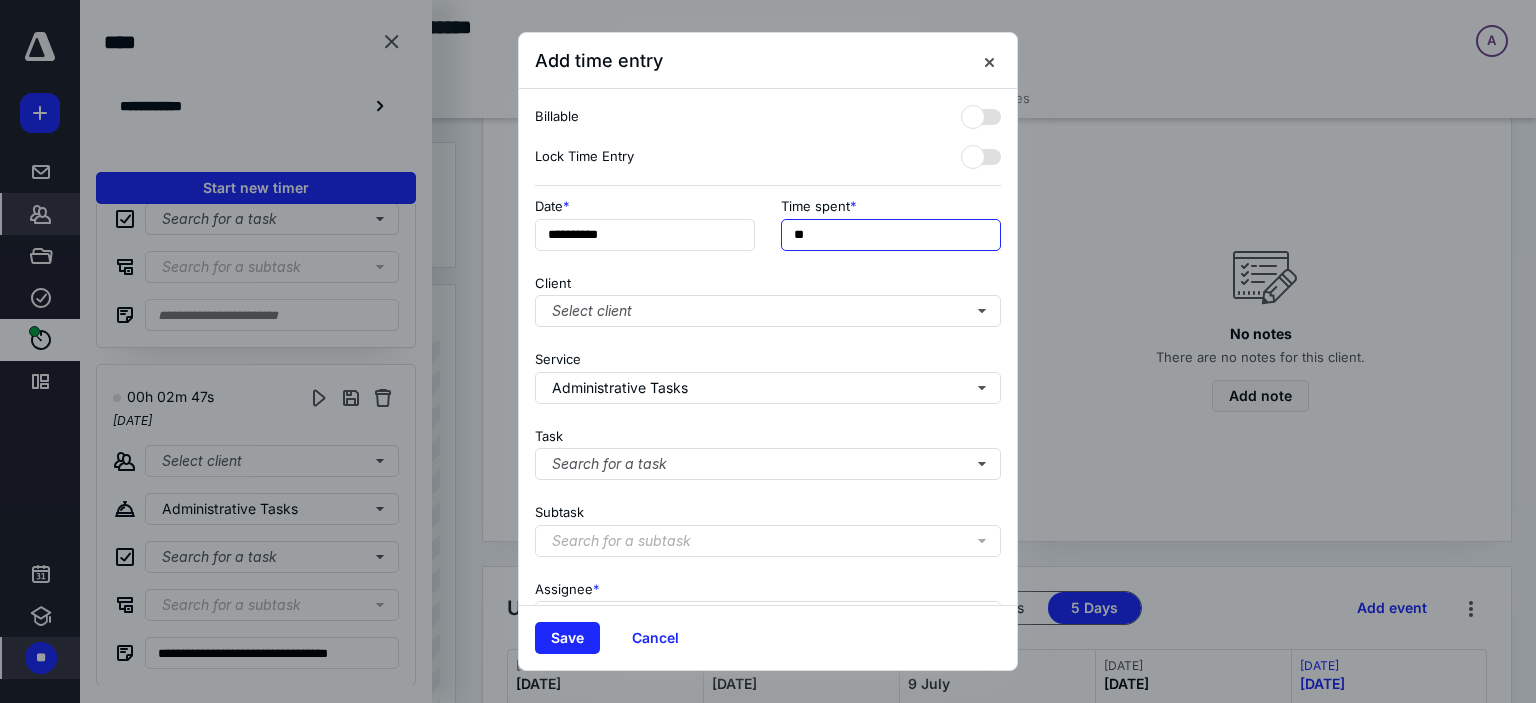 click on "**" at bounding box center (891, 235) 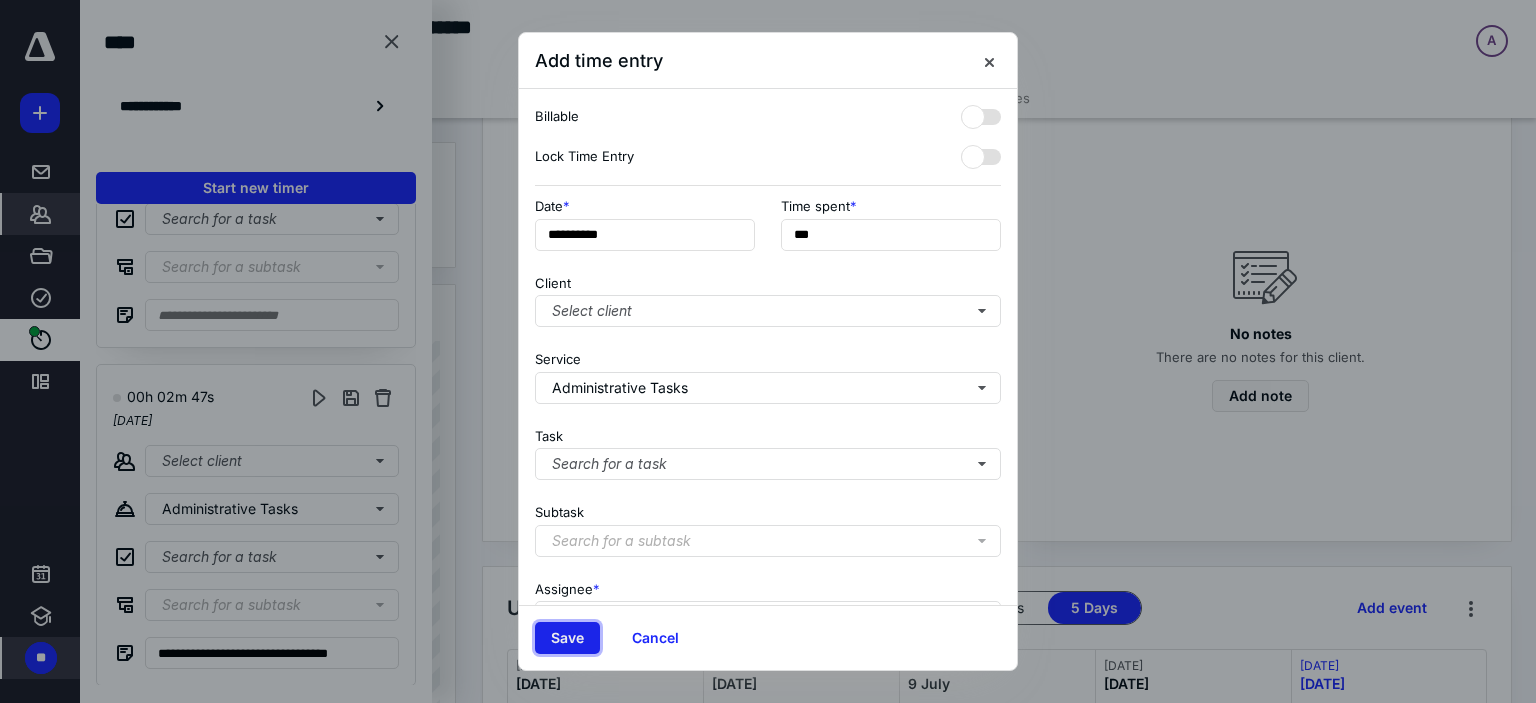 click on "Save" at bounding box center (567, 638) 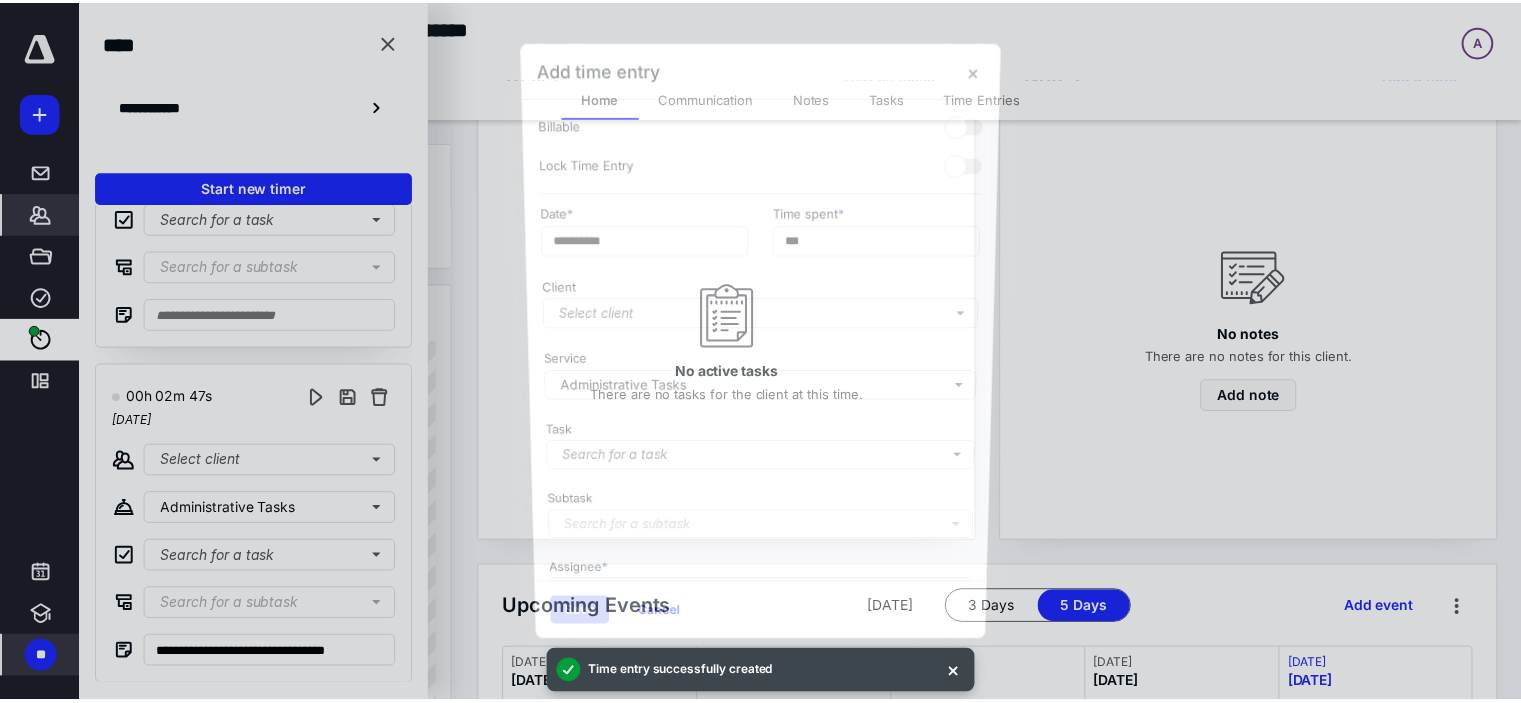 scroll, scrollTop: 0, scrollLeft: 0, axis: both 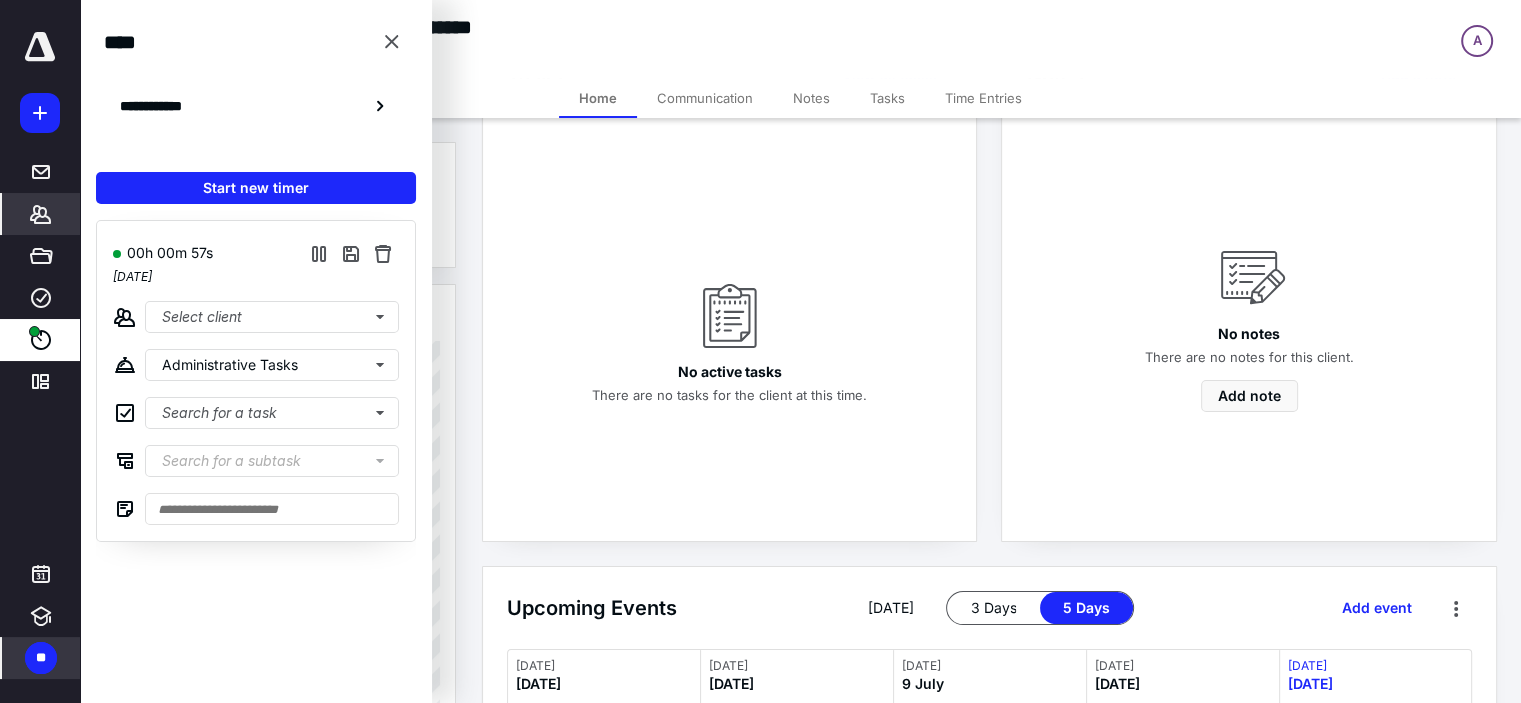 drag, startPoint x: 25, startPoint y: 665, endPoint x: 48, endPoint y: 658, distance: 24.04163 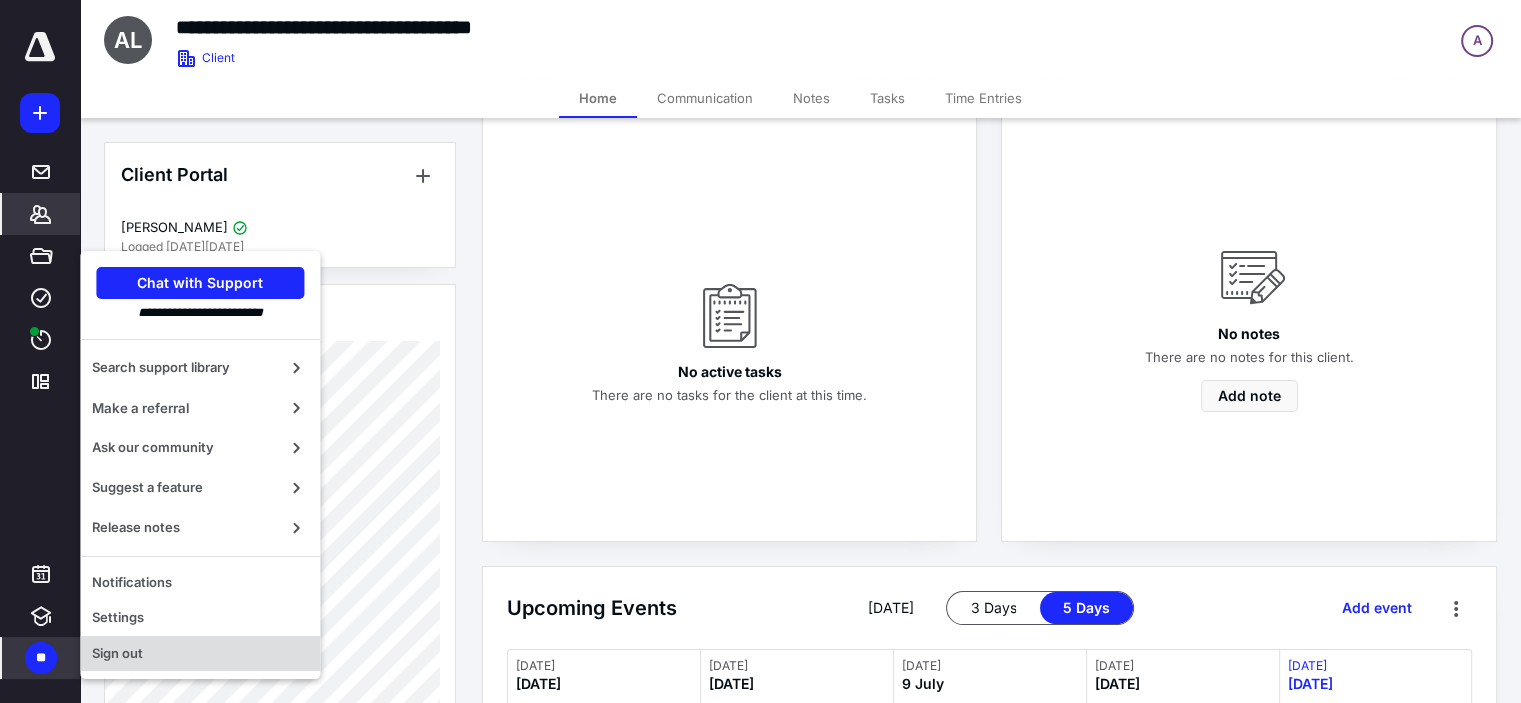 click on "Sign out" at bounding box center (200, 654) 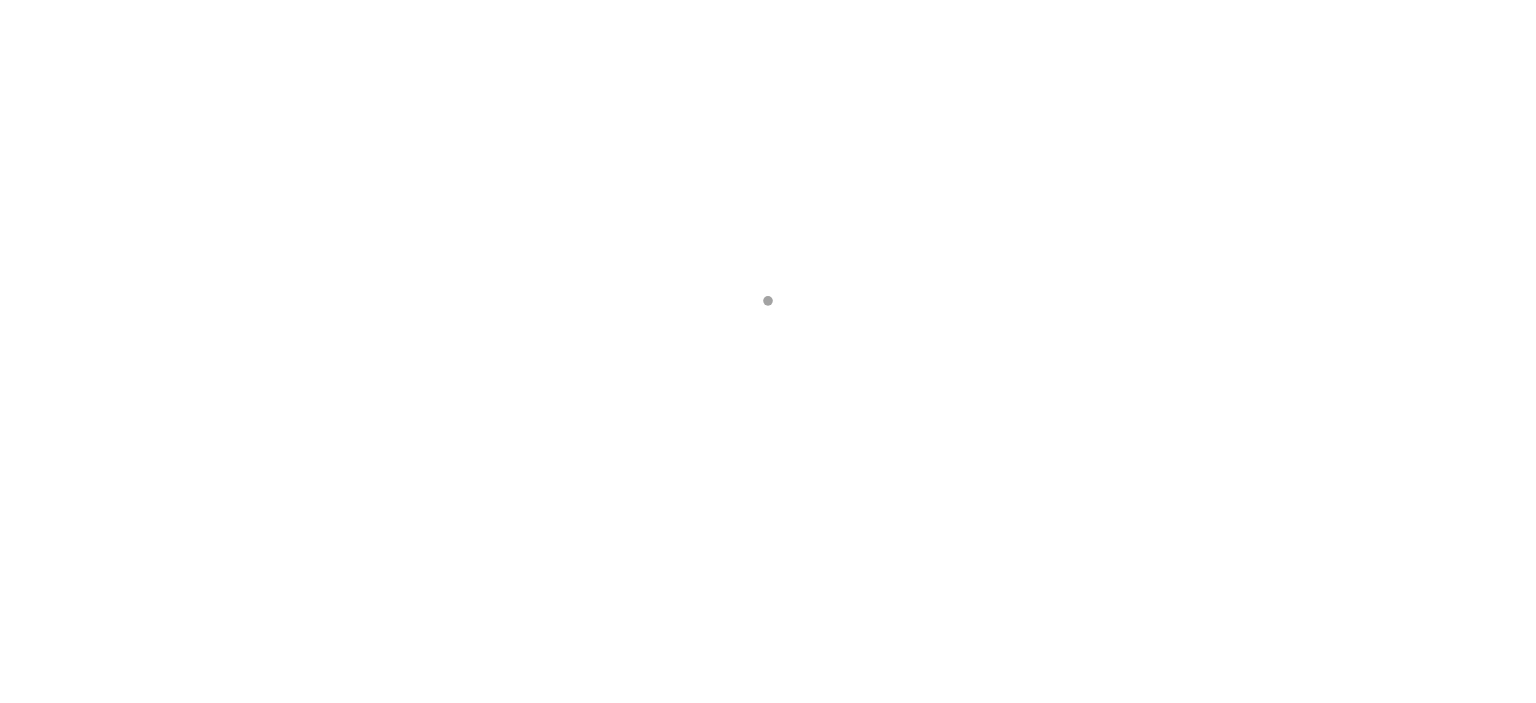 scroll, scrollTop: 0, scrollLeft: 0, axis: both 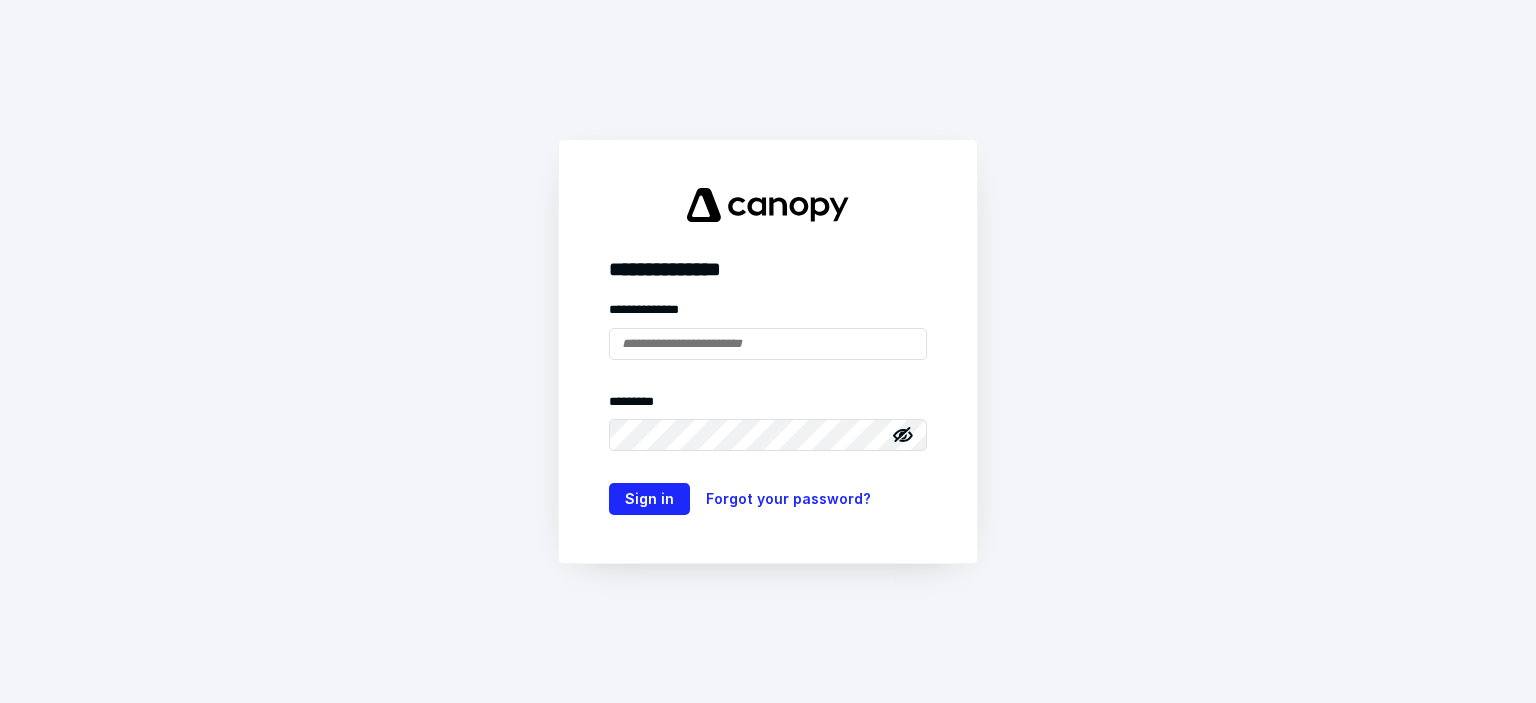 type on "**********" 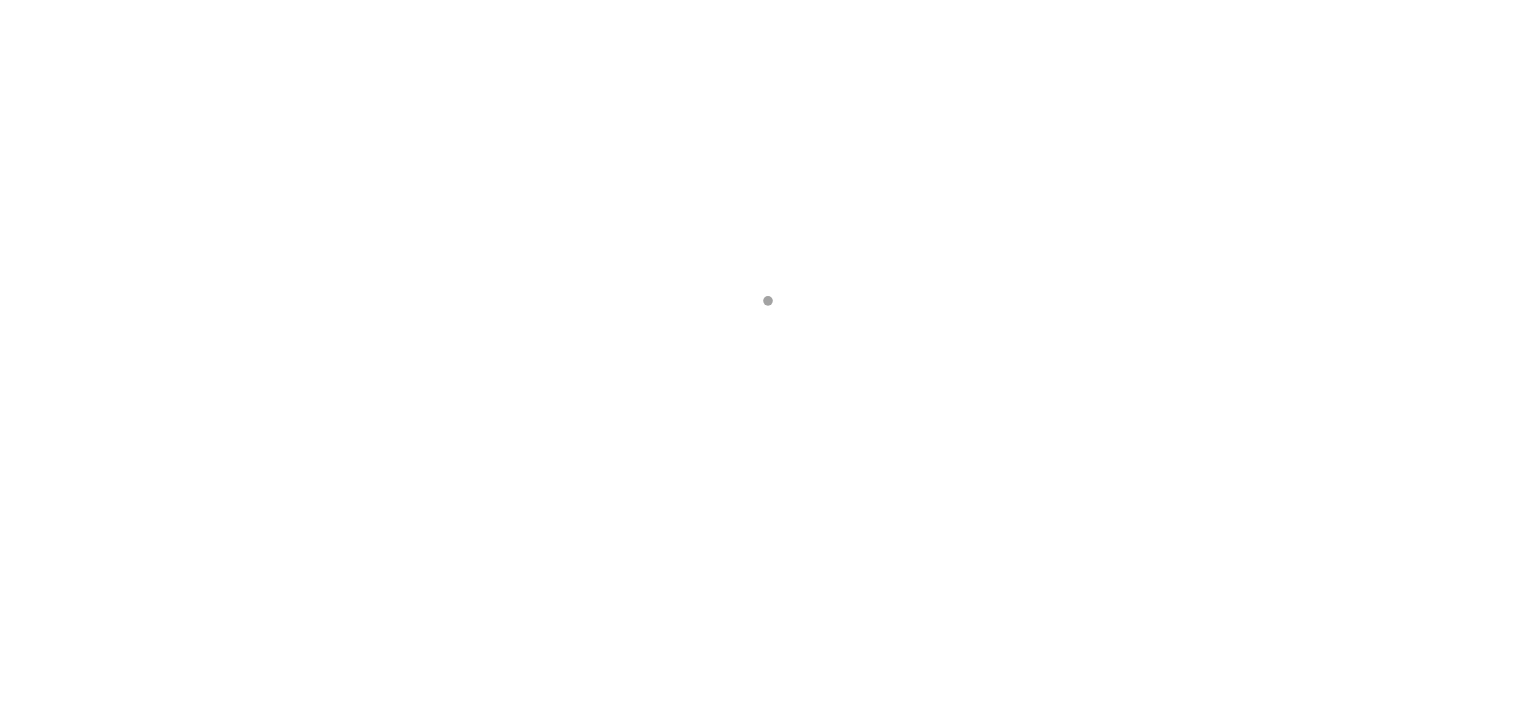 scroll, scrollTop: 0, scrollLeft: 0, axis: both 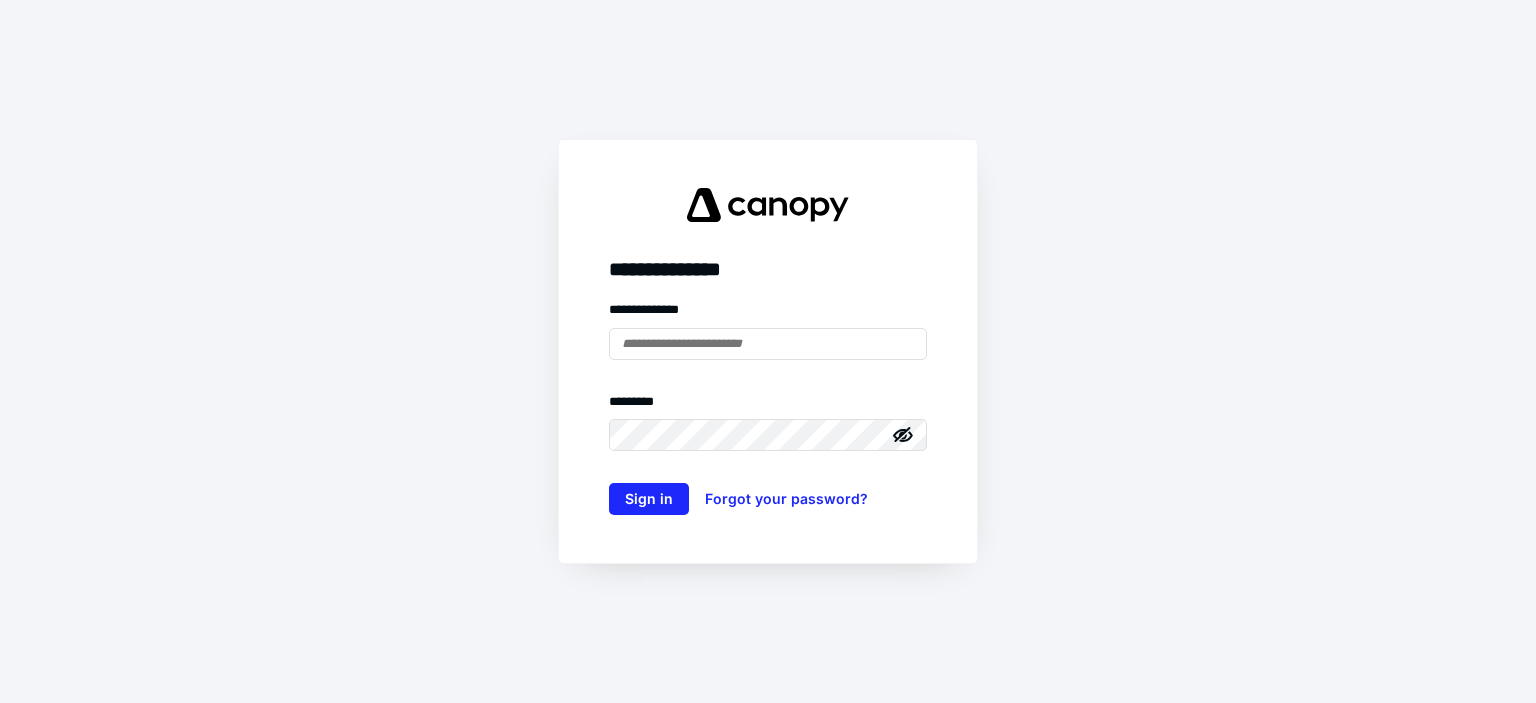 type on "**********" 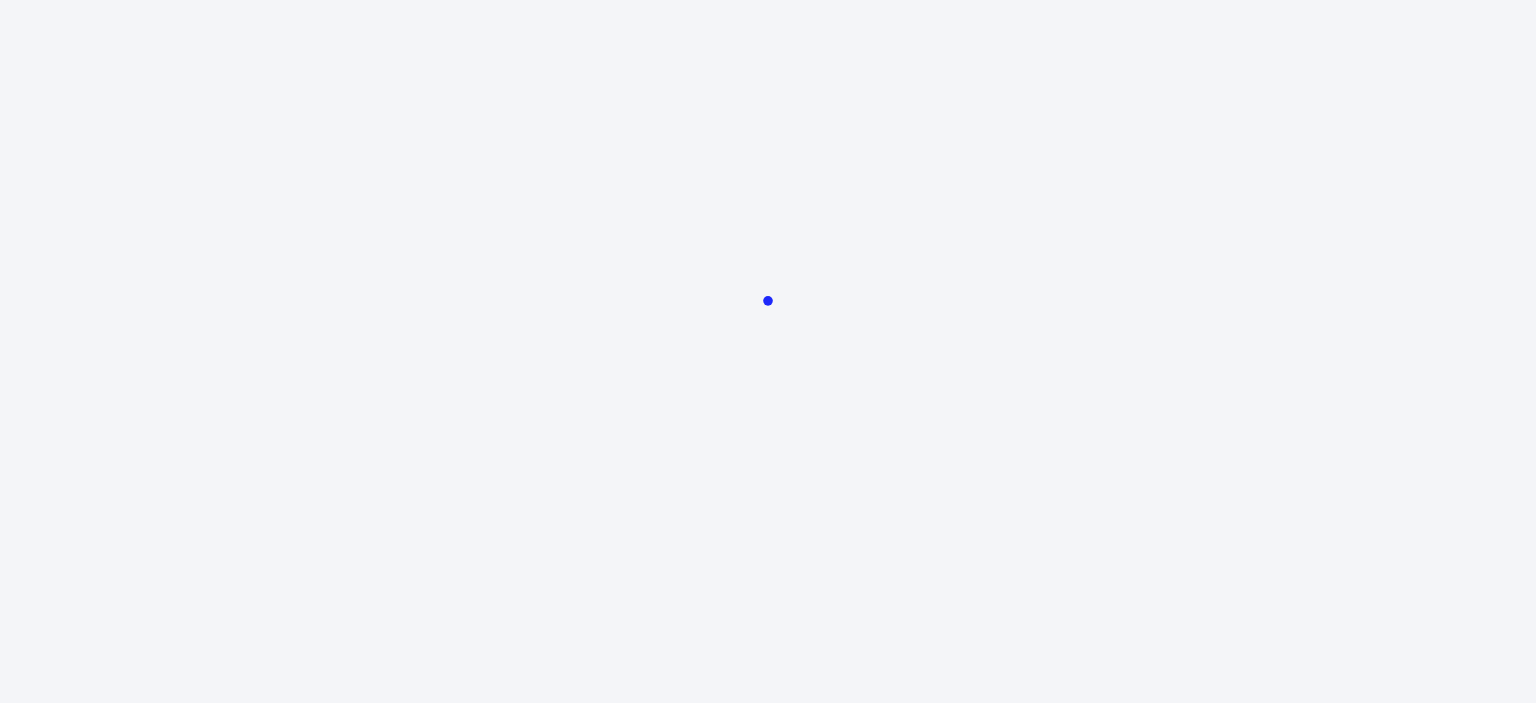 scroll, scrollTop: 0, scrollLeft: 0, axis: both 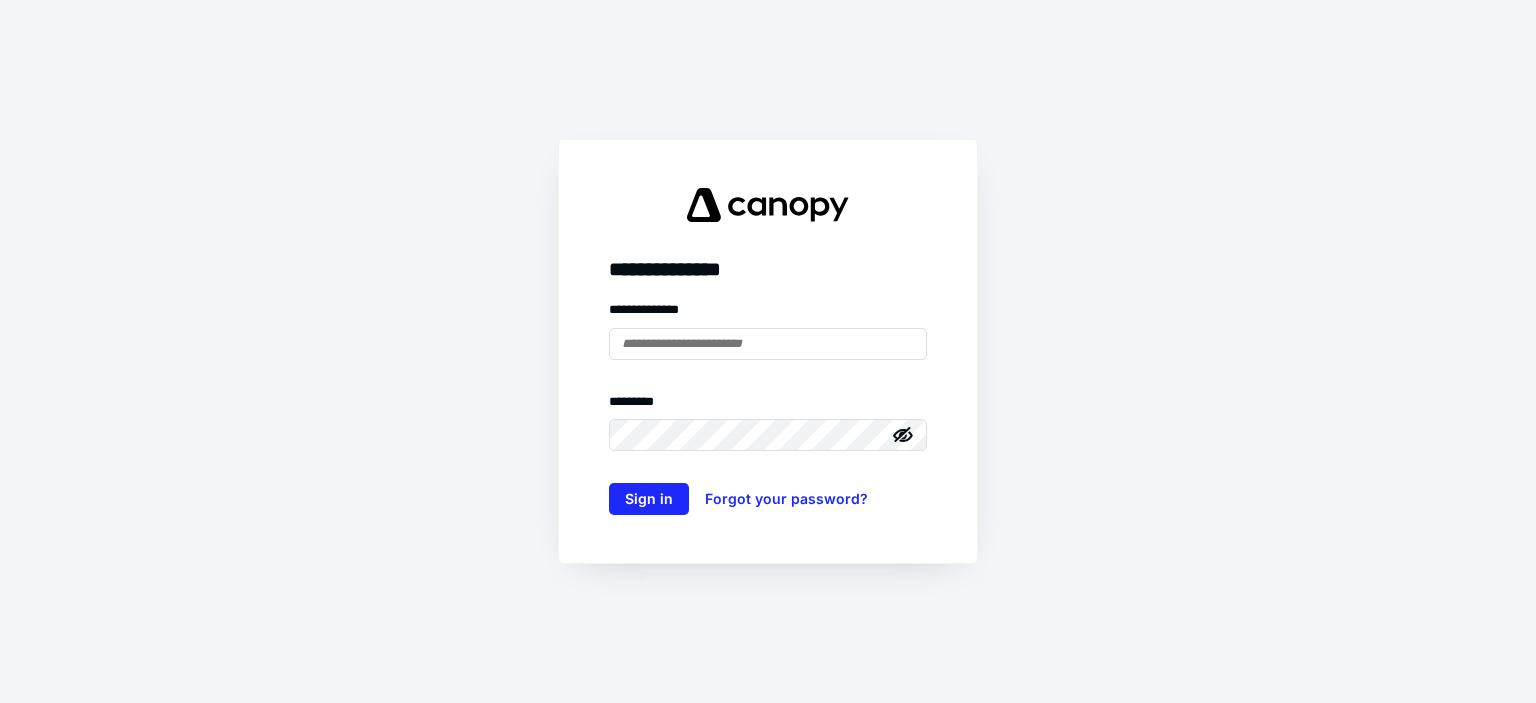 type on "**********" 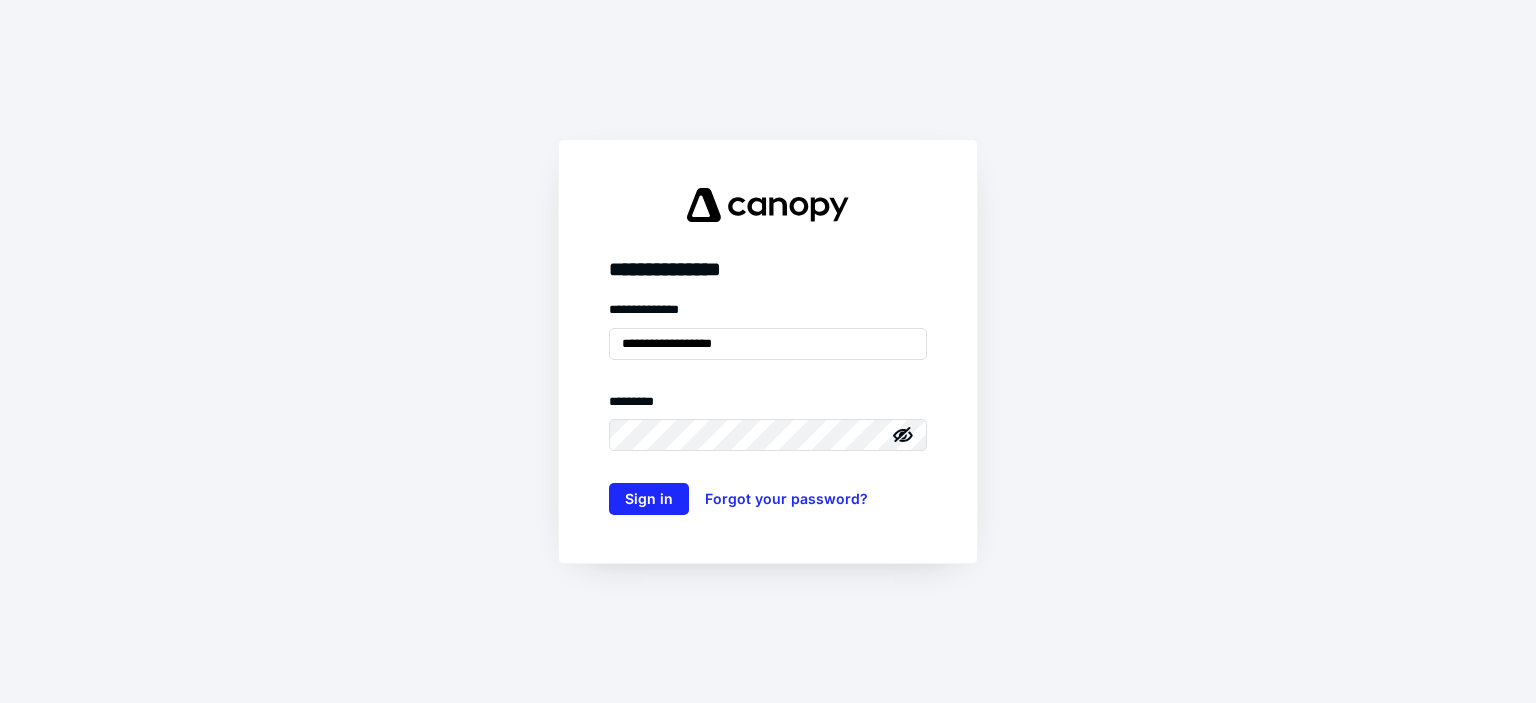 scroll, scrollTop: 0, scrollLeft: 0, axis: both 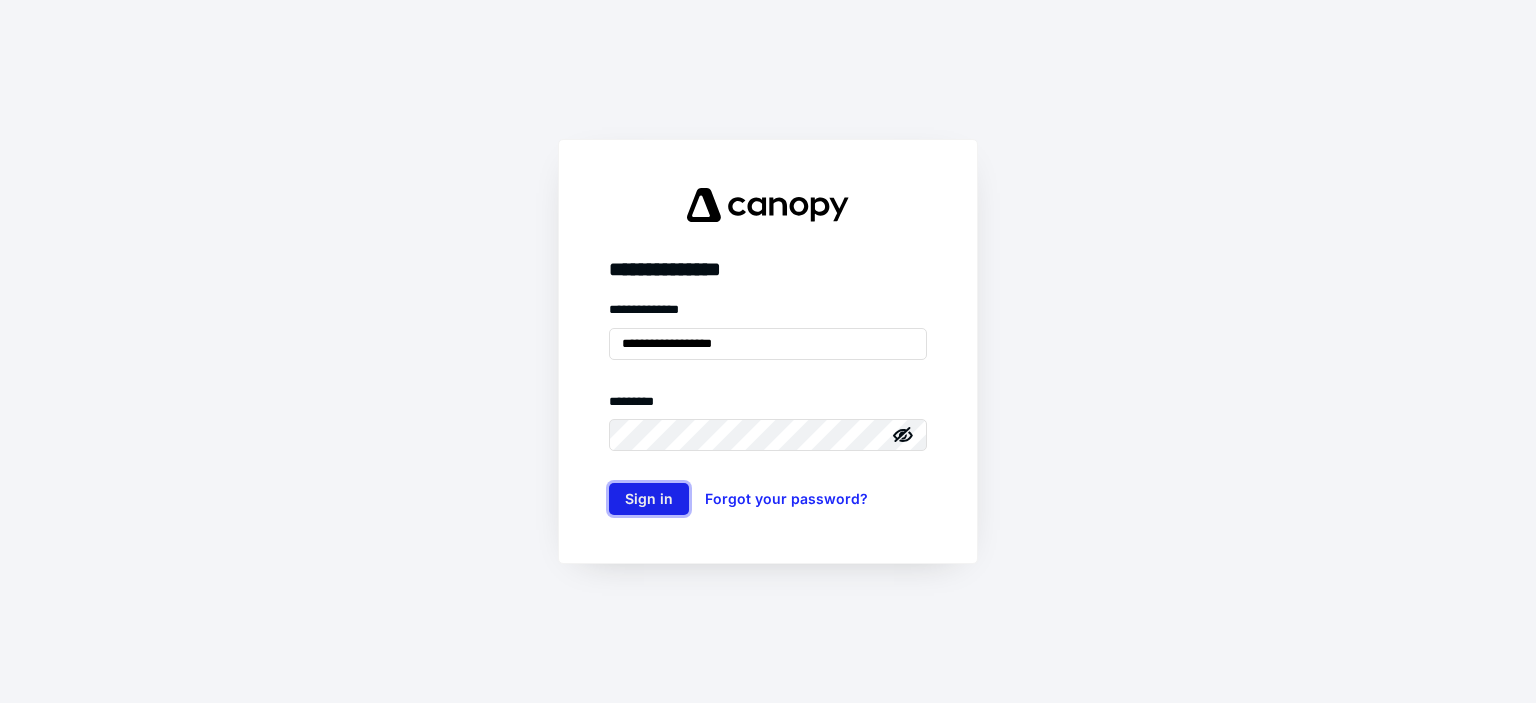 click on "Sign in" at bounding box center (649, 499) 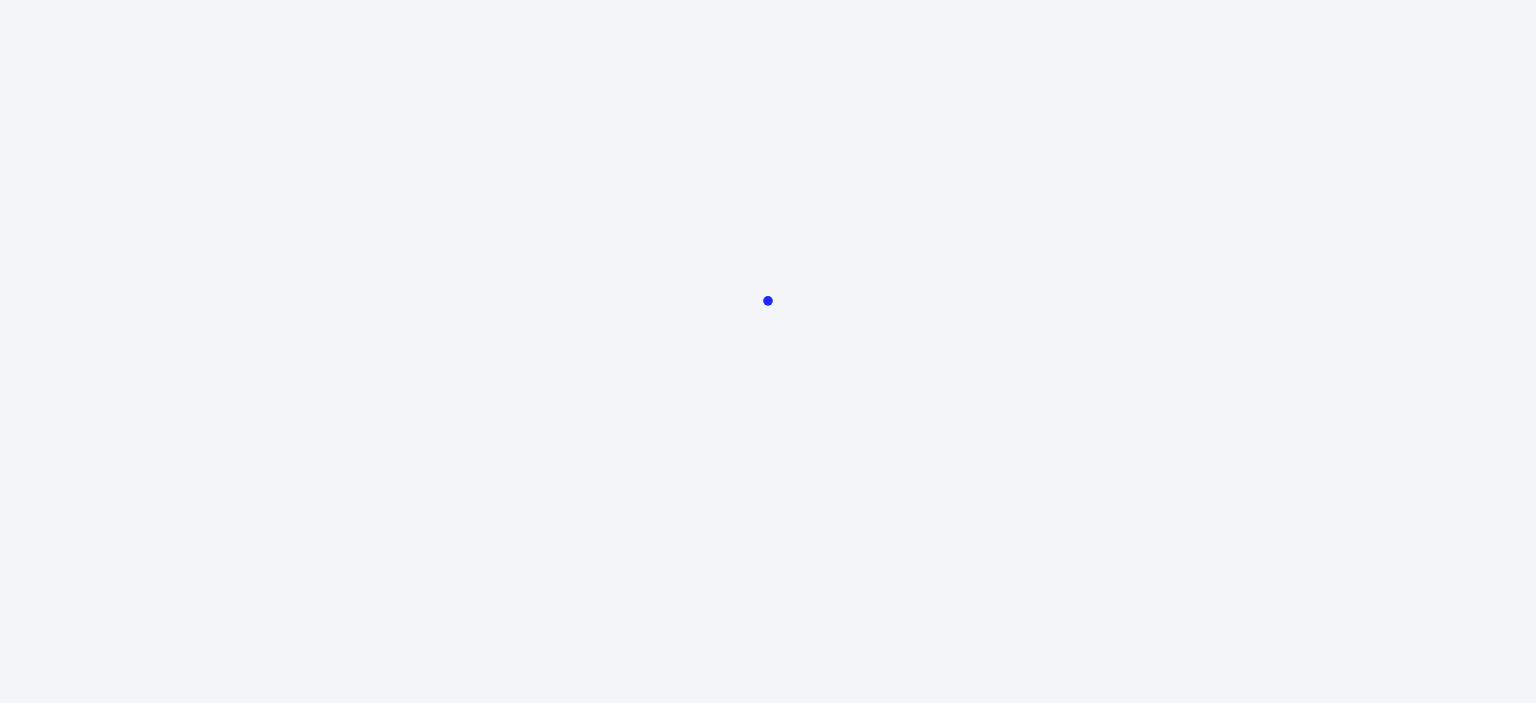 scroll, scrollTop: 0, scrollLeft: 0, axis: both 